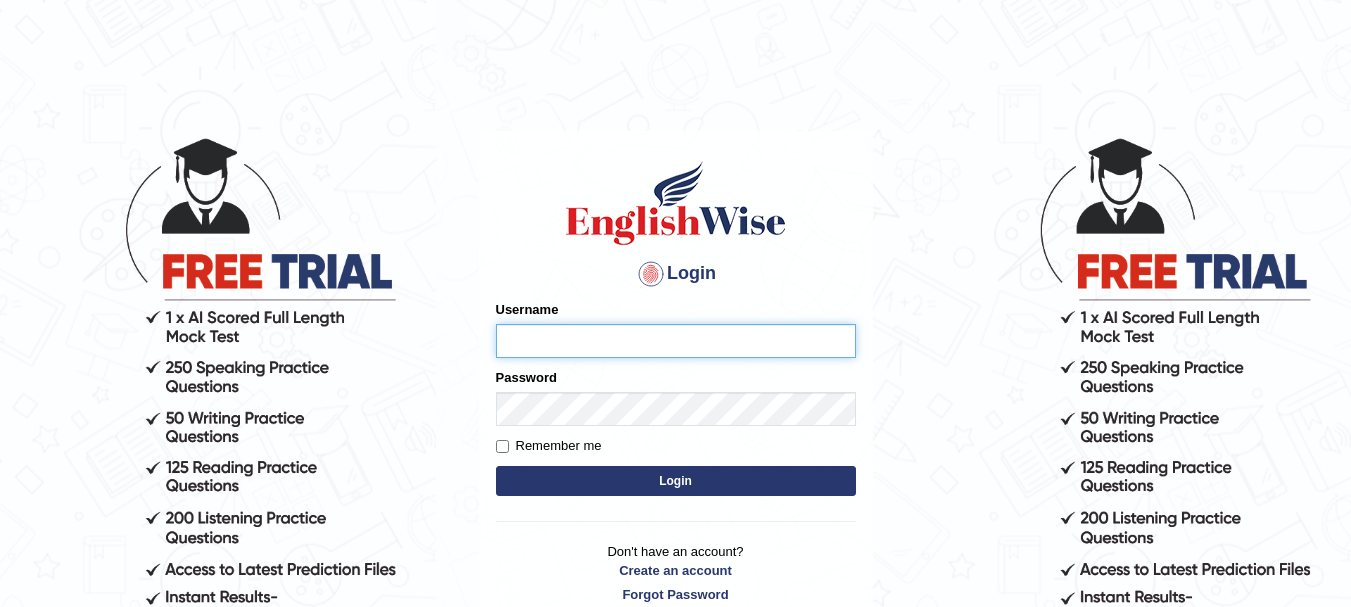 scroll, scrollTop: 0, scrollLeft: 0, axis: both 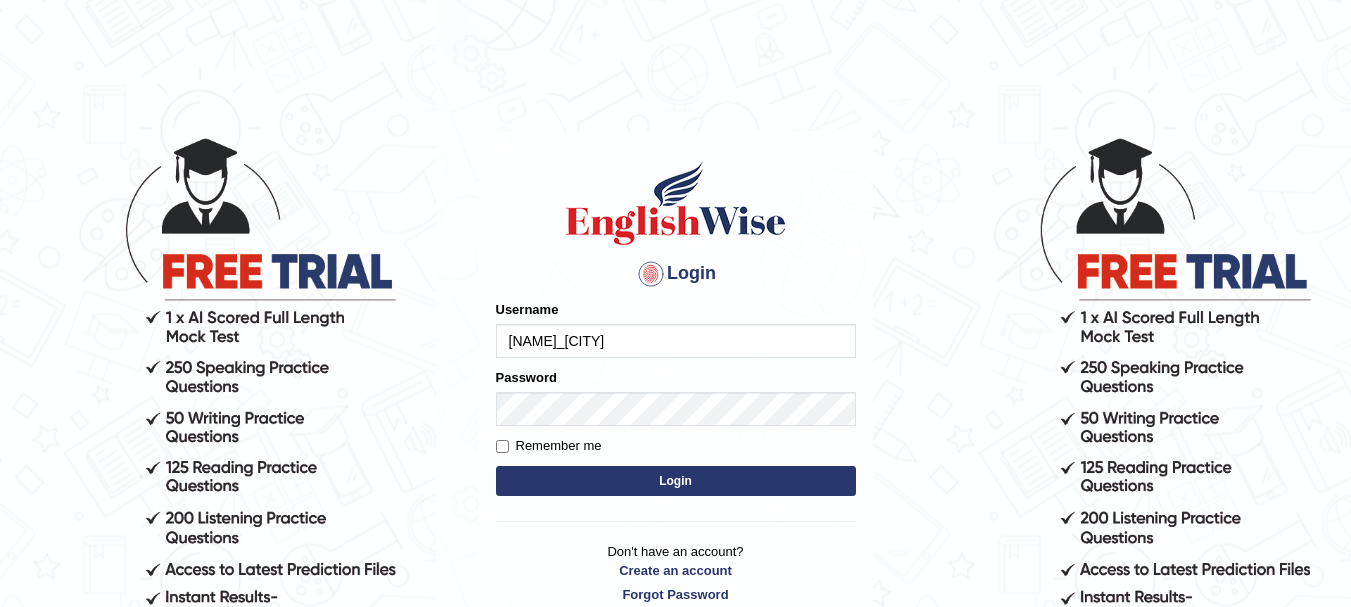 click on "Login" at bounding box center [676, 481] 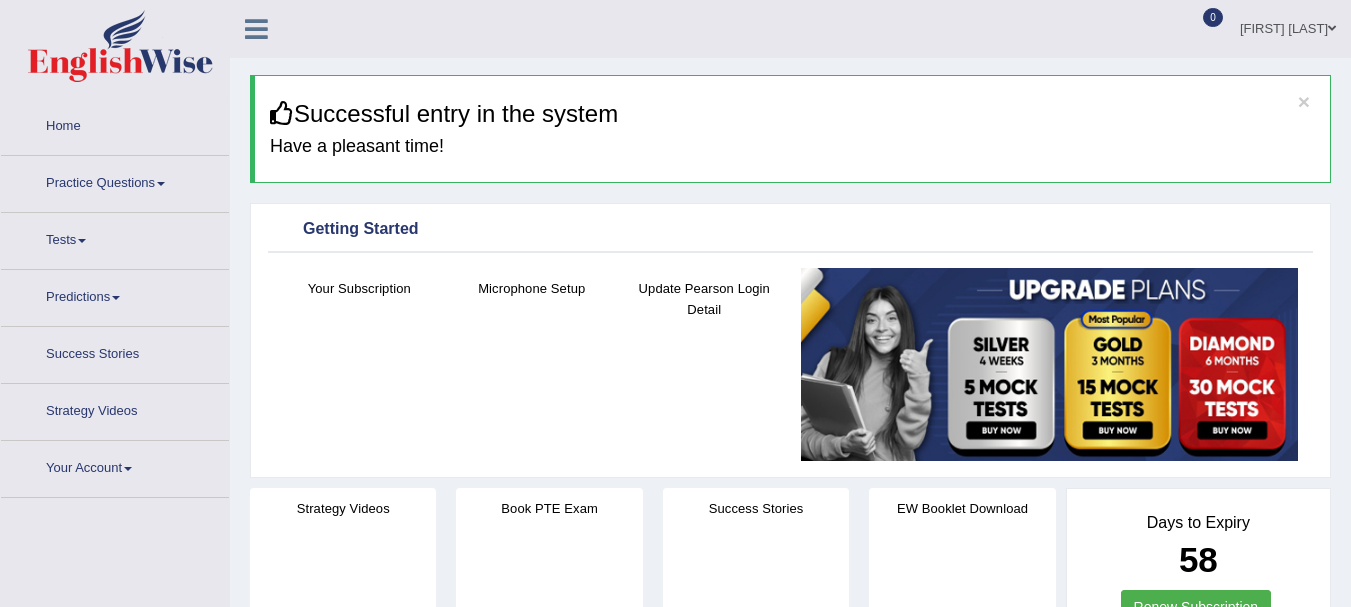 scroll, scrollTop: 0, scrollLeft: 0, axis: both 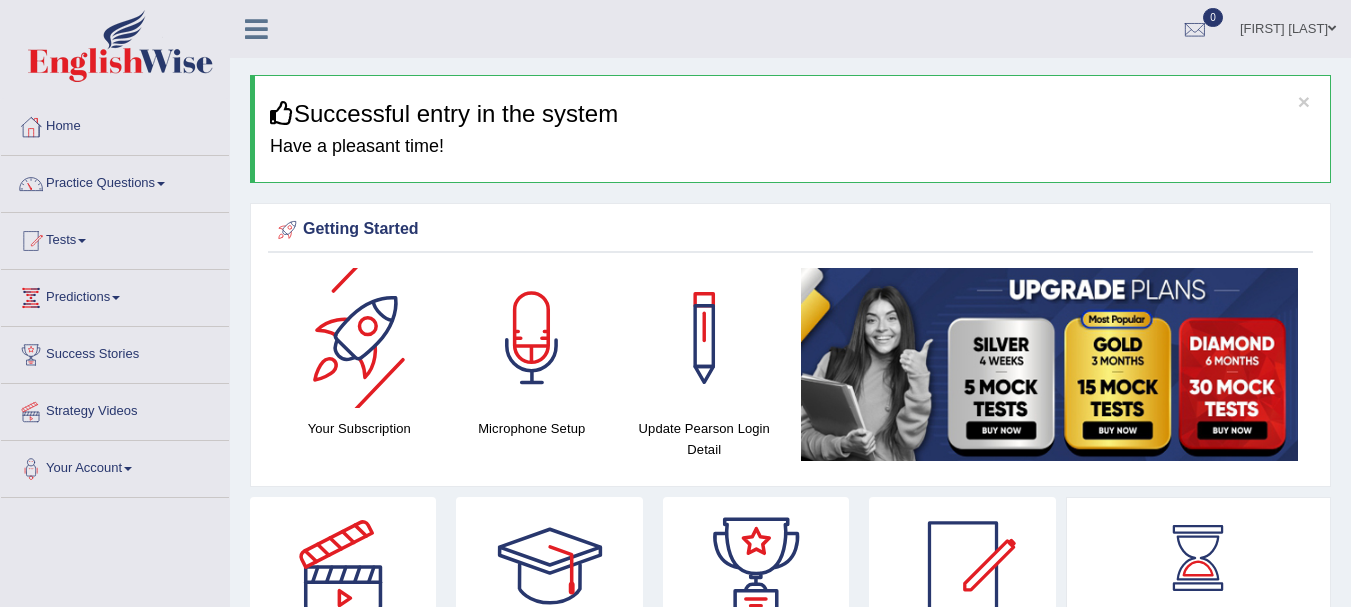 click at bounding box center [359, 338] 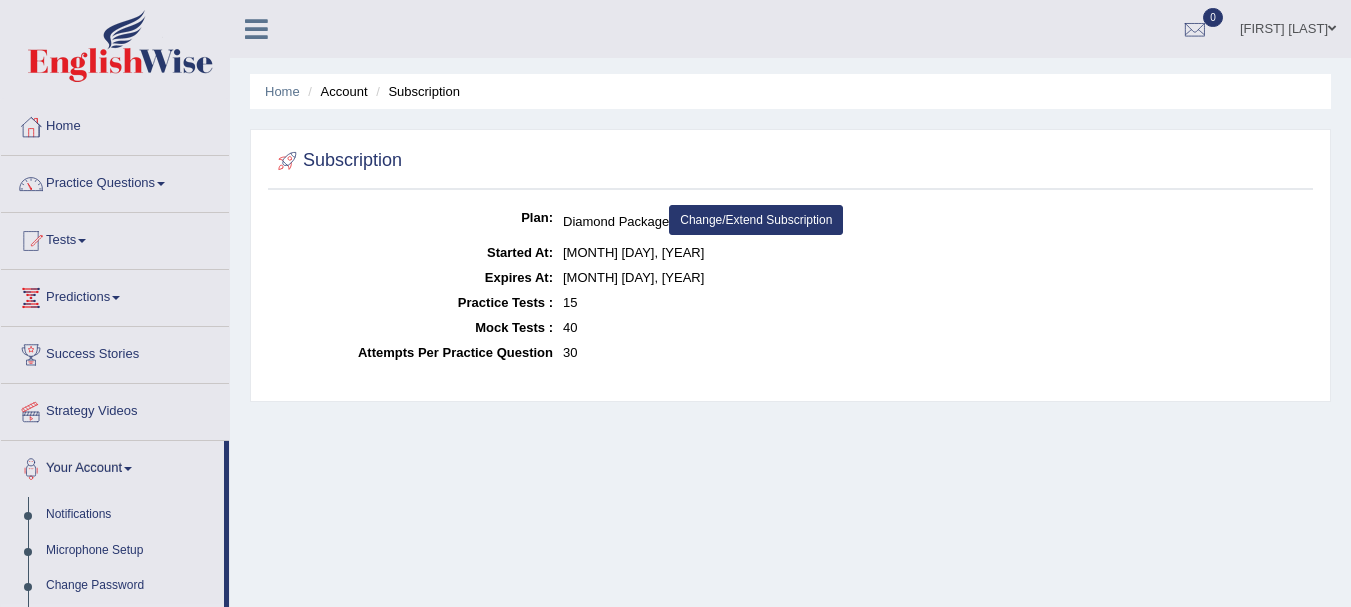 scroll, scrollTop: 0, scrollLeft: 0, axis: both 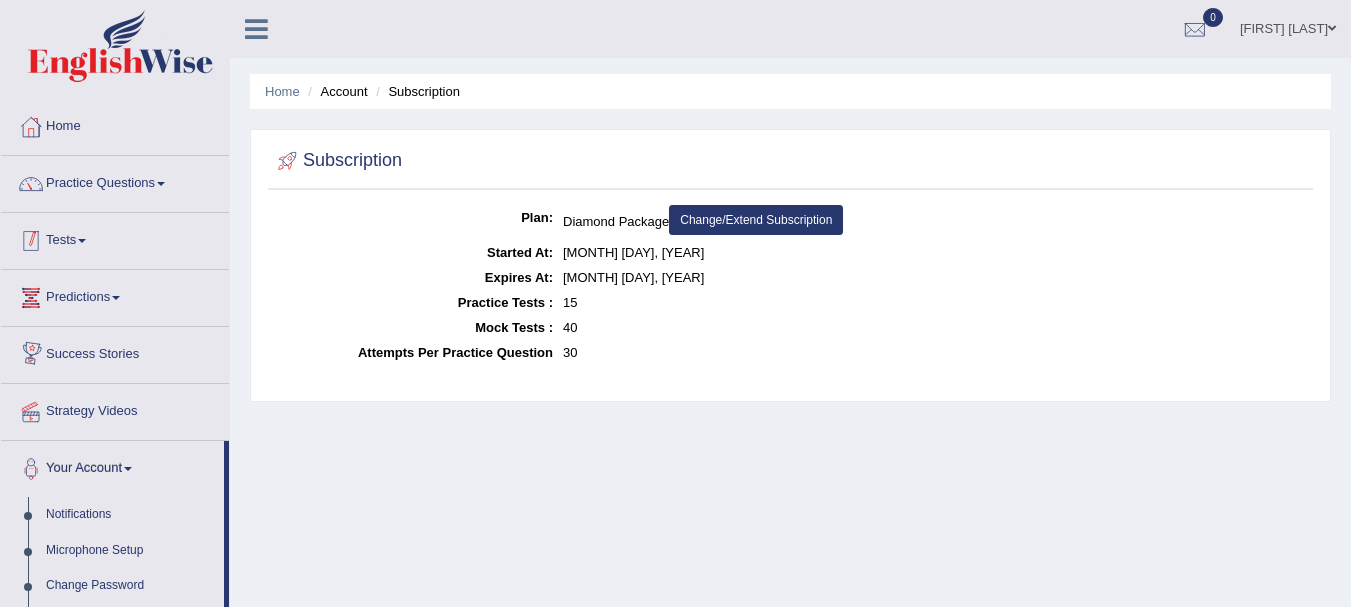 click on "Tests" at bounding box center [115, 238] 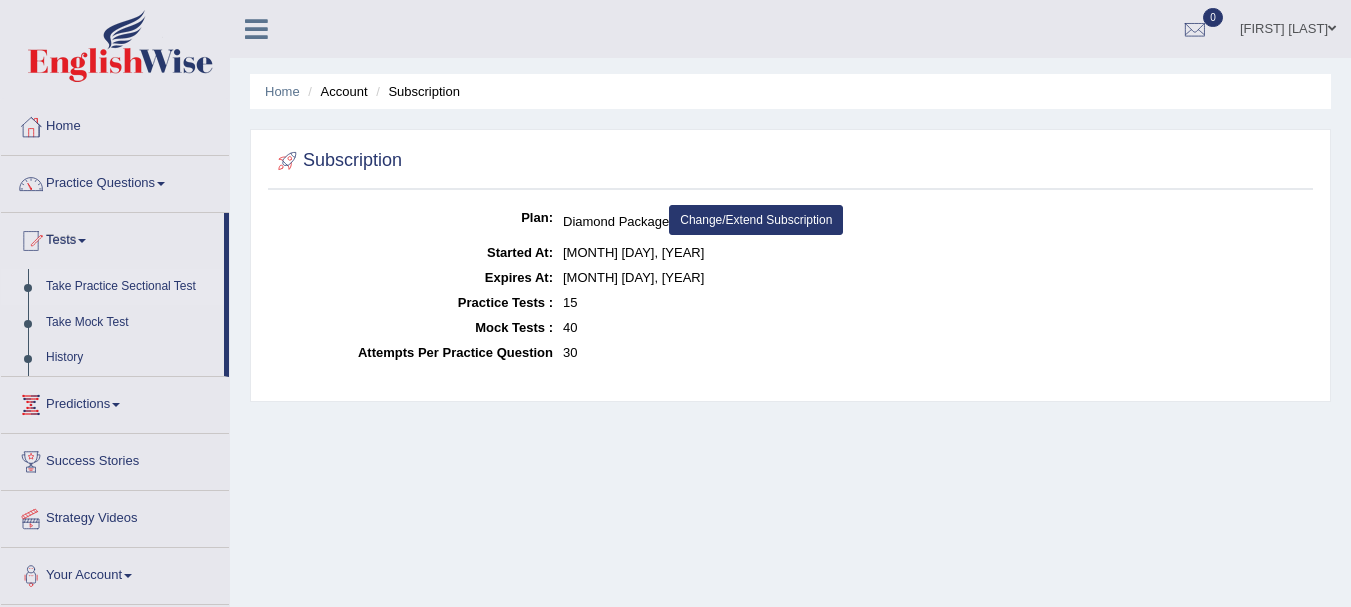 click on "Take Practice Sectional Test" at bounding box center (130, 287) 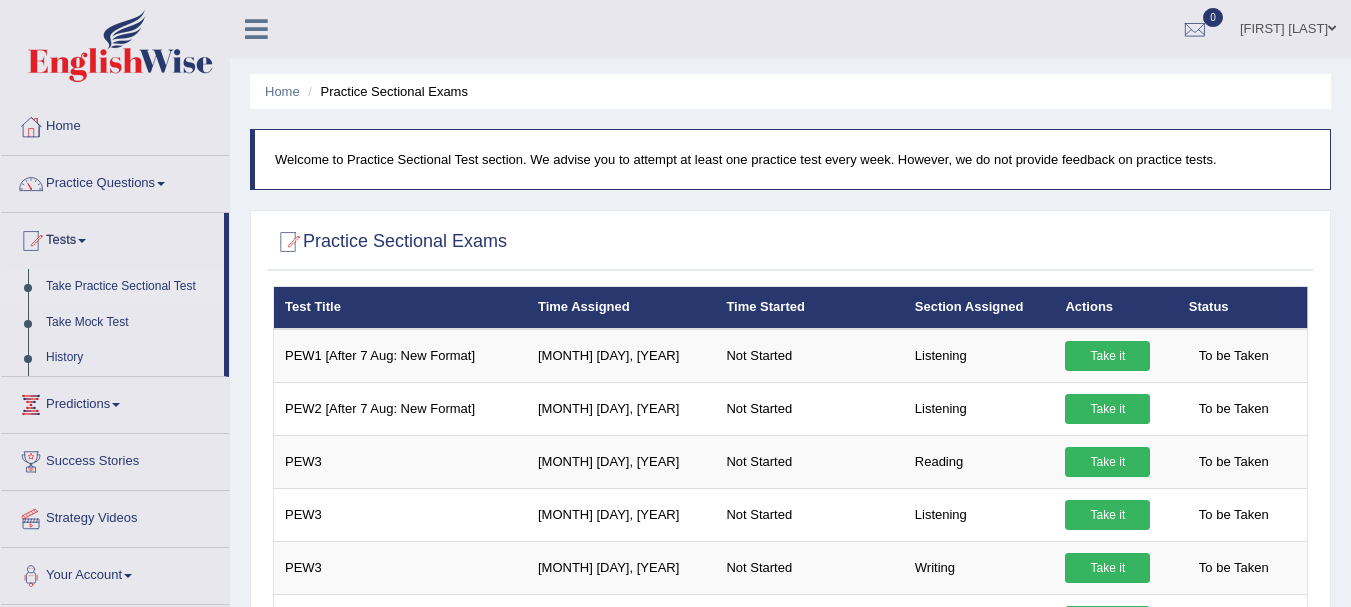 scroll, scrollTop: 0, scrollLeft: 0, axis: both 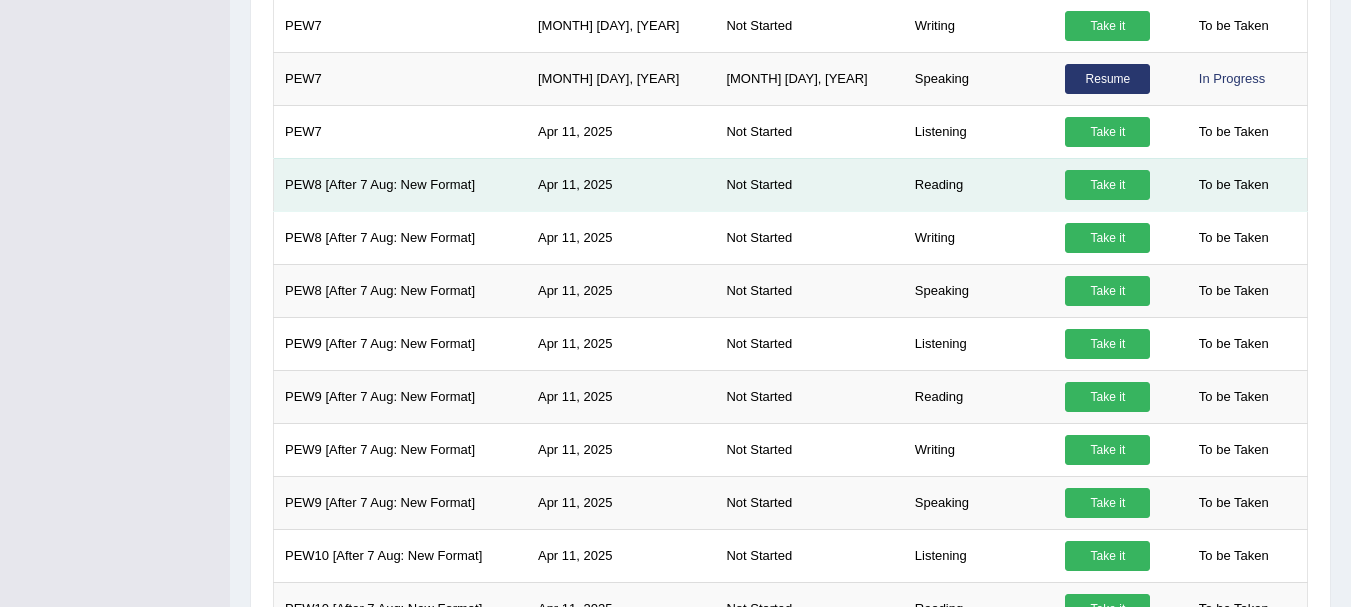 click on "Take it" at bounding box center [1107, 185] 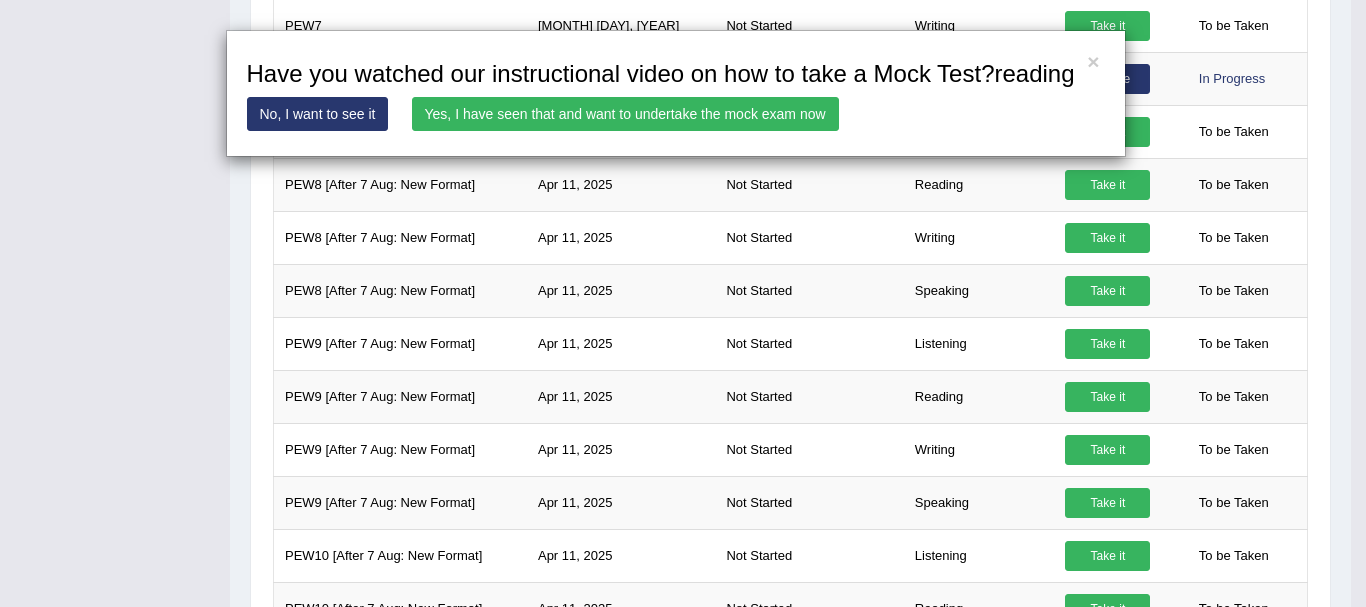 click on "No, I want to see it" at bounding box center (318, 114) 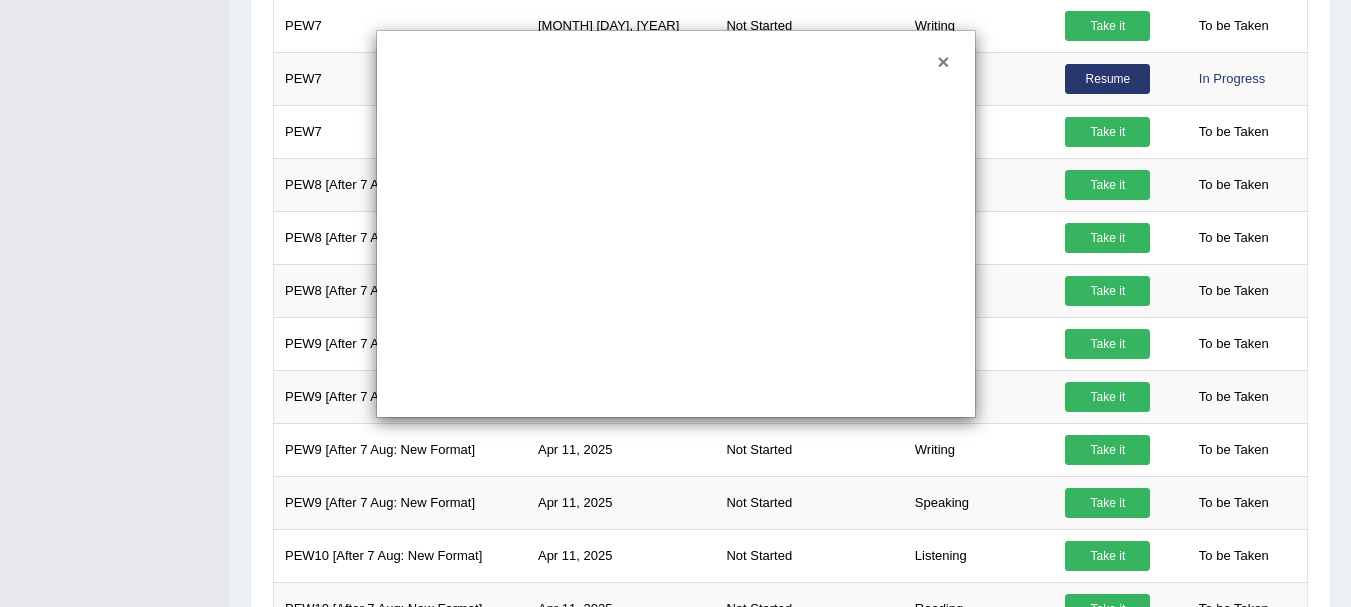 click on "×" at bounding box center (943, 61) 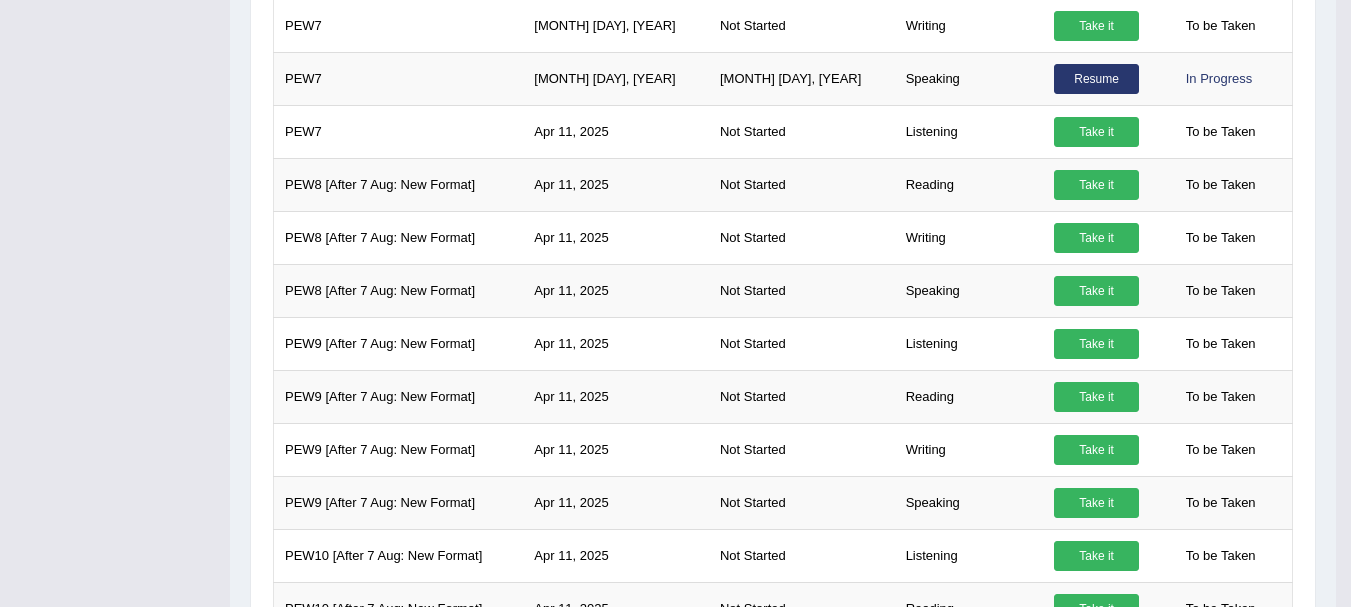 scroll, scrollTop: 921, scrollLeft: 0, axis: vertical 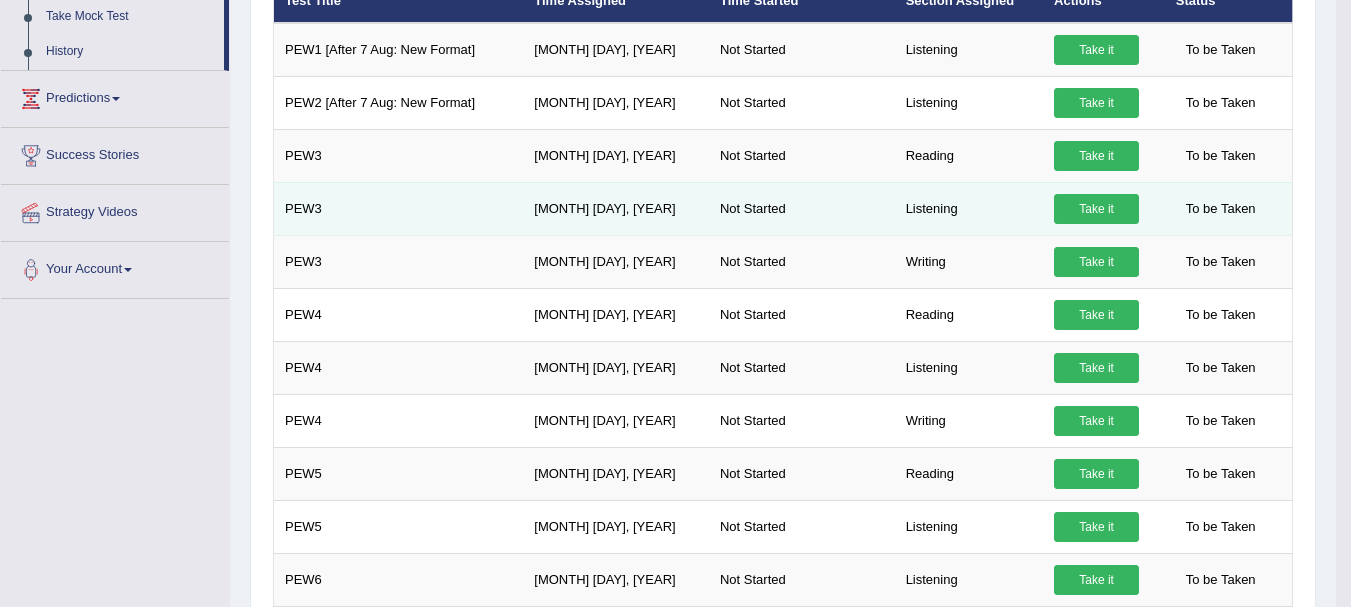 click on "Take it" at bounding box center (1096, 209) 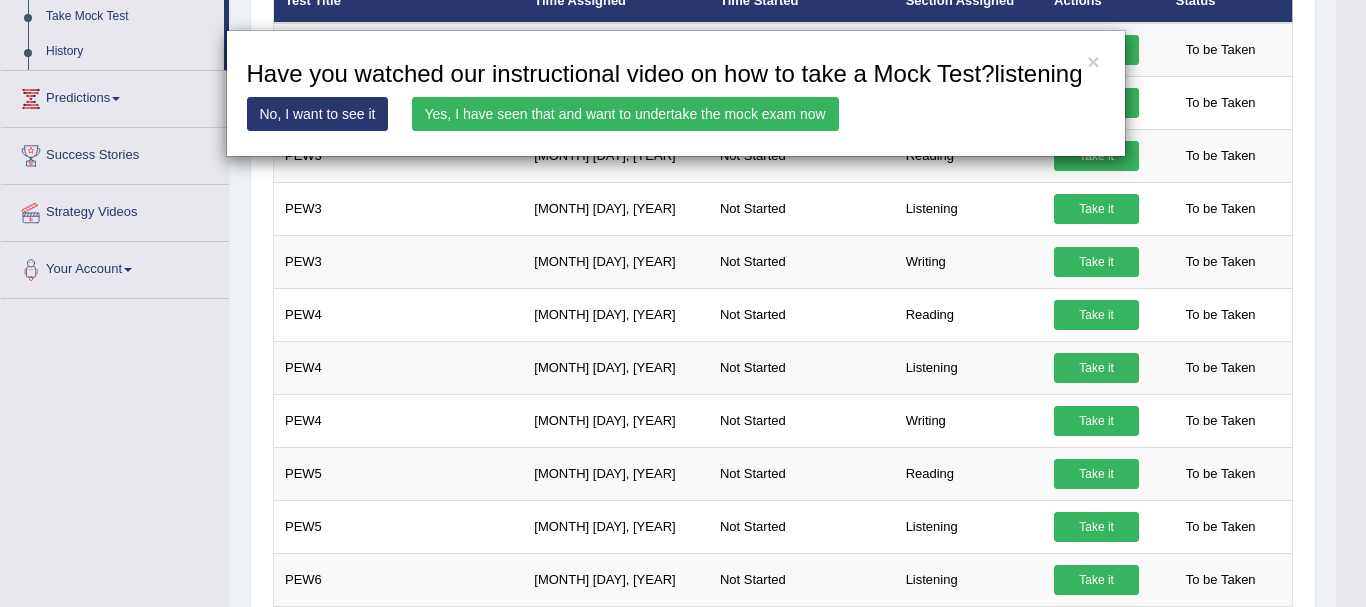 click on "No, I want to see it" at bounding box center [318, 114] 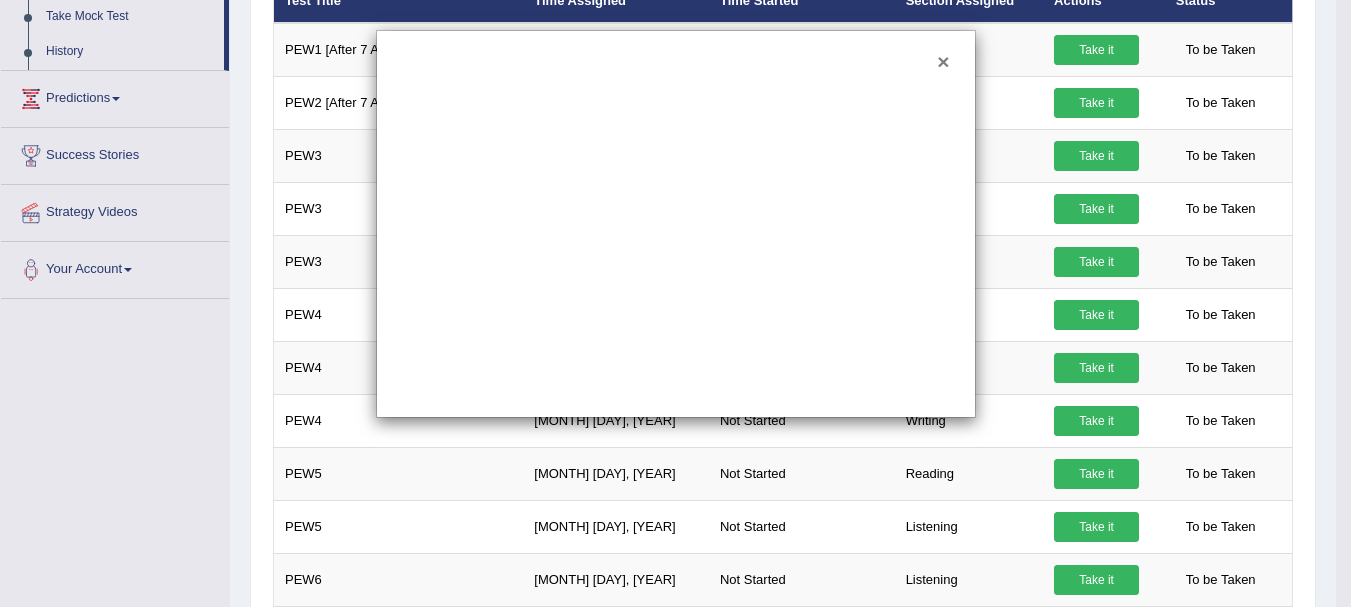 click on "×" at bounding box center (943, 61) 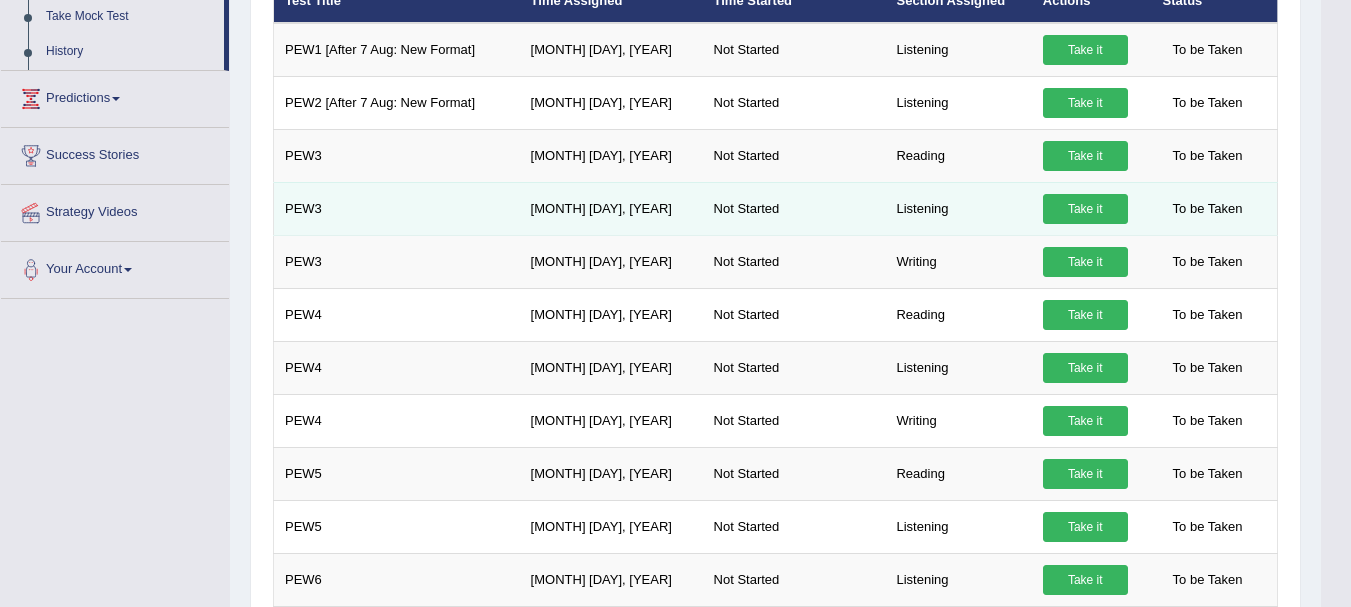 click on "Take it" at bounding box center (1085, 209) 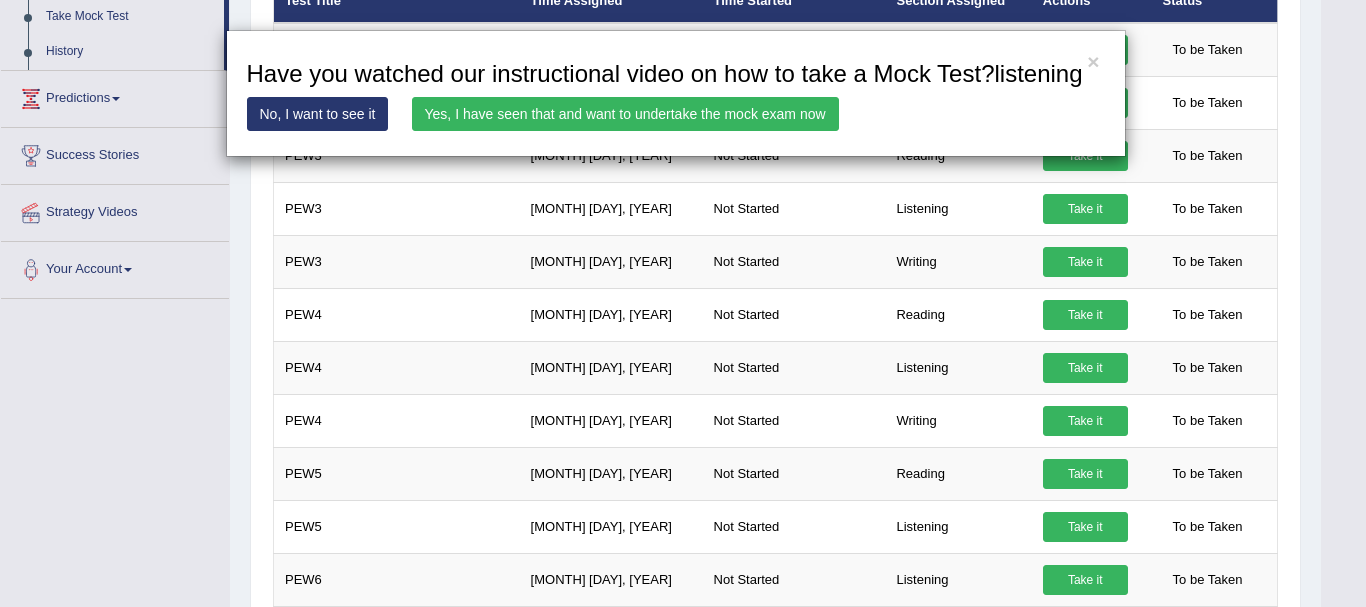 click on "Yes, I have seen that and want to undertake the mock exam now" at bounding box center [625, 114] 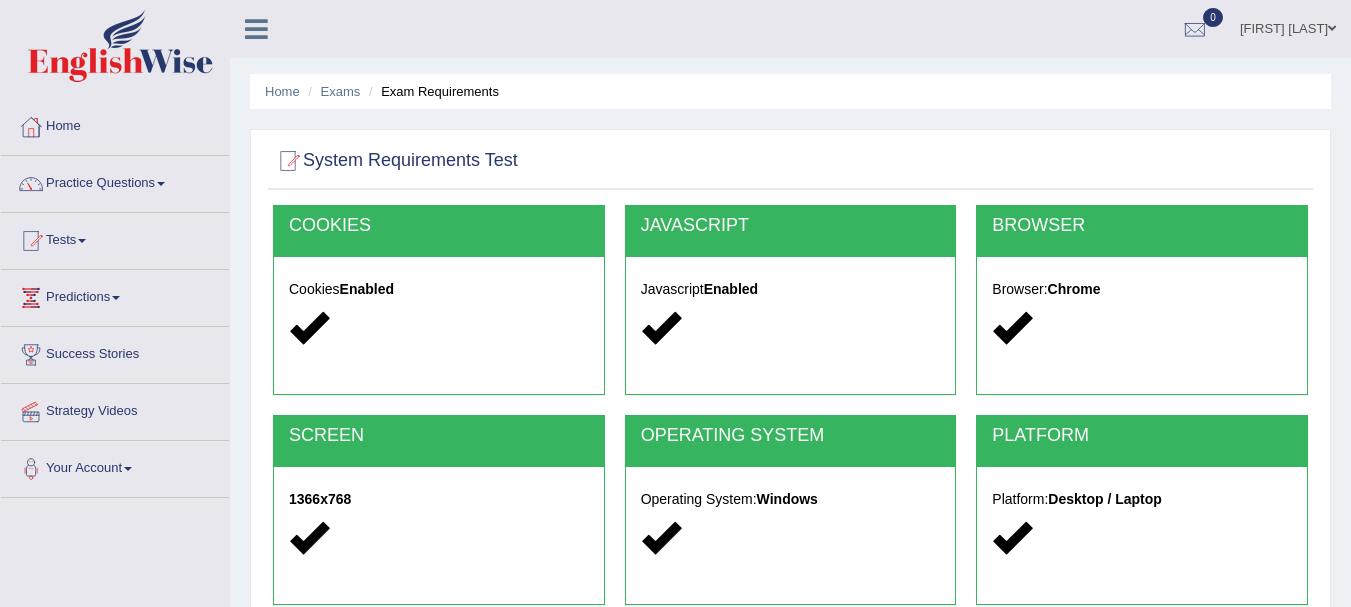scroll, scrollTop: 300, scrollLeft: 0, axis: vertical 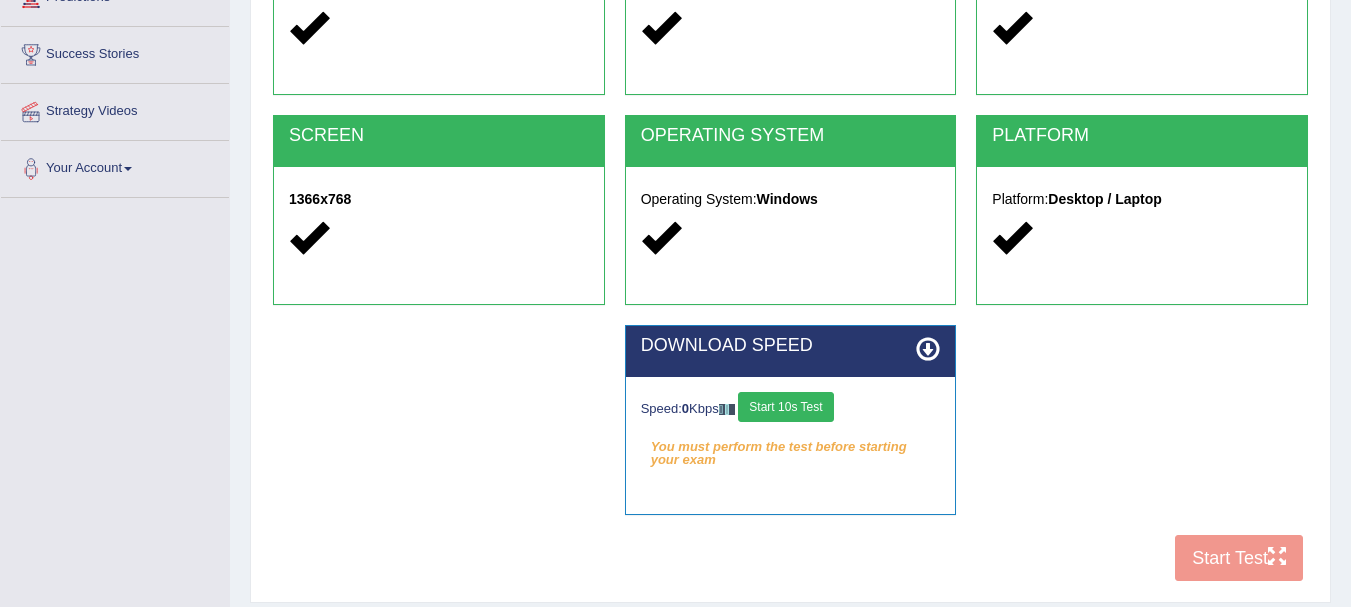 click on "Start 10s Test" at bounding box center [785, 407] 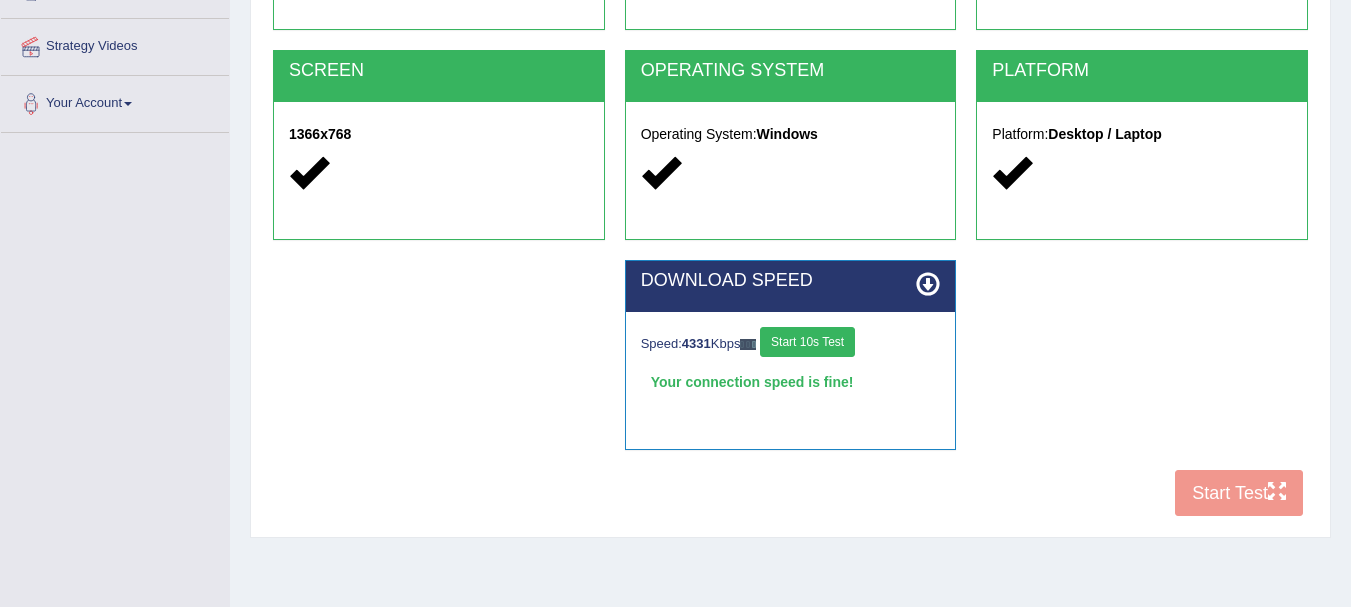 scroll, scrollTop: 400, scrollLeft: 0, axis: vertical 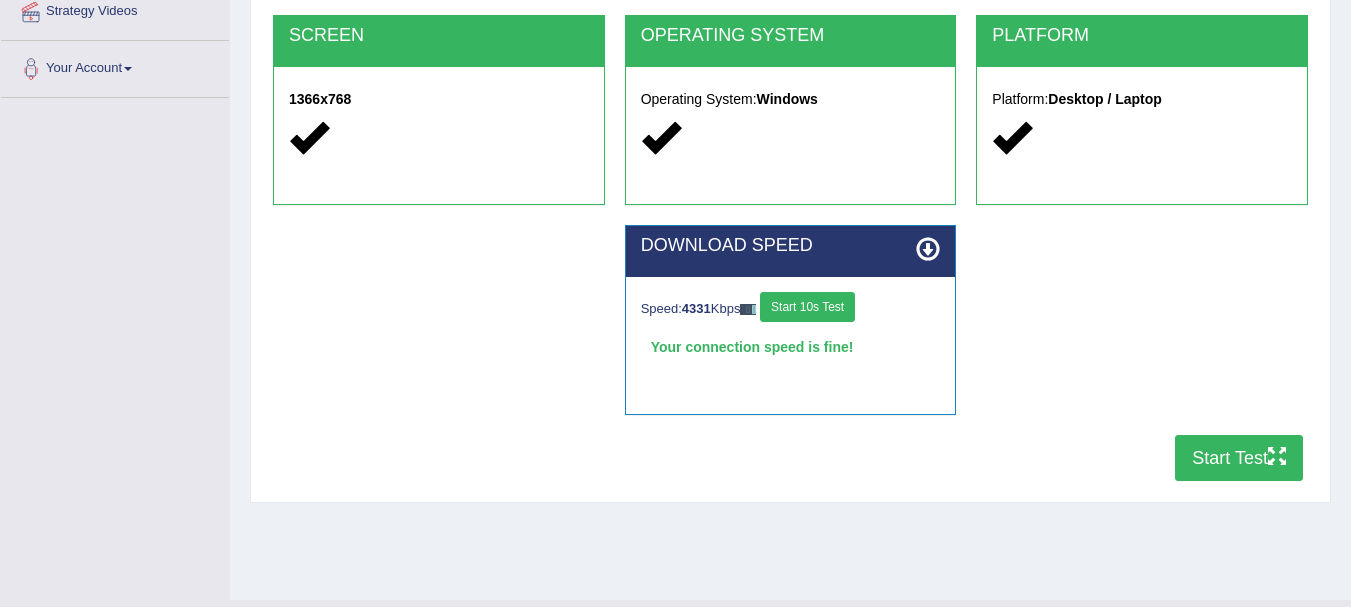 click on "Start Test" at bounding box center (1239, 458) 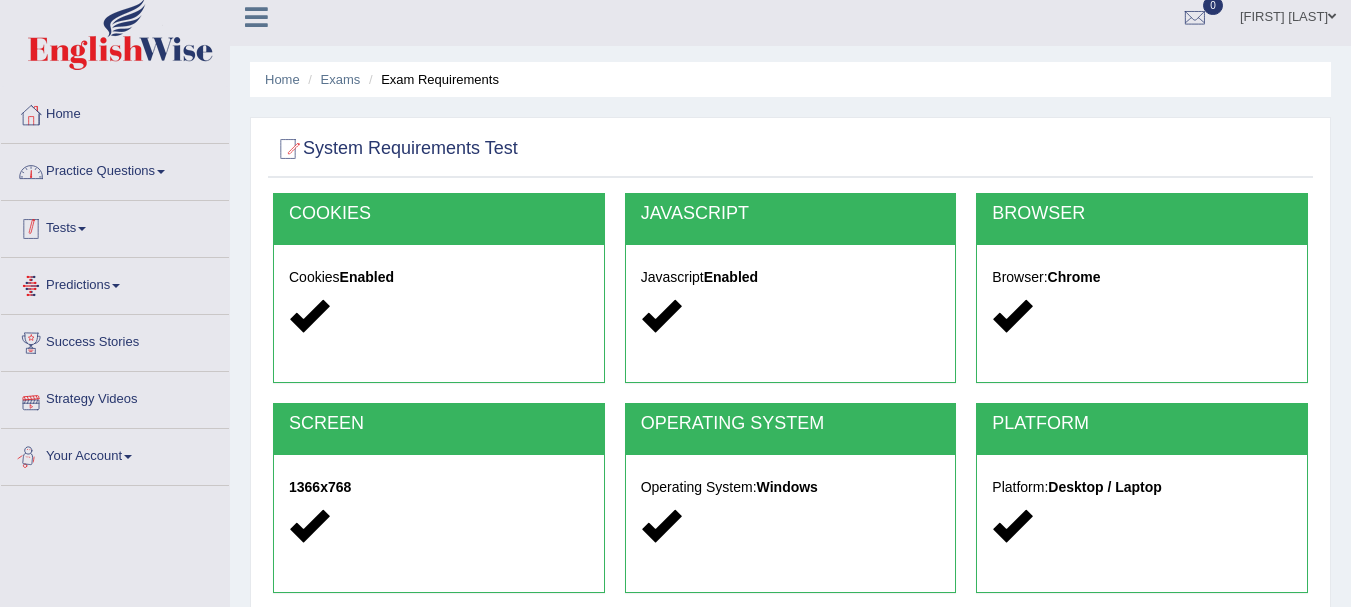 scroll, scrollTop: 0, scrollLeft: 0, axis: both 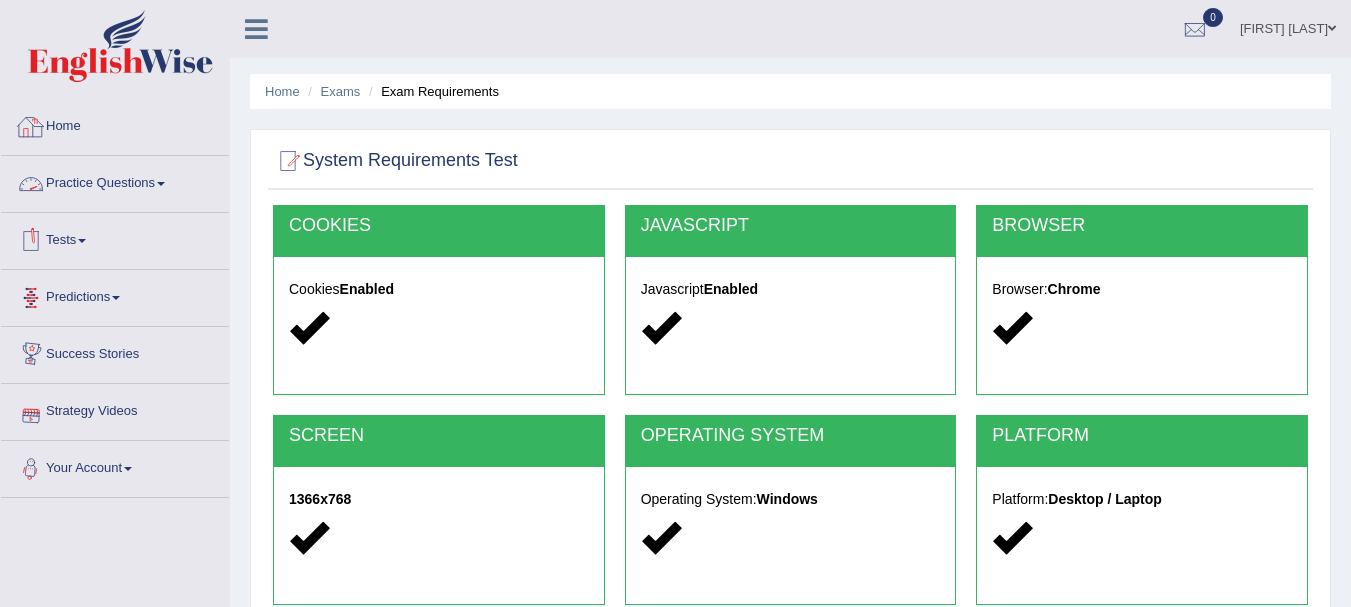 click on "Predictions" at bounding box center (115, 295) 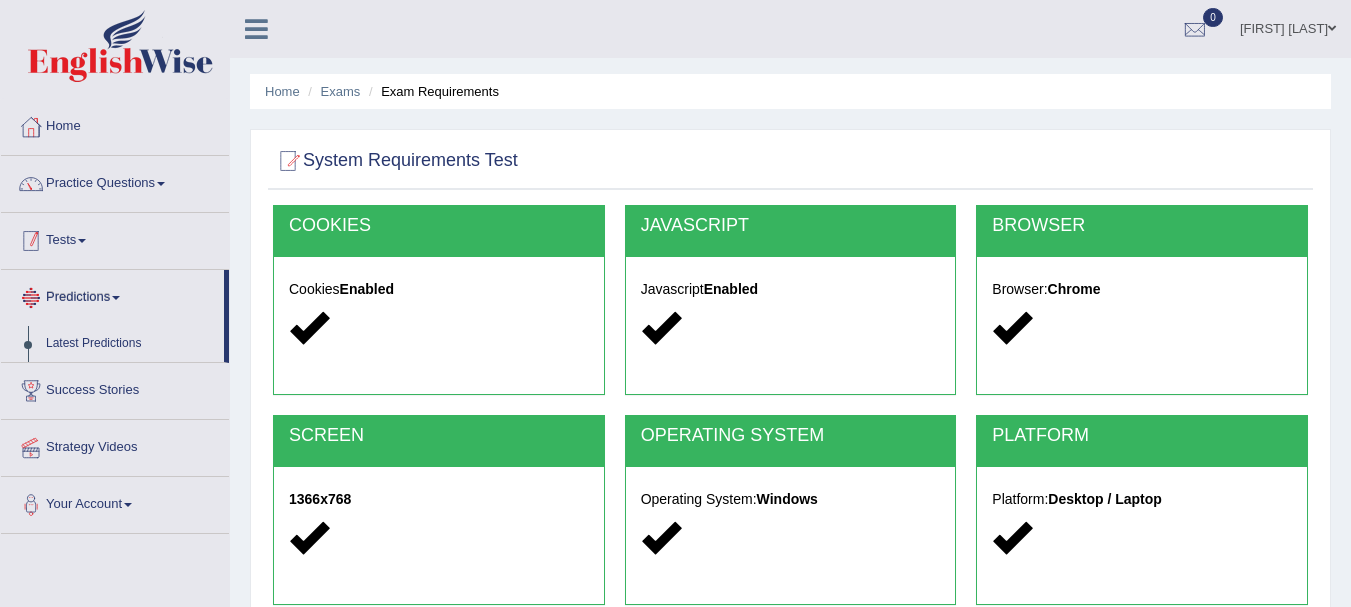 click on "Tests" at bounding box center [115, 238] 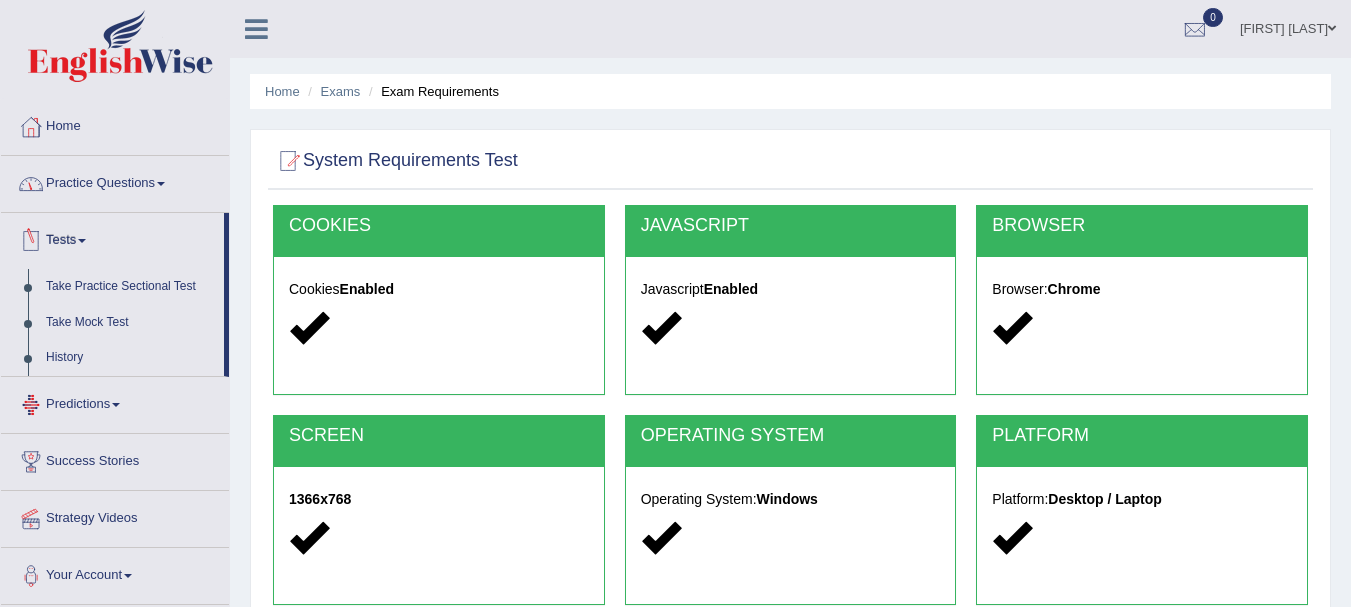 click on "Practice Questions" at bounding box center (115, 181) 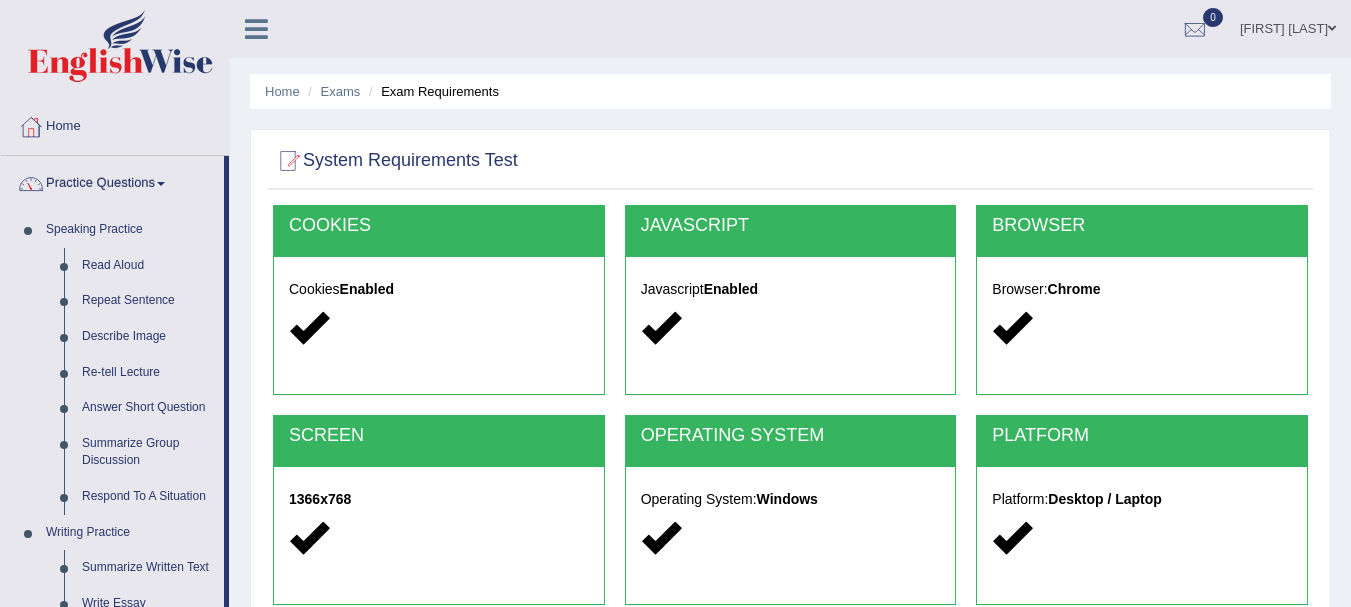 click on "Practice Questions" at bounding box center [112, 181] 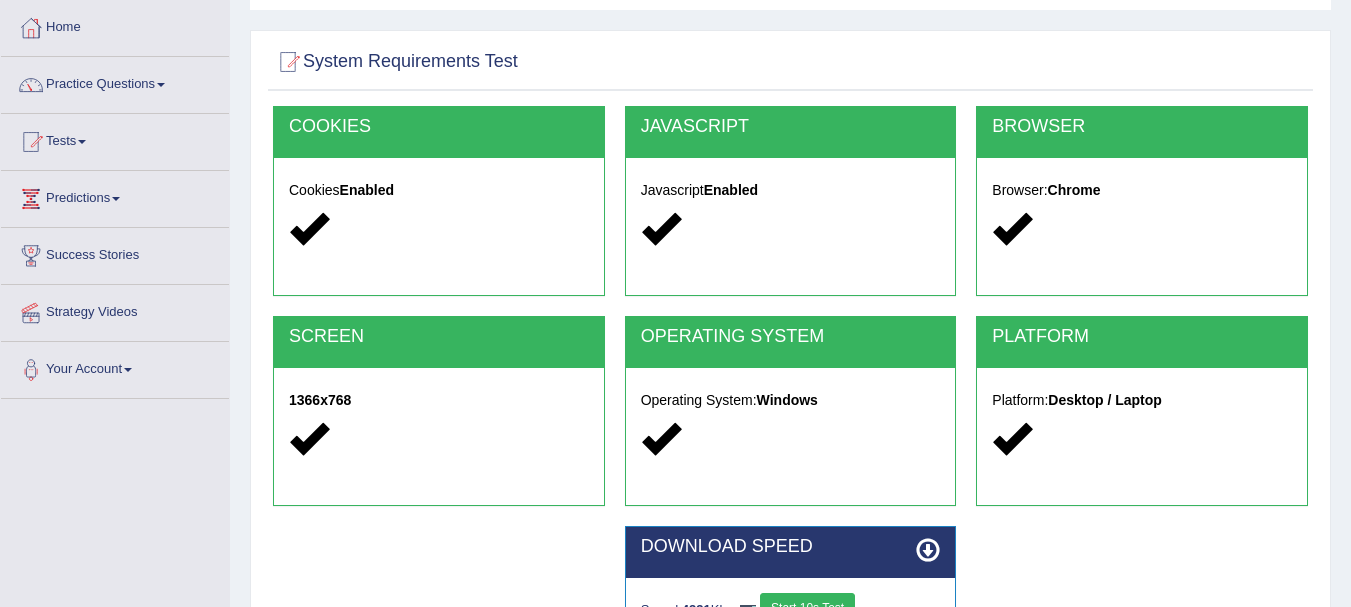 scroll, scrollTop: 100, scrollLeft: 0, axis: vertical 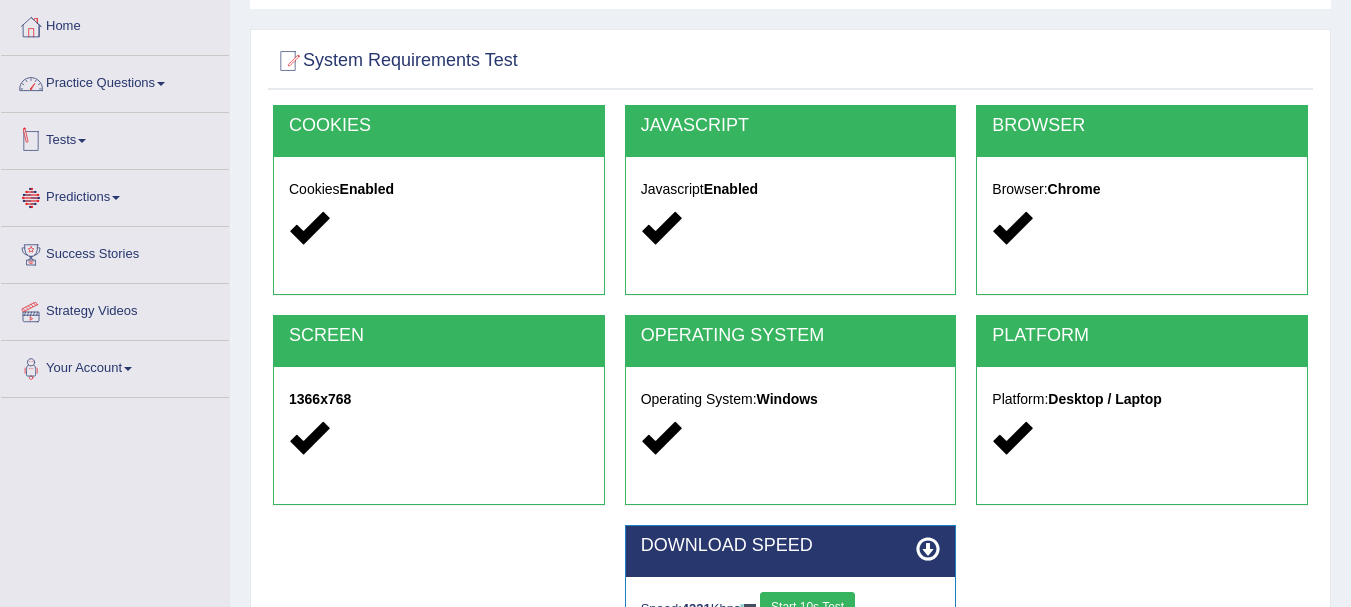 click on "Practice Questions" at bounding box center (115, 81) 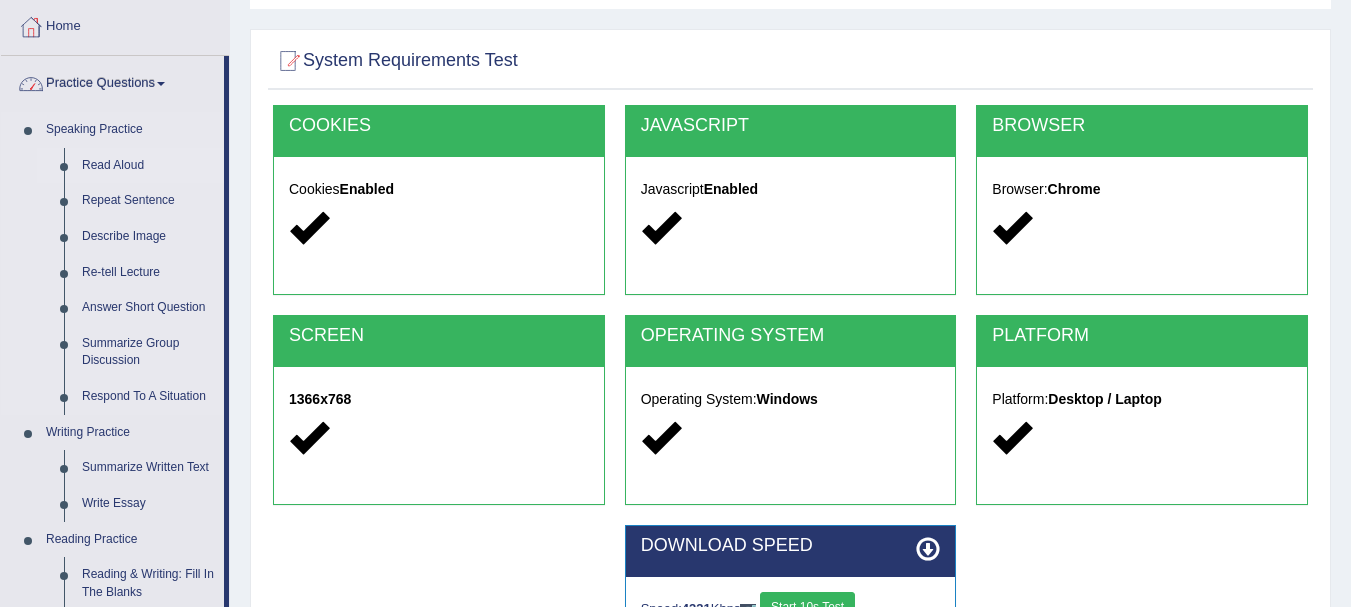 click on "Read Aloud" at bounding box center (148, 166) 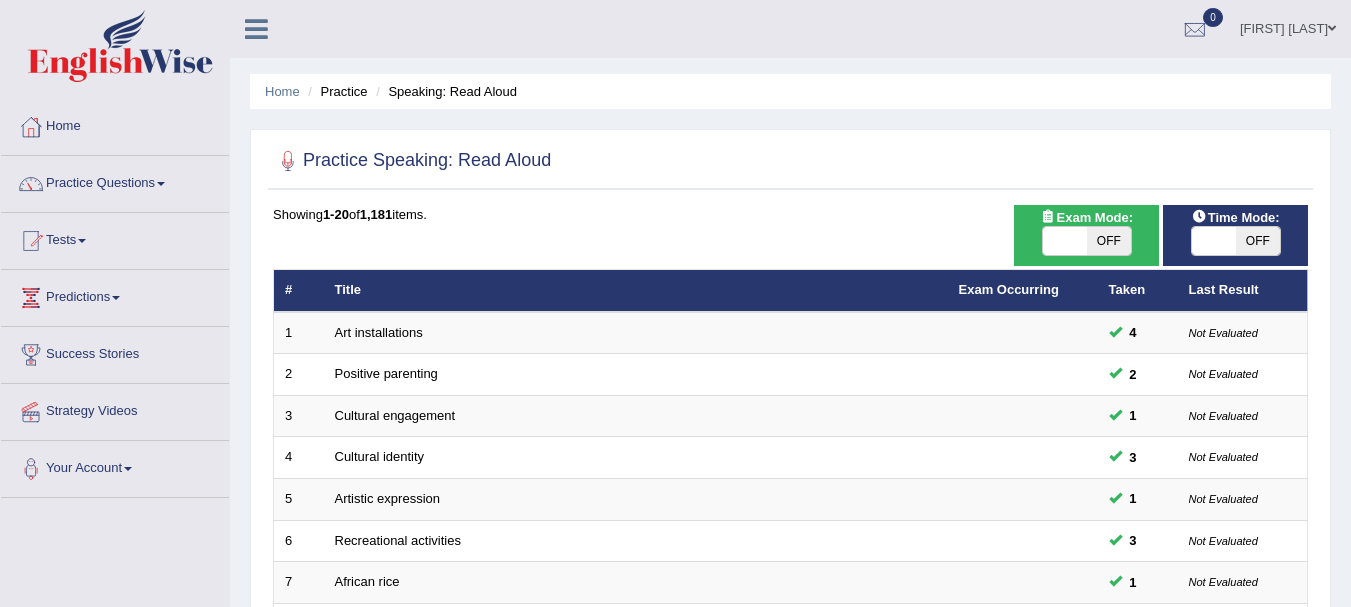scroll, scrollTop: 0, scrollLeft: 0, axis: both 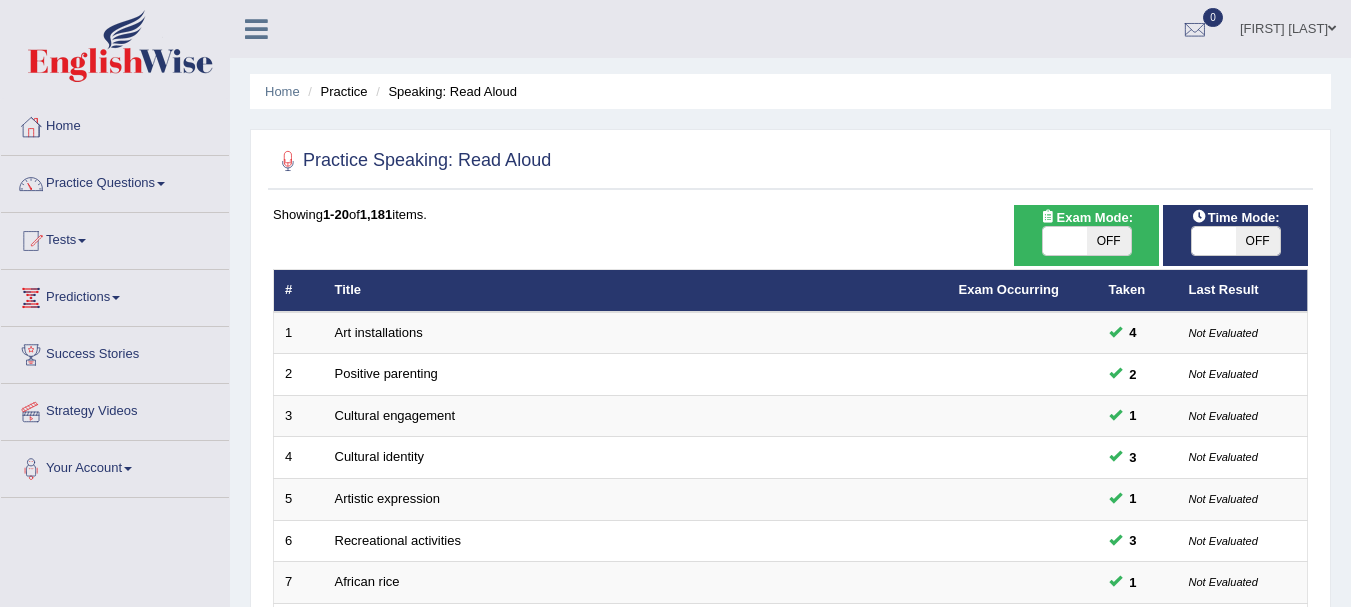 click at bounding box center [1214, 241] 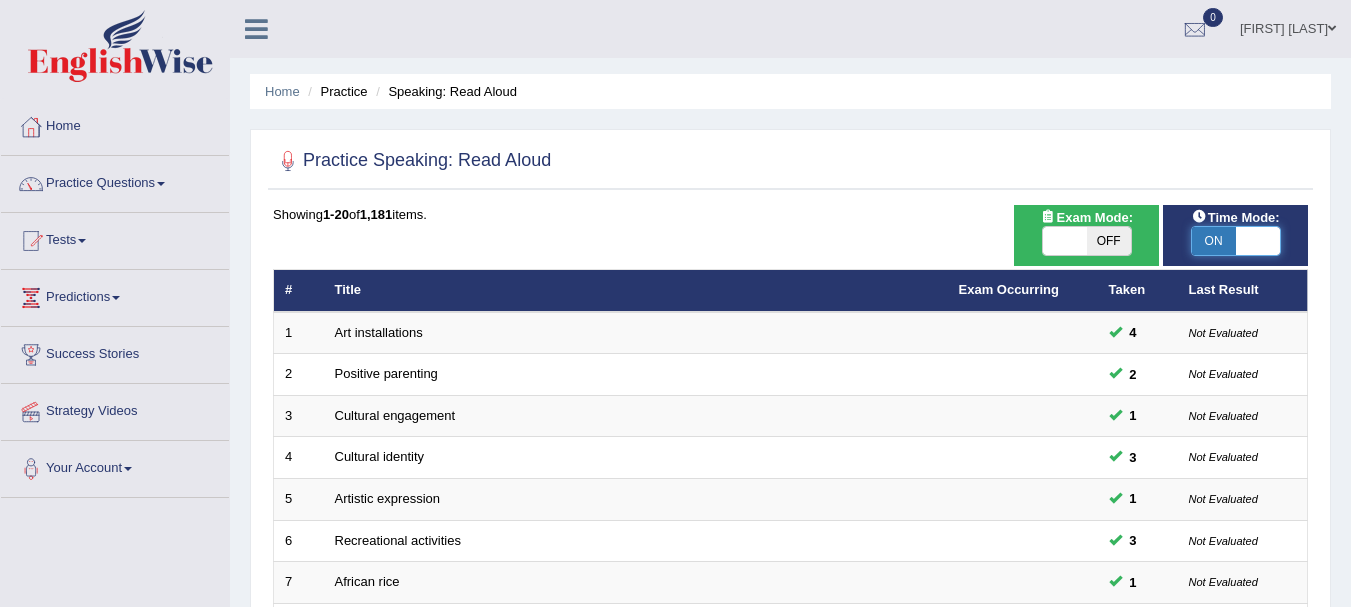 checkbox on "true" 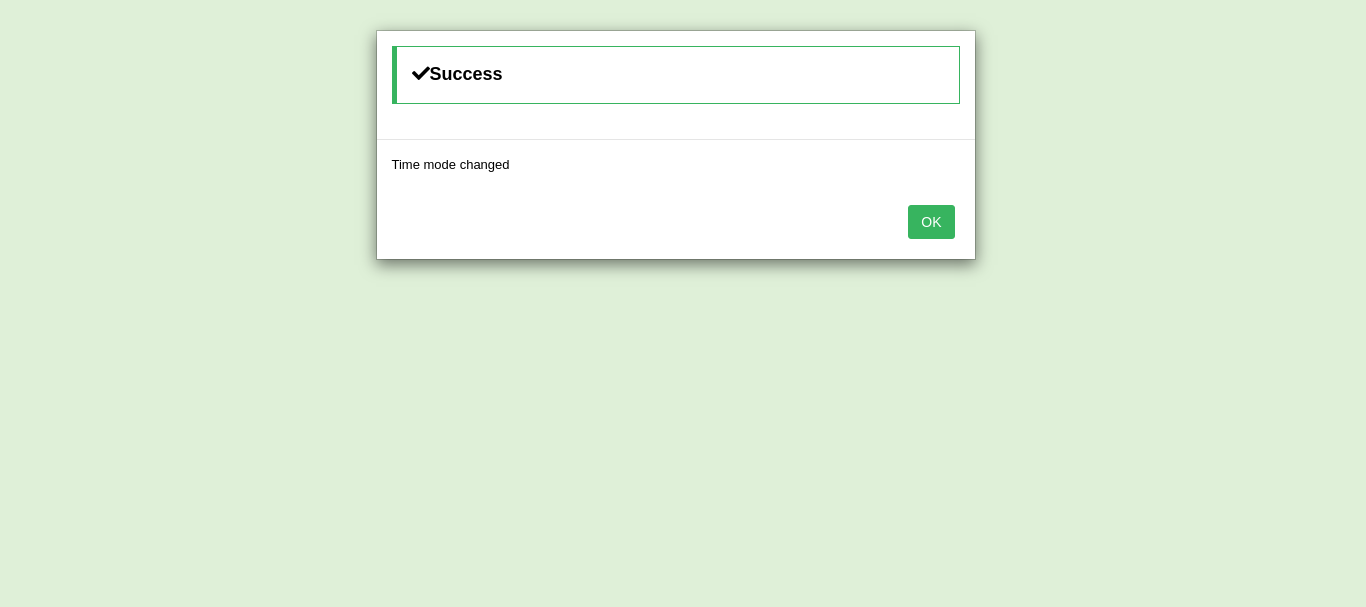 click on "OK" at bounding box center [931, 222] 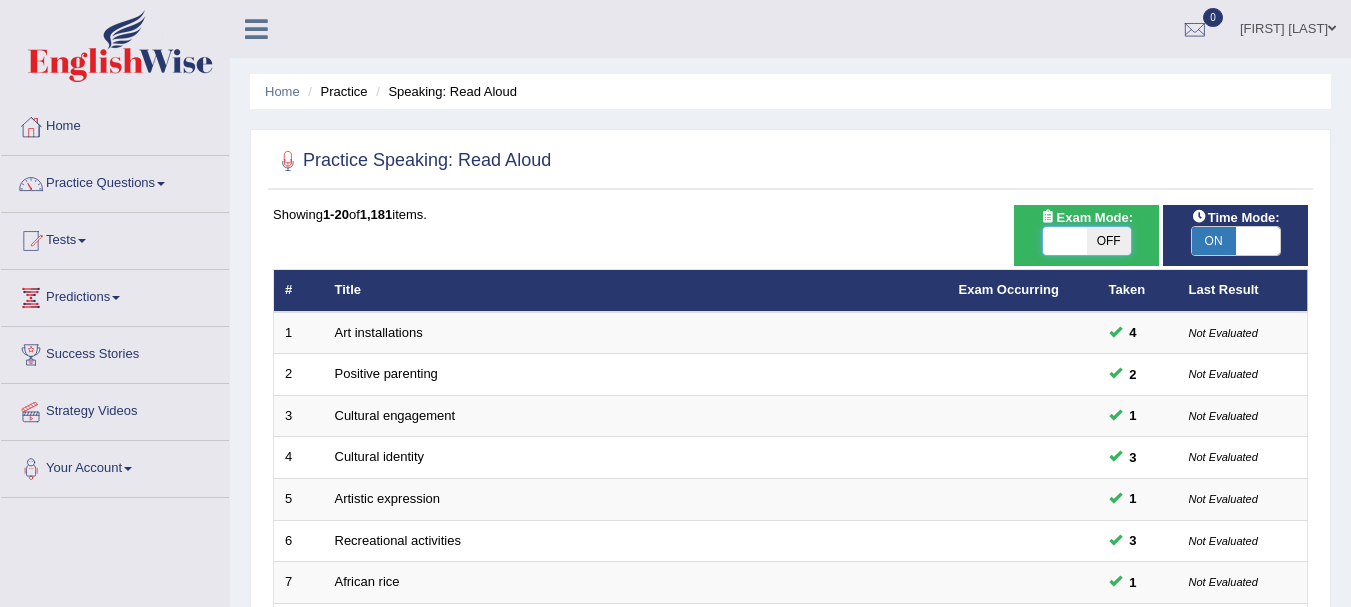 click at bounding box center (1065, 241) 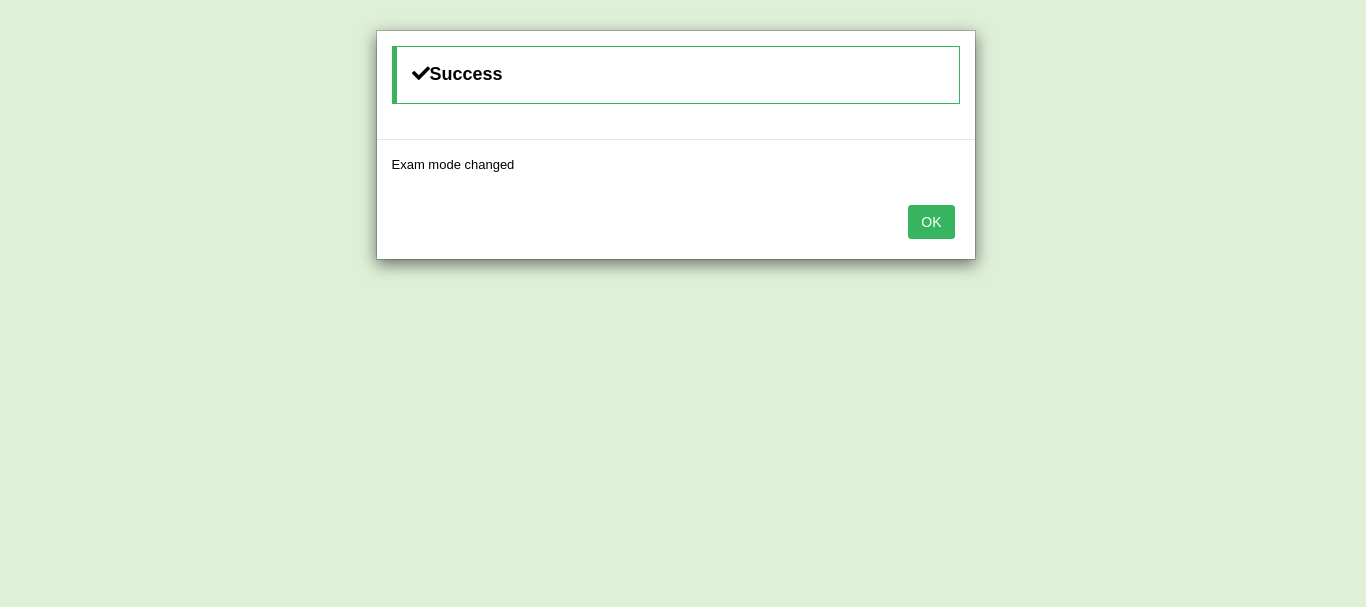 click on "OK" at bounding box center [676, 224] 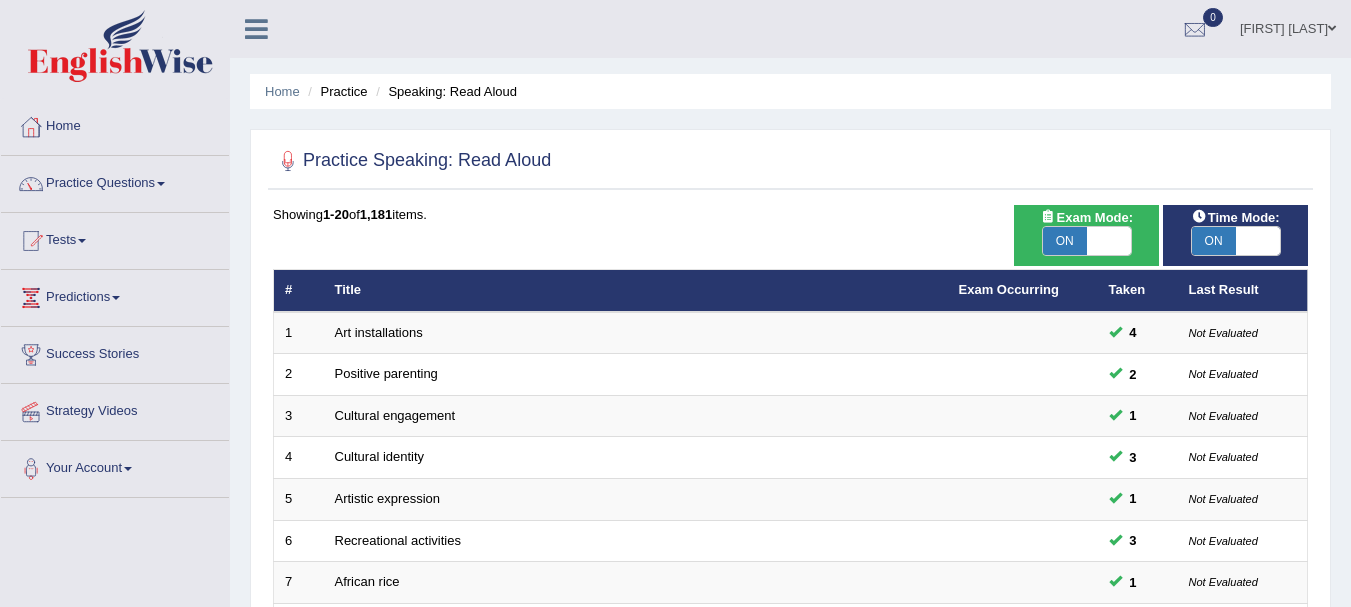 scroll, scrollTop: 100, scrollLeft: 0, axis: vertical 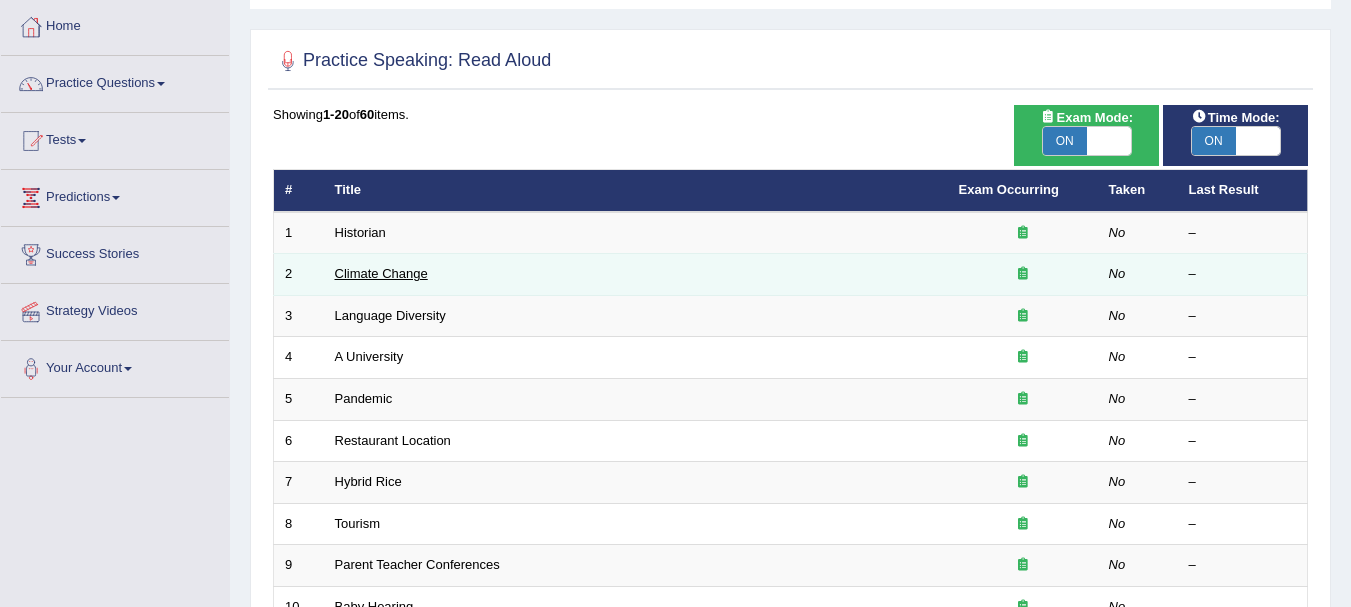 click on "Climate Change" at bounding box center (381, 273) 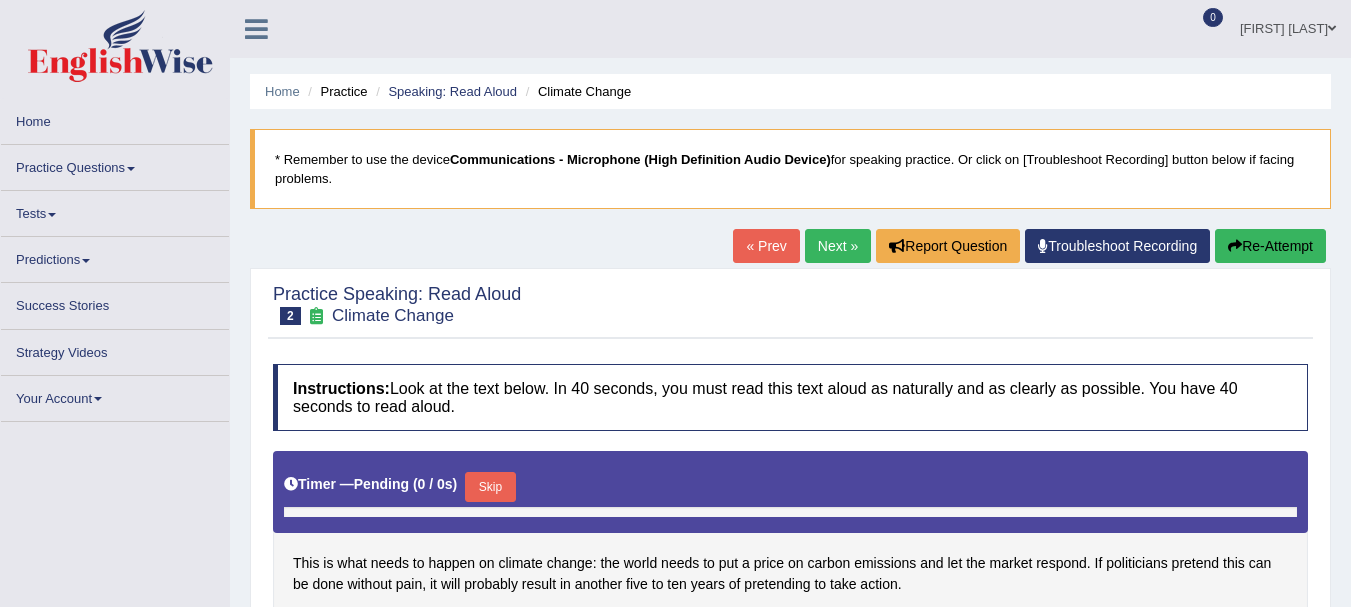 scroll, scrollTop: 100, scrollLeft: 0, axis: vertical 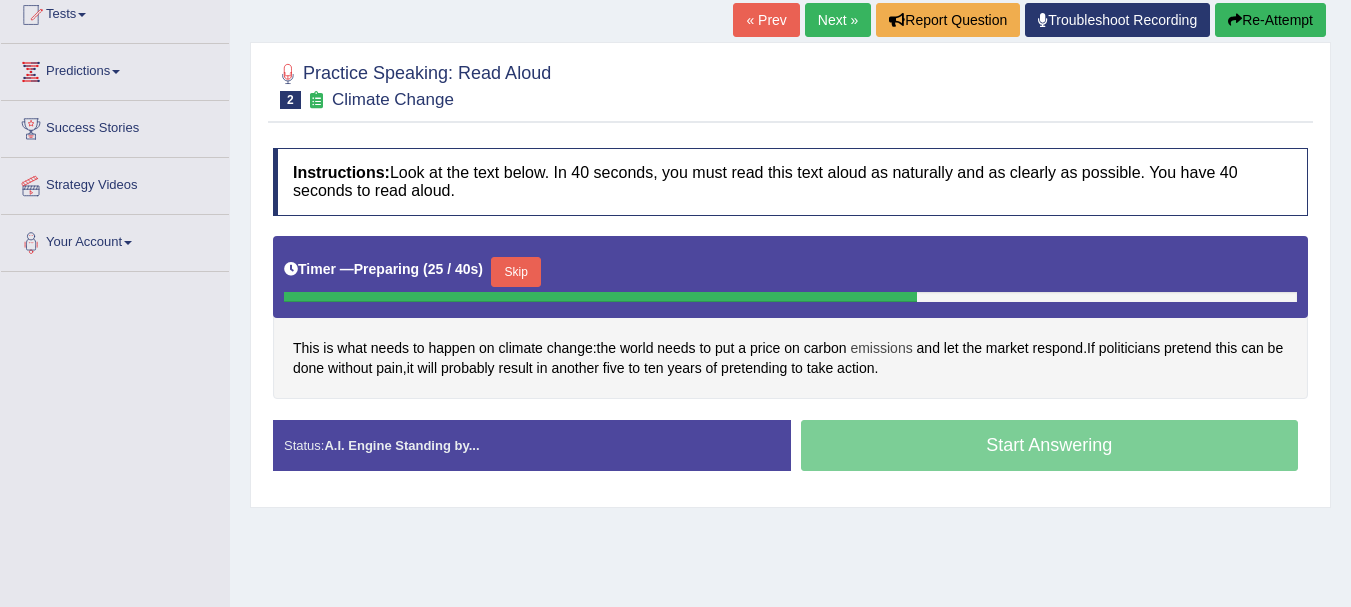 click on "emissions" at bounding box center (881, 348) 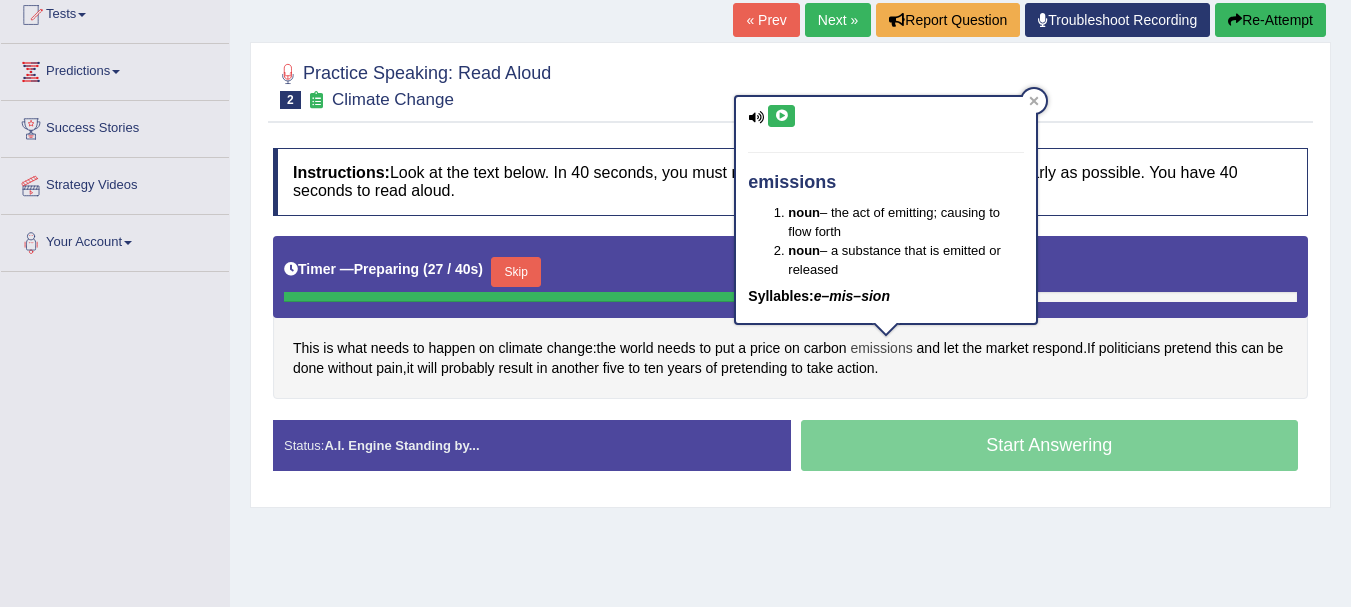 click on "emissions" at bounding box center (881, 348) 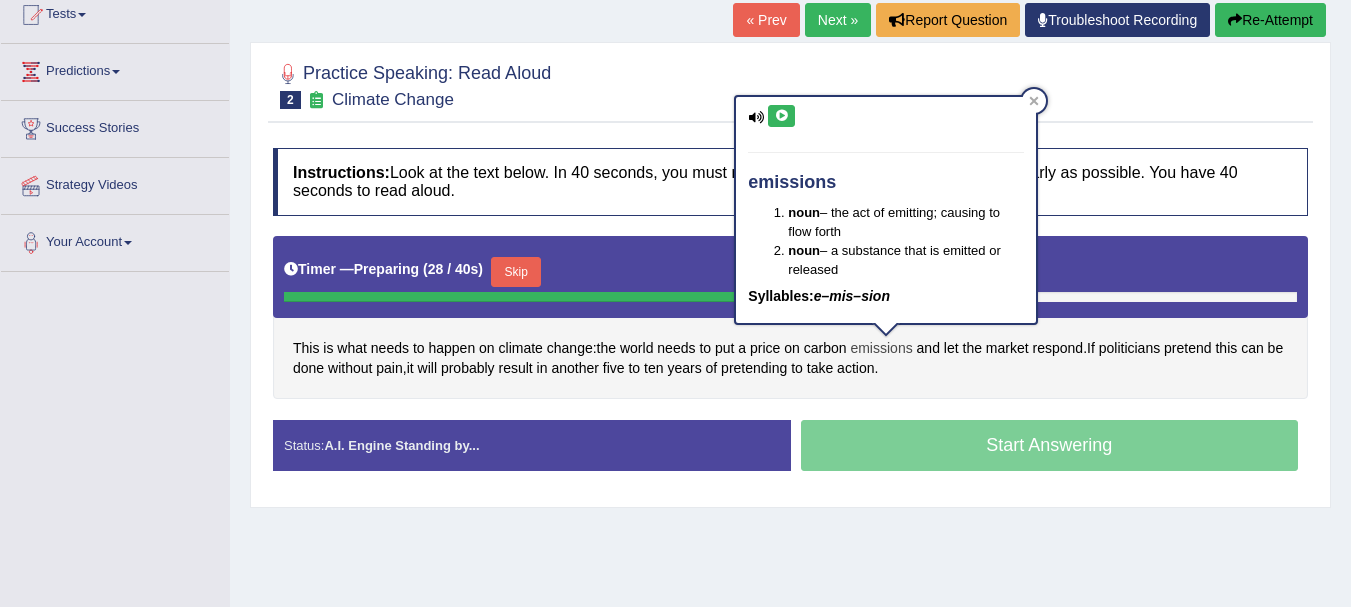 click on "emissions" at bounding box center [881, 348] 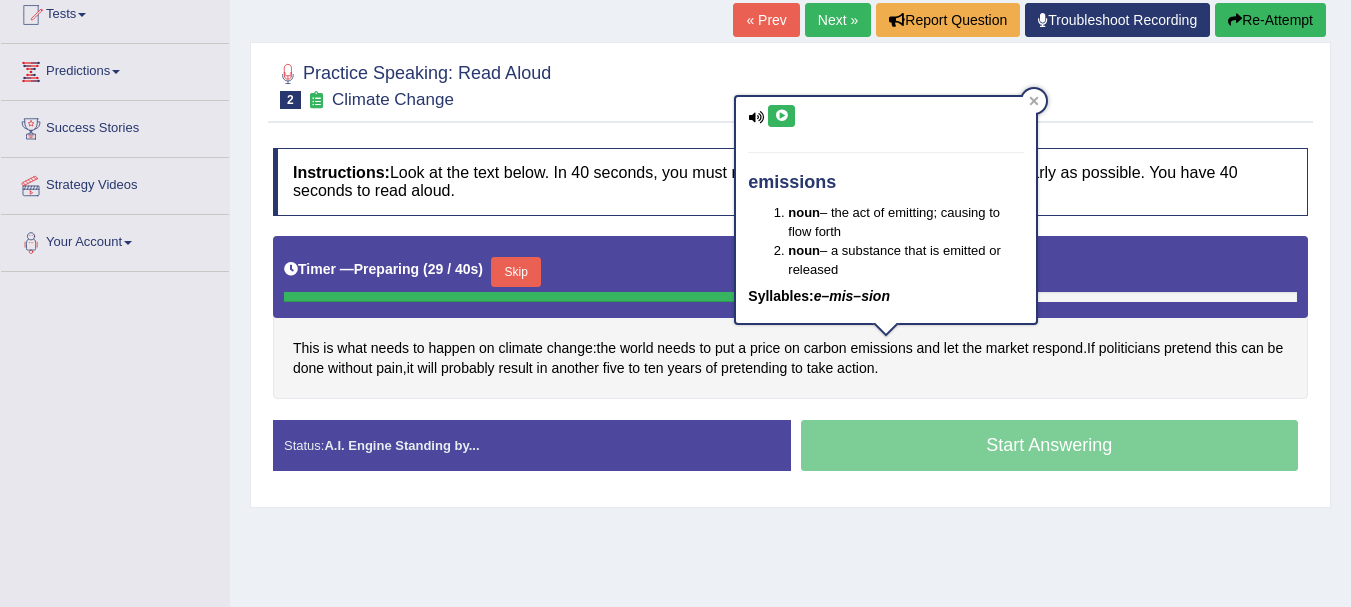 click on "This   is   what   needs   to   happen   on   climate   change :  the   world   needs   to   put   a   price   on   carbon   emissions   and   let   the   market   respond .  If   politicians   pretend   this   can   be   done   without   pain ,  it   will   probably   result   in   another   five   to   ten   years   of   pretending   to   take   action ." at bounding box center (790, 317) 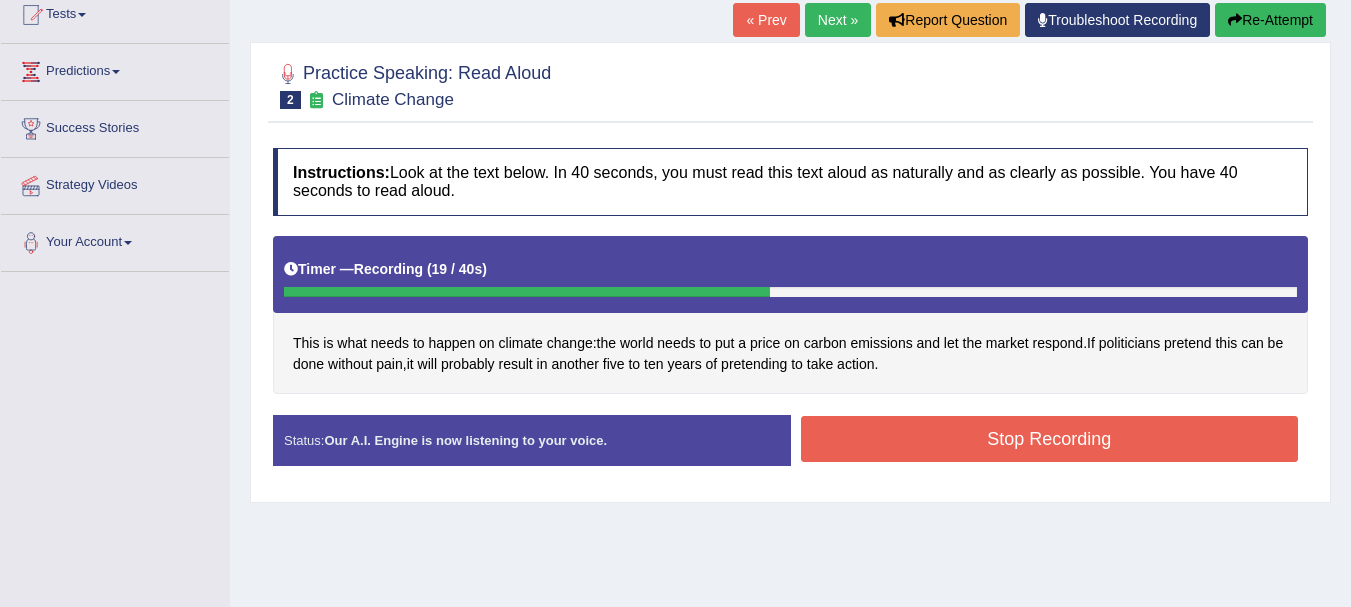 click on "Stop Recording" at bounding box center (1050, 439) 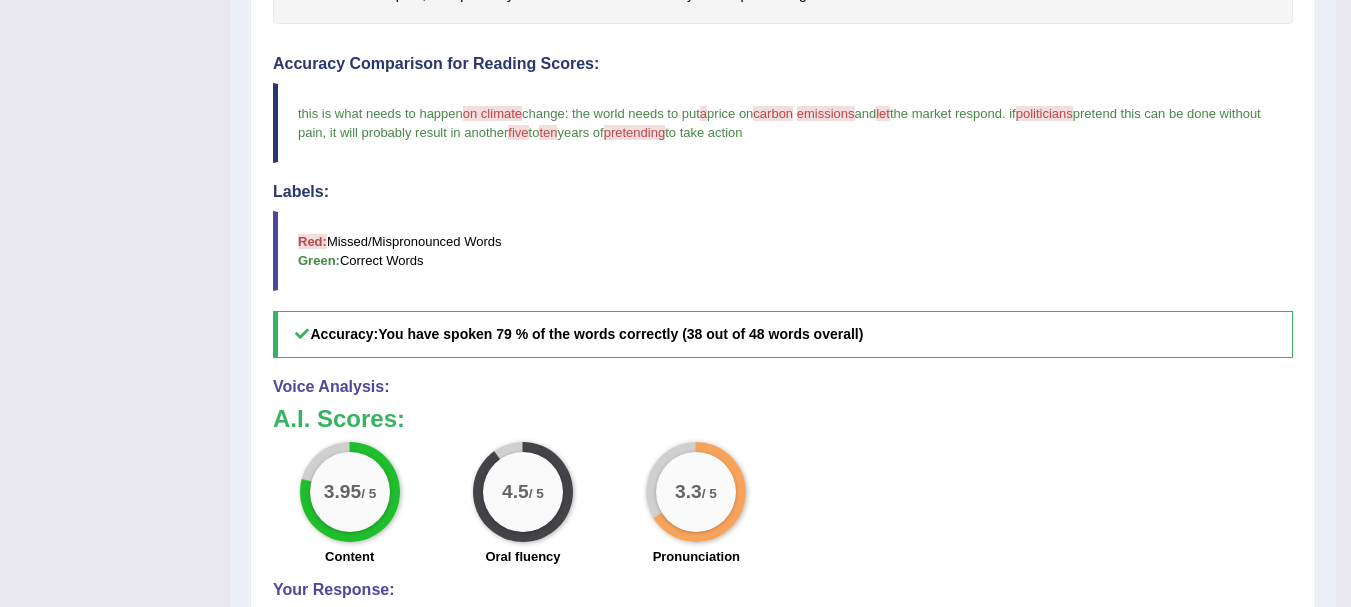 scroll, scrollTop: 796, scrollLeft: 0, axis: vertical 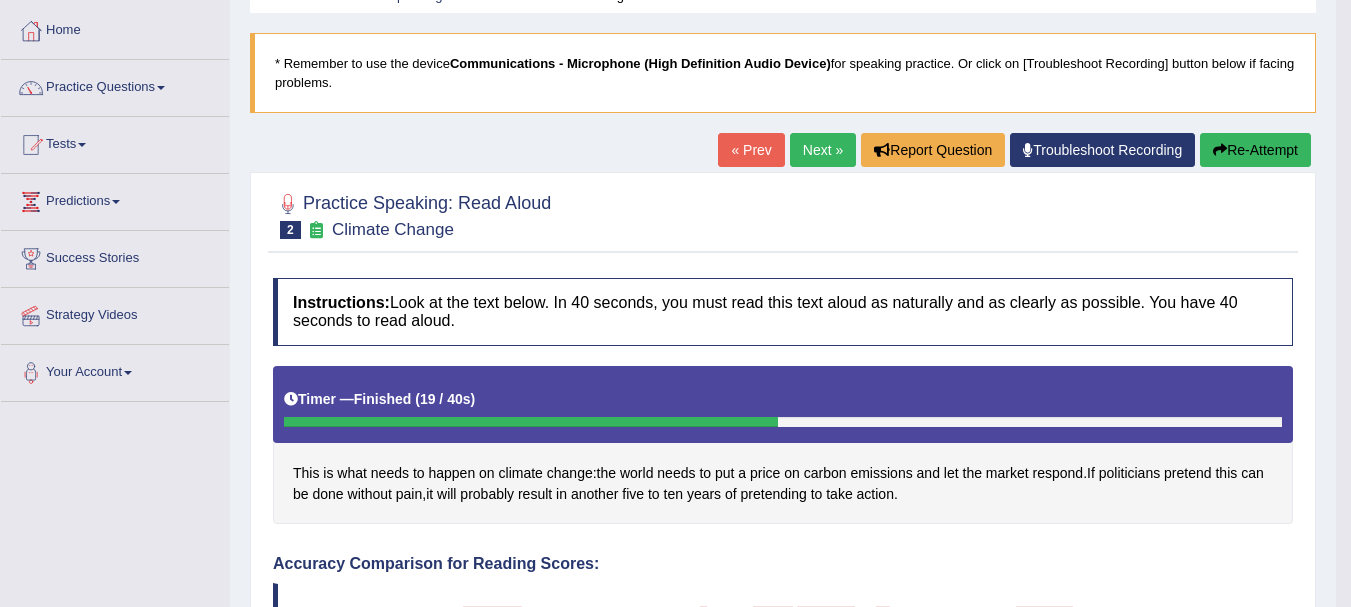 click on "Next »" at bounding box center [823, 150] 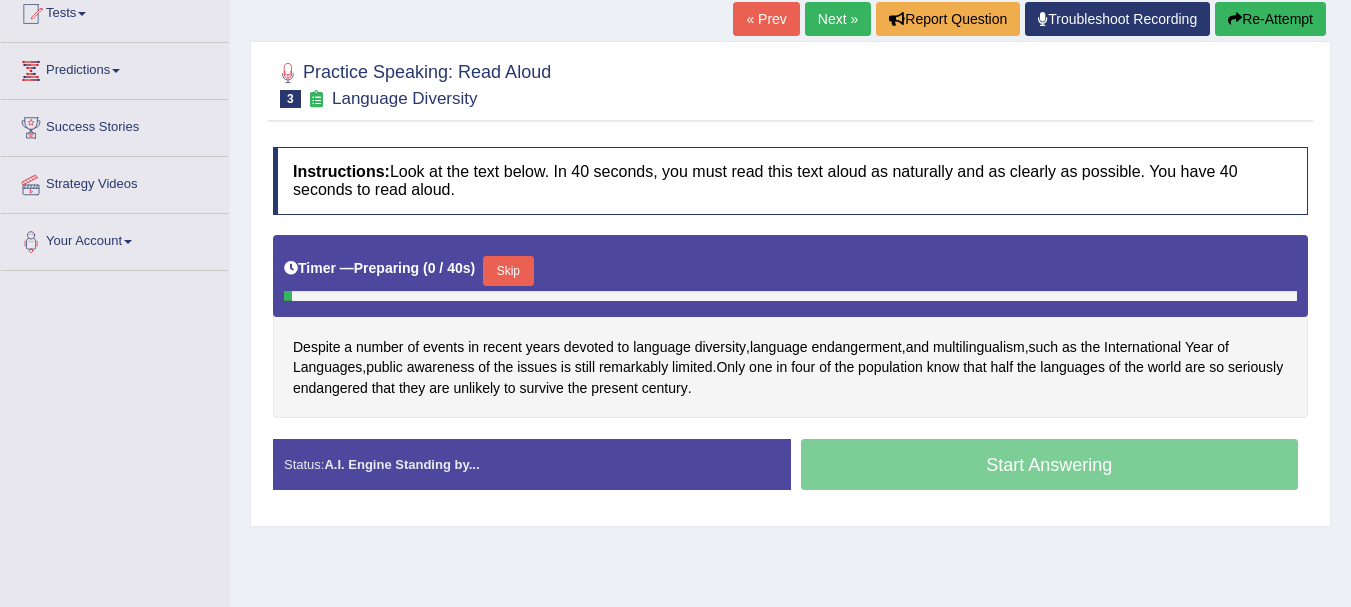 scroll, scrollTop: 300, scrollLeft: 0, axis: vertical 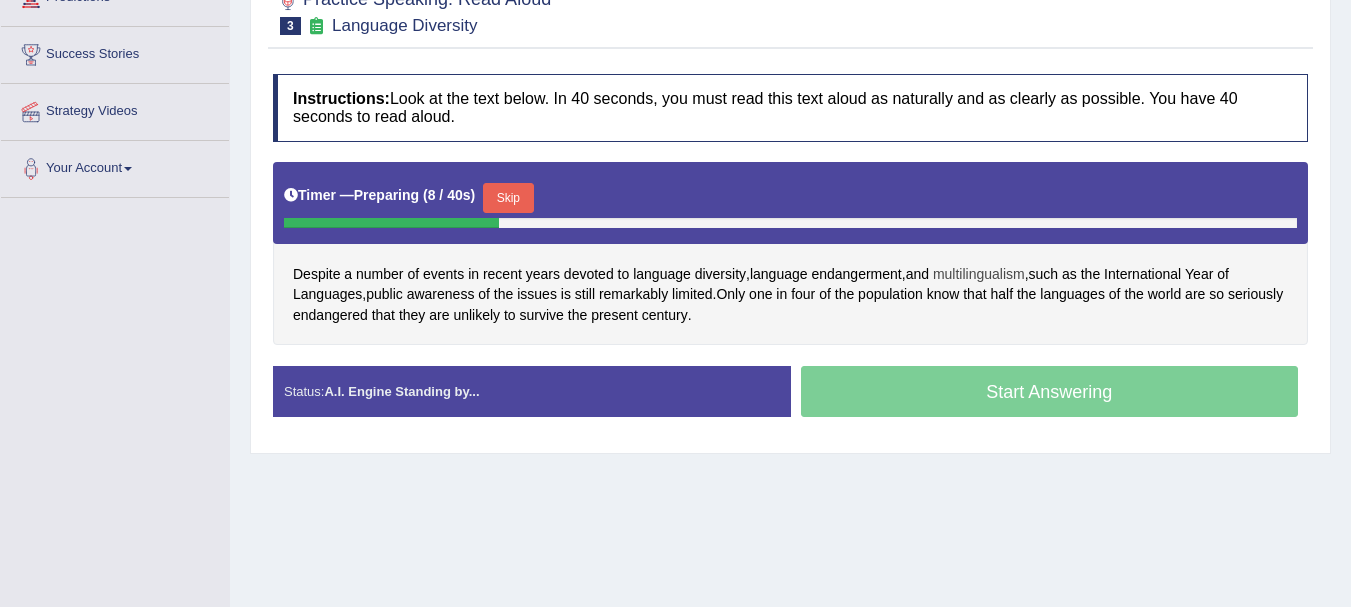 click on "multilingualism" at bounding box center (979, 274) 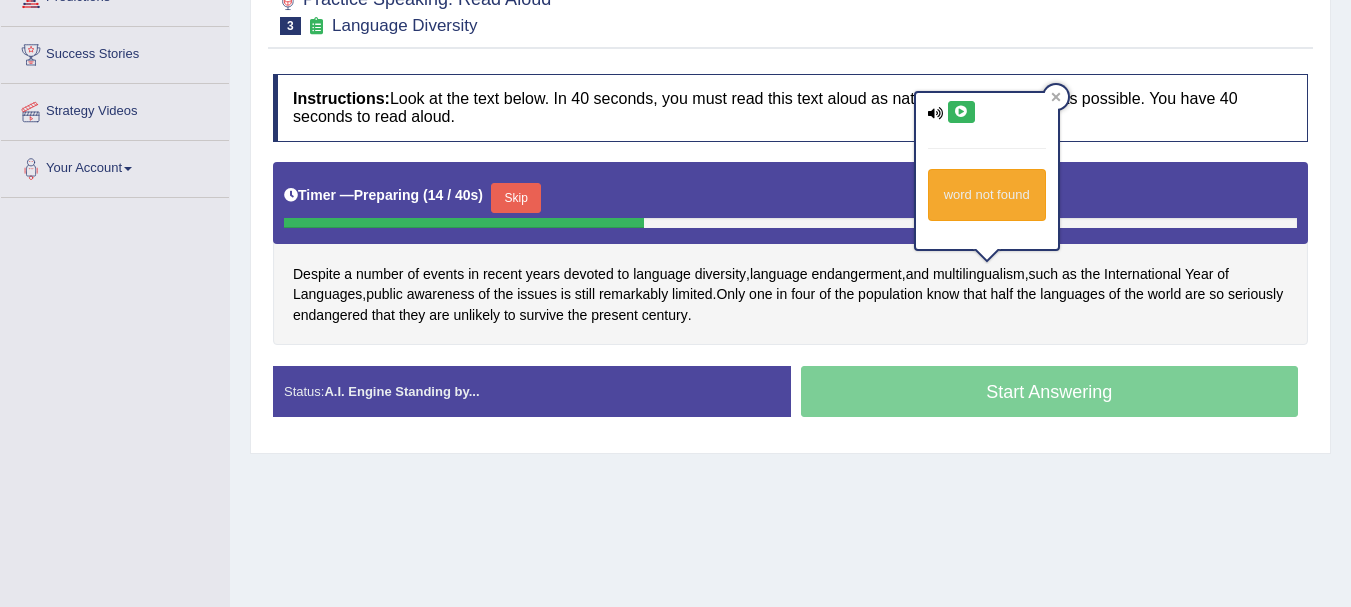 click at bounding box center [961, 112] 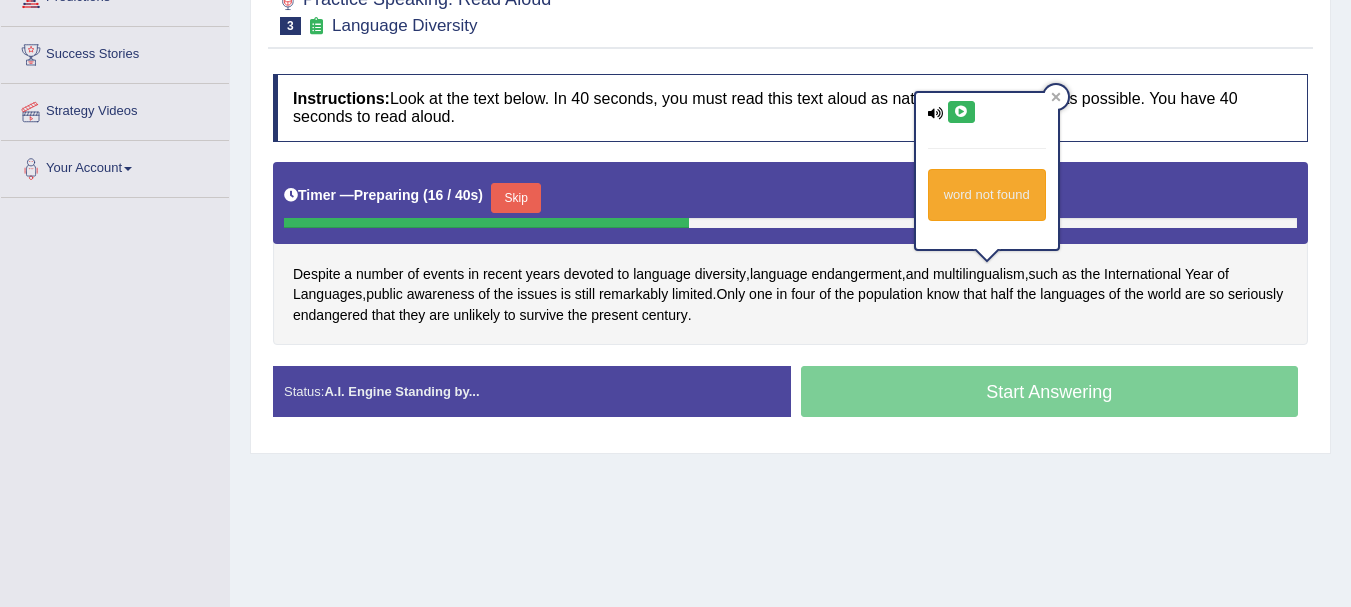 click at bounding box center (961, 112) 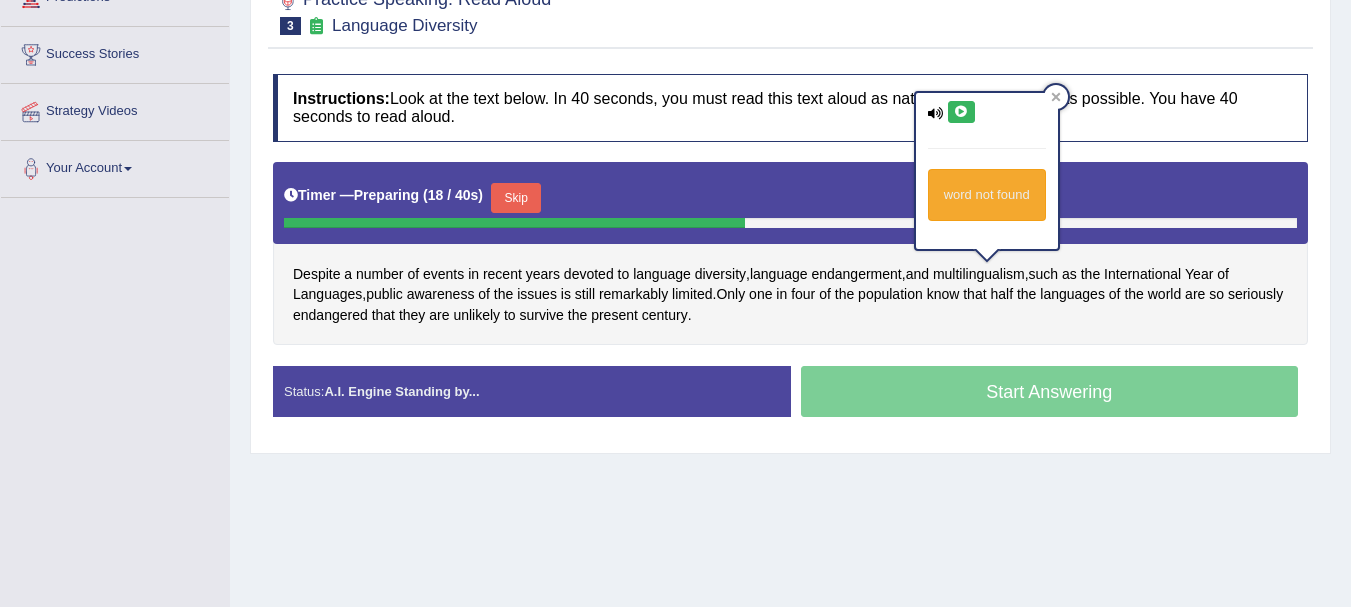 click at bounding box center (961, 112) 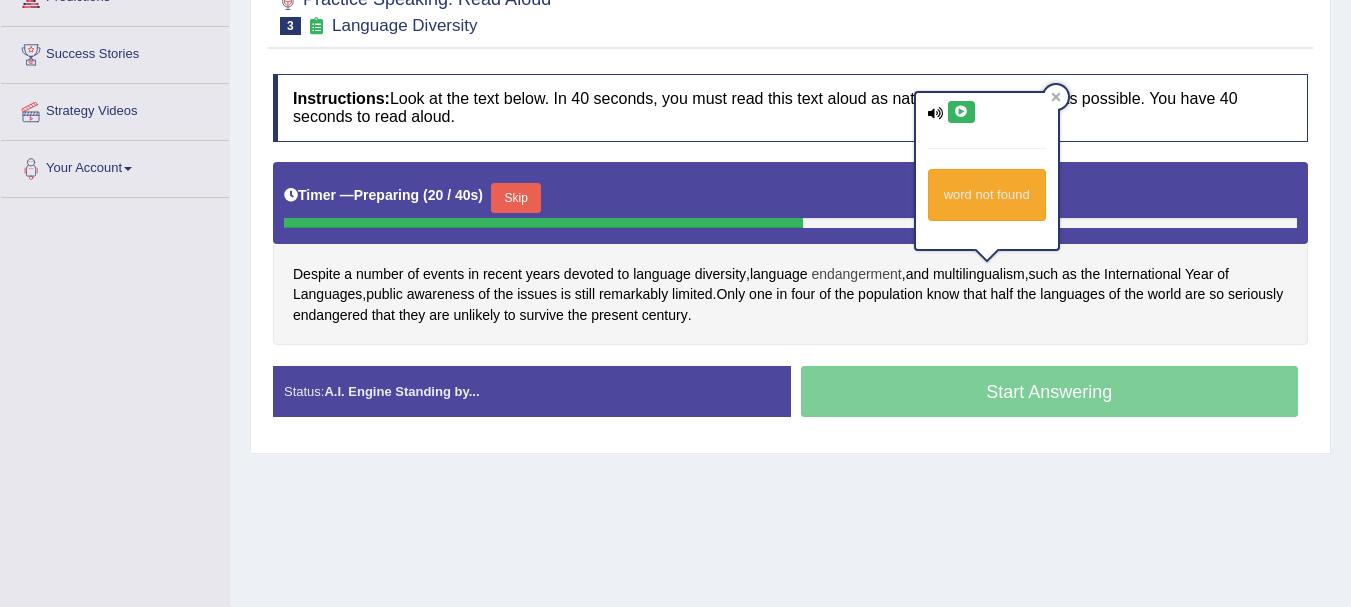 click on "endangerment" at bounding box center [856, 274] 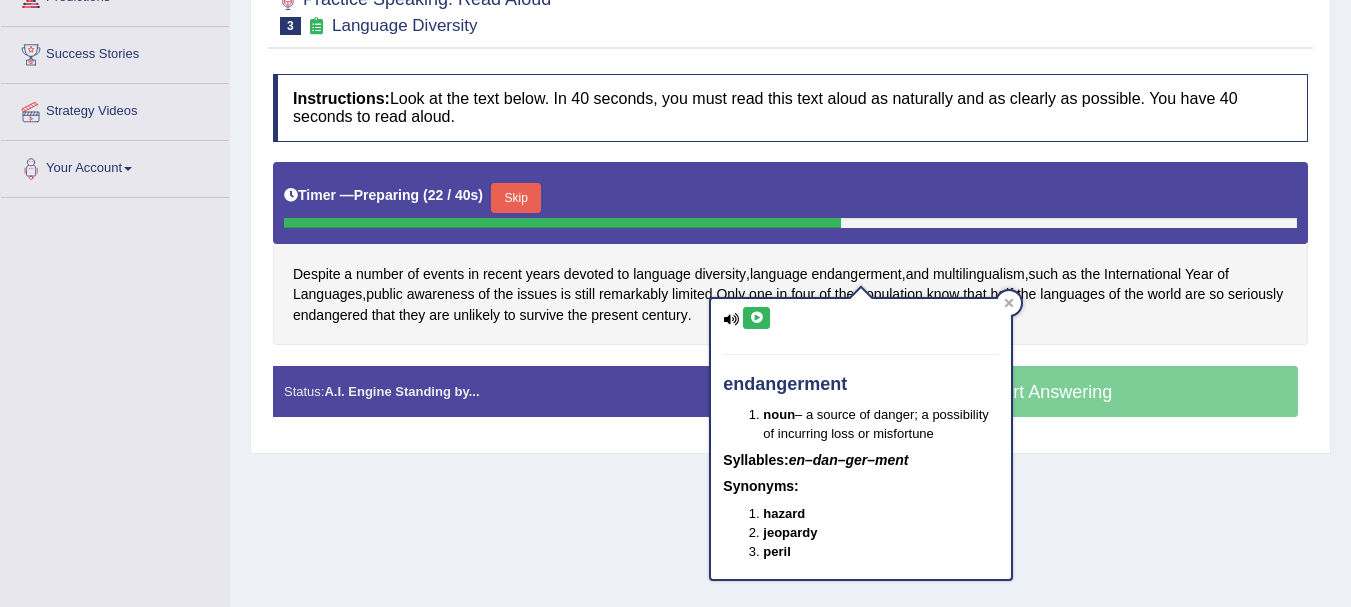 click at bounding box center (756, 318) 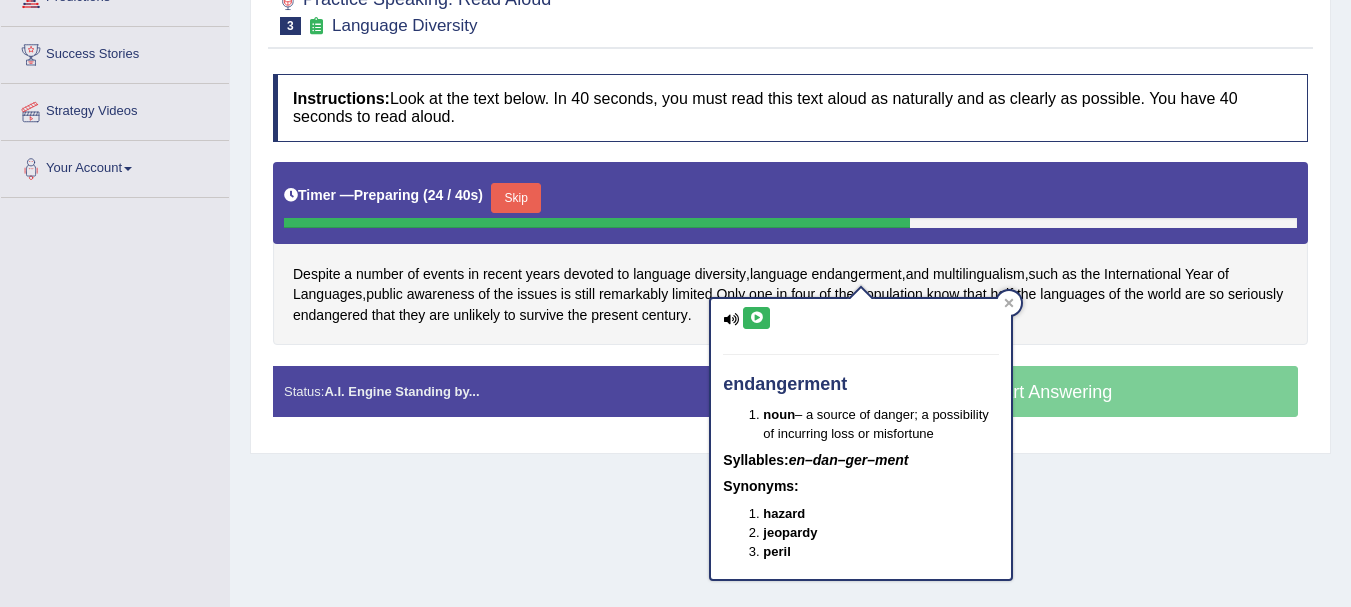 click at bounding box center (756, 318) 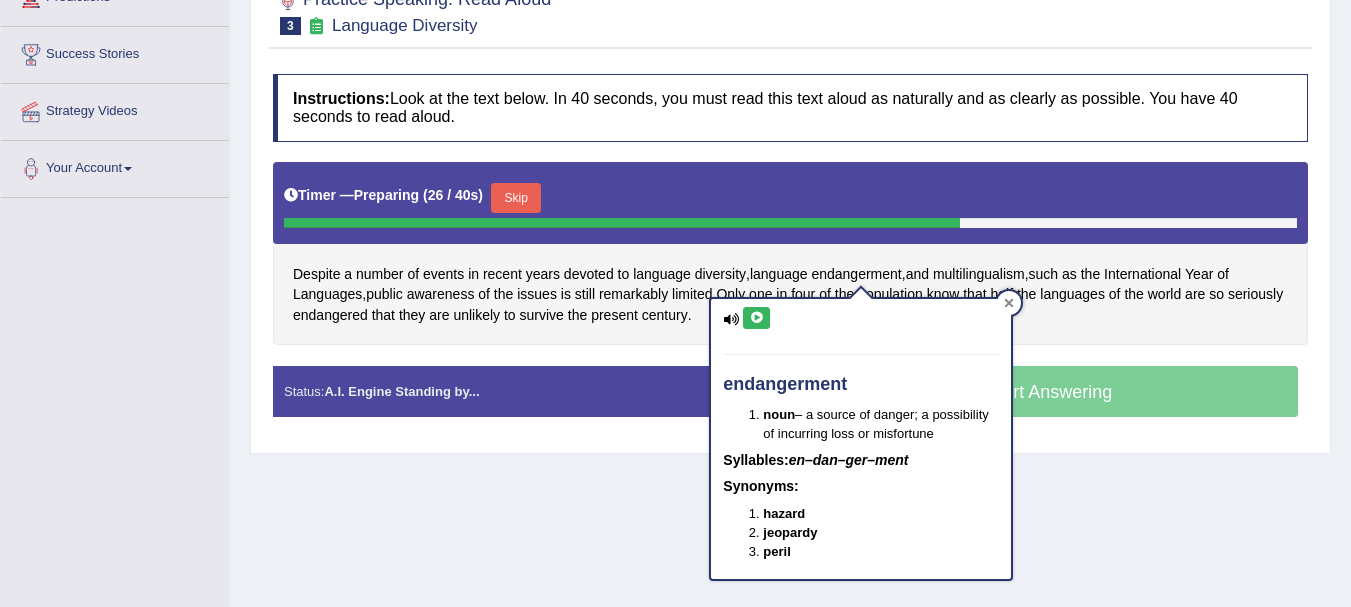 click 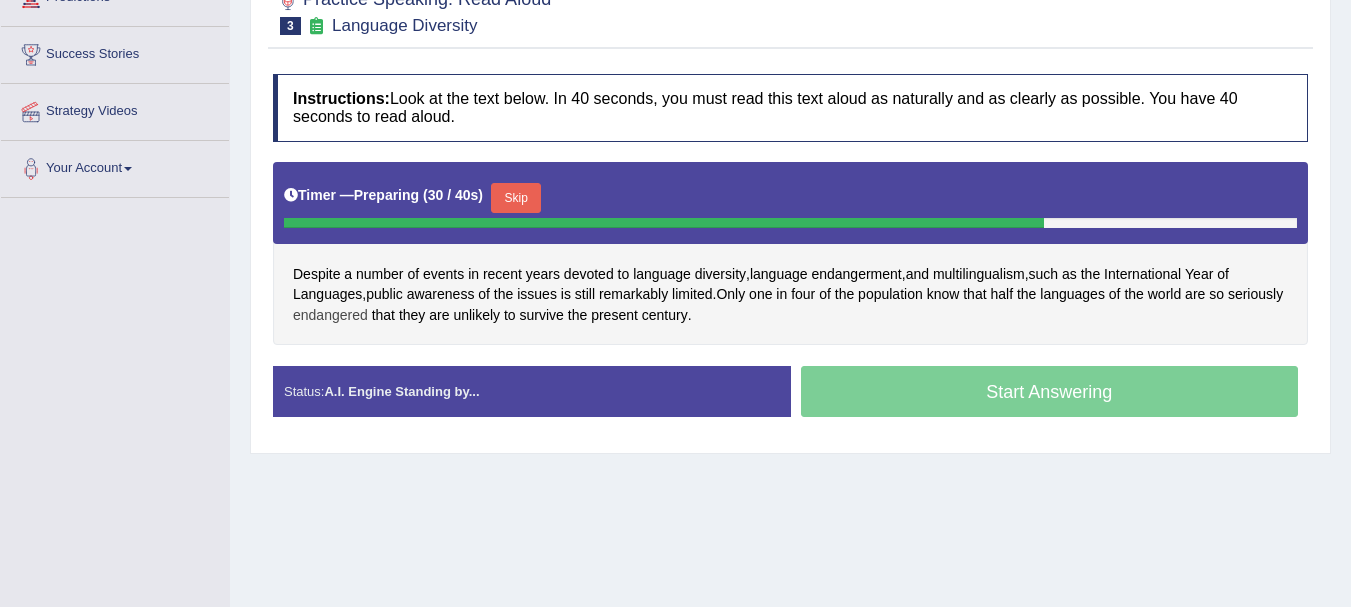 click on "endangered" at bounding box center (330, 315) 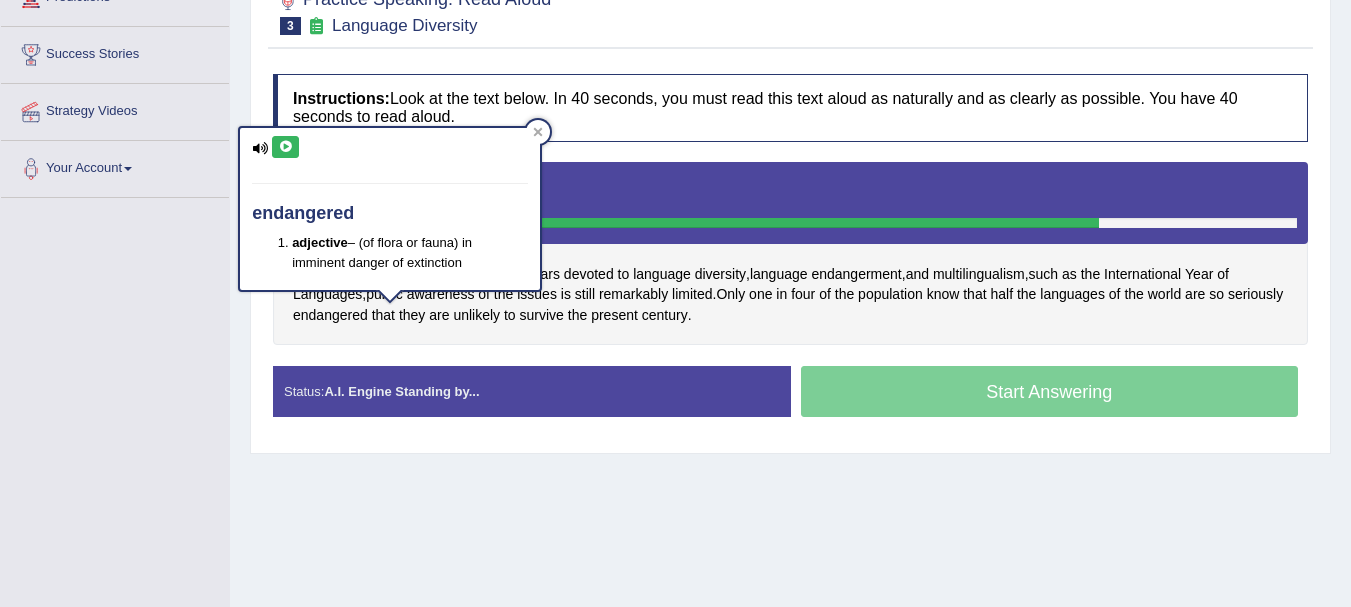 click at bounding box center (285, 147) 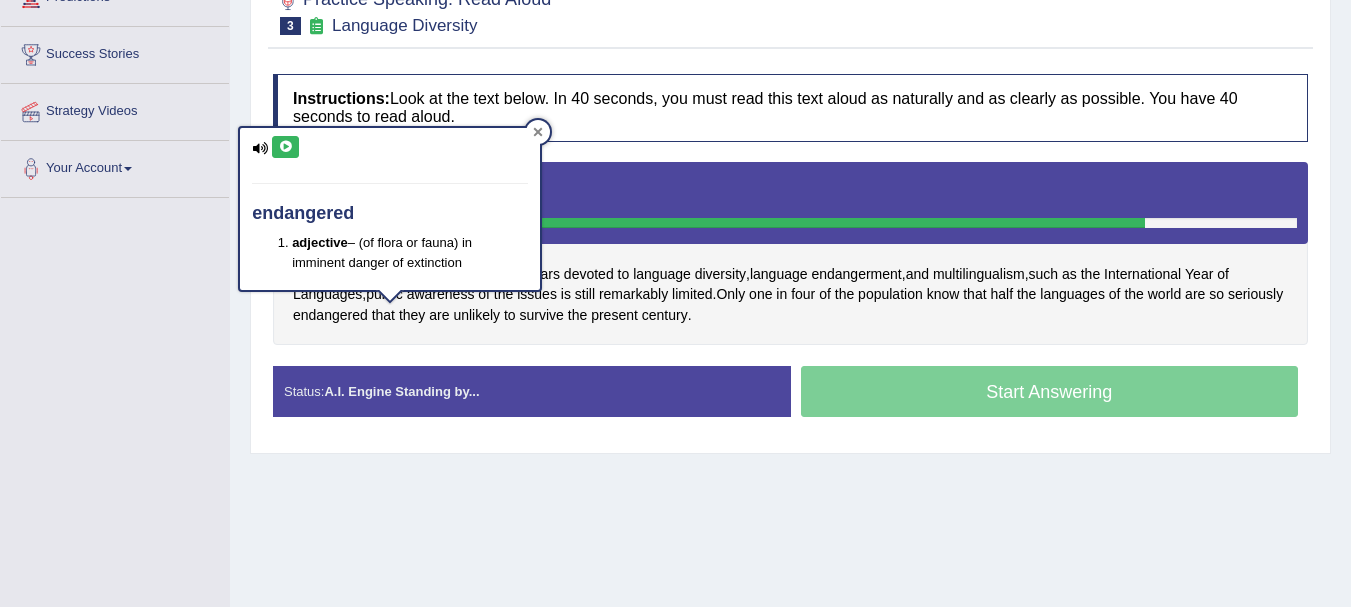 click at bounding box center [538, 132] 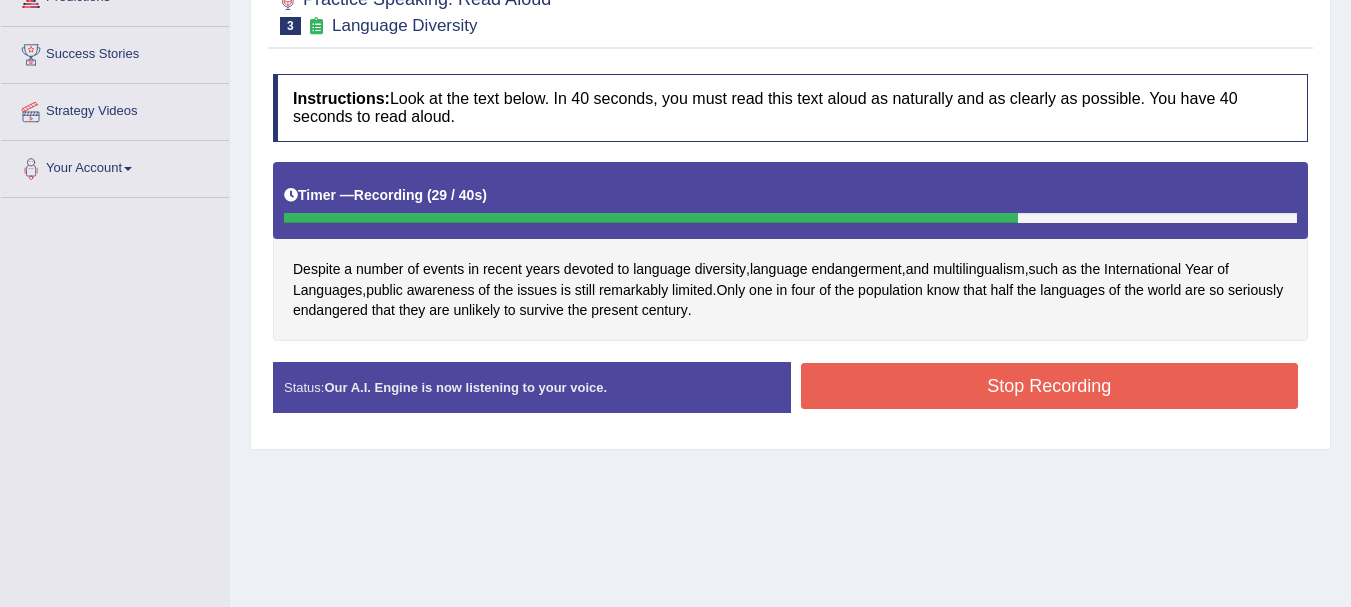 click on "Stop Recording" at bounding box center (1050, 386) 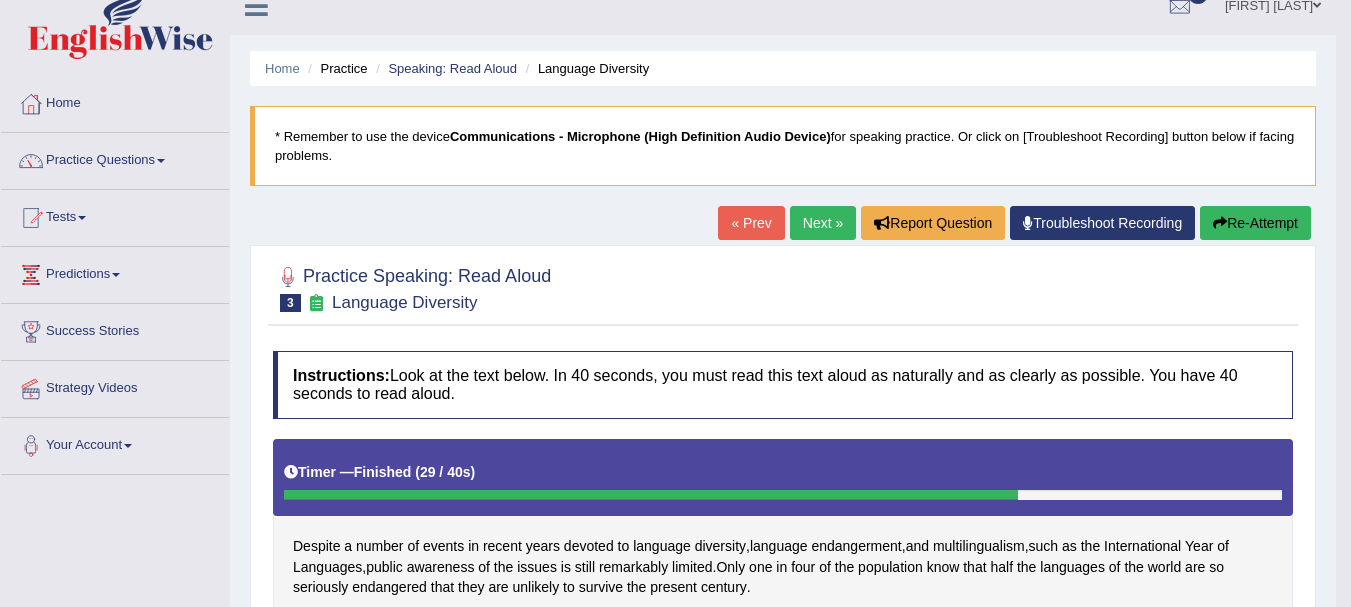 scroll, scrollTop: 0, scrollLeft: 0, axis: both 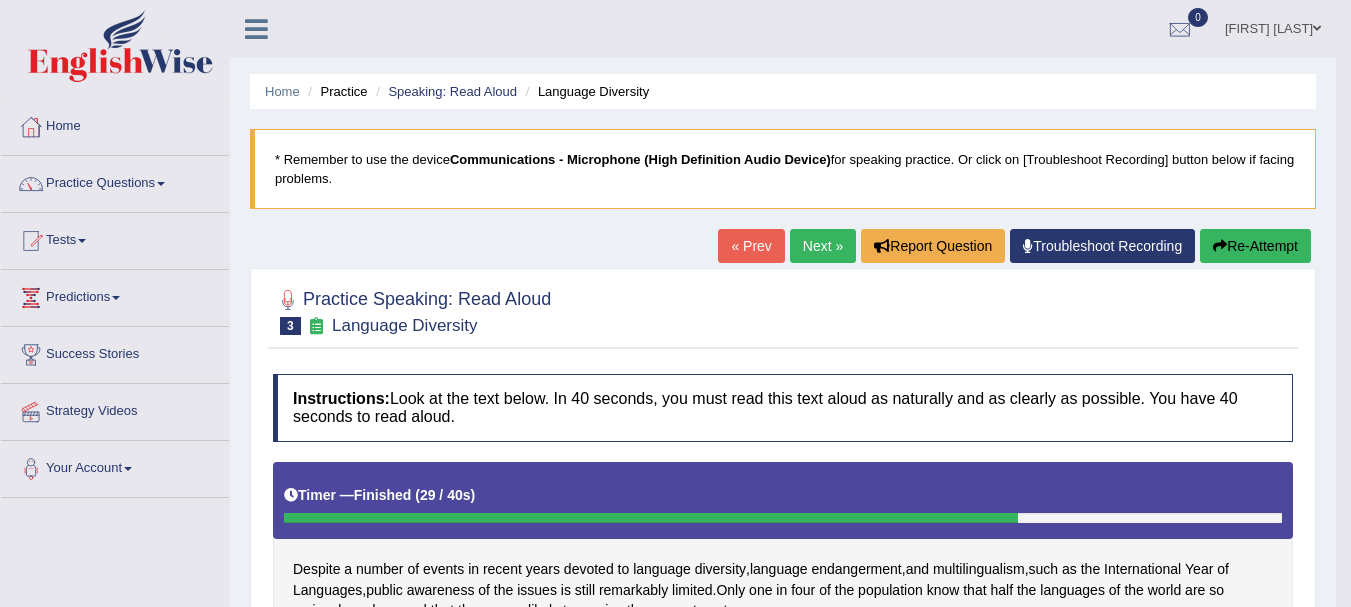 click on "Next »" at bounding box center [823, 246] 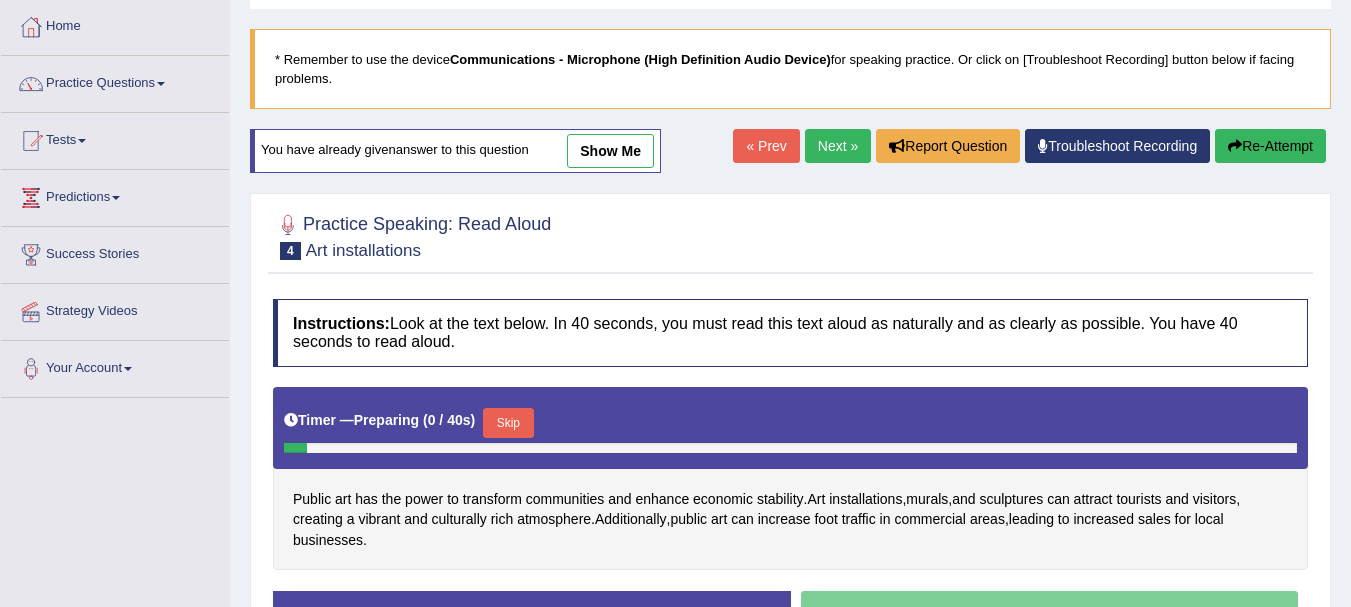 scroll, scrollTop: 100, scrollLeft: 0, axis: vertical 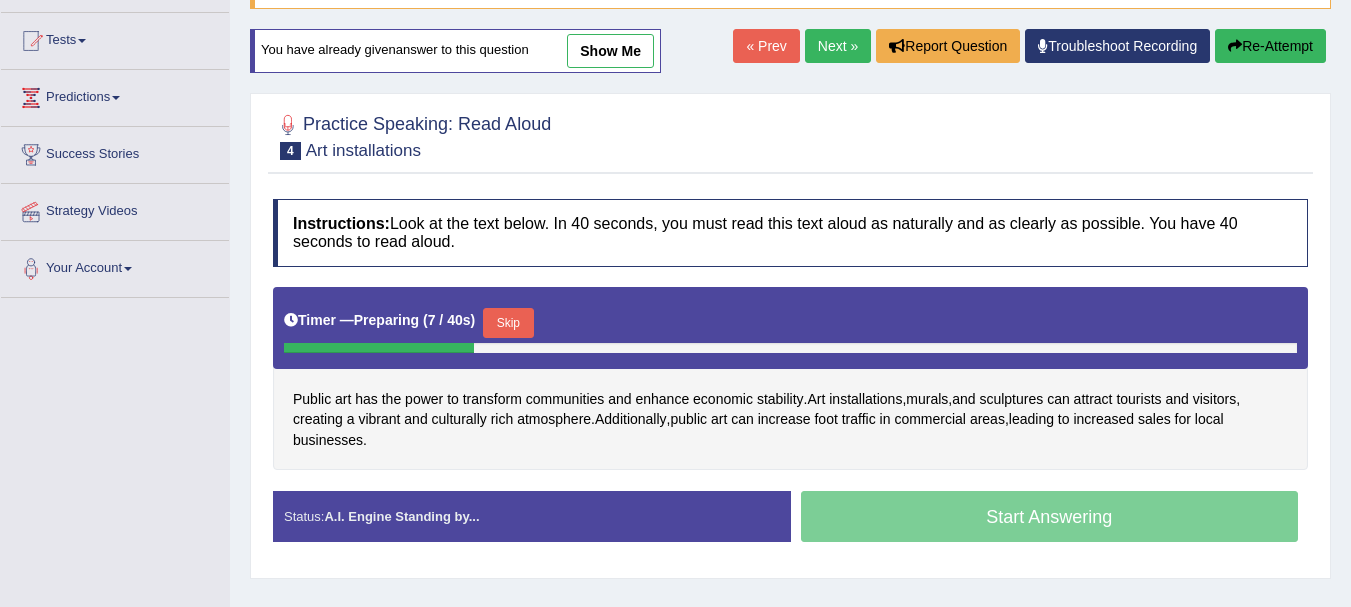click on "show me" at bounding box center [610, 51] 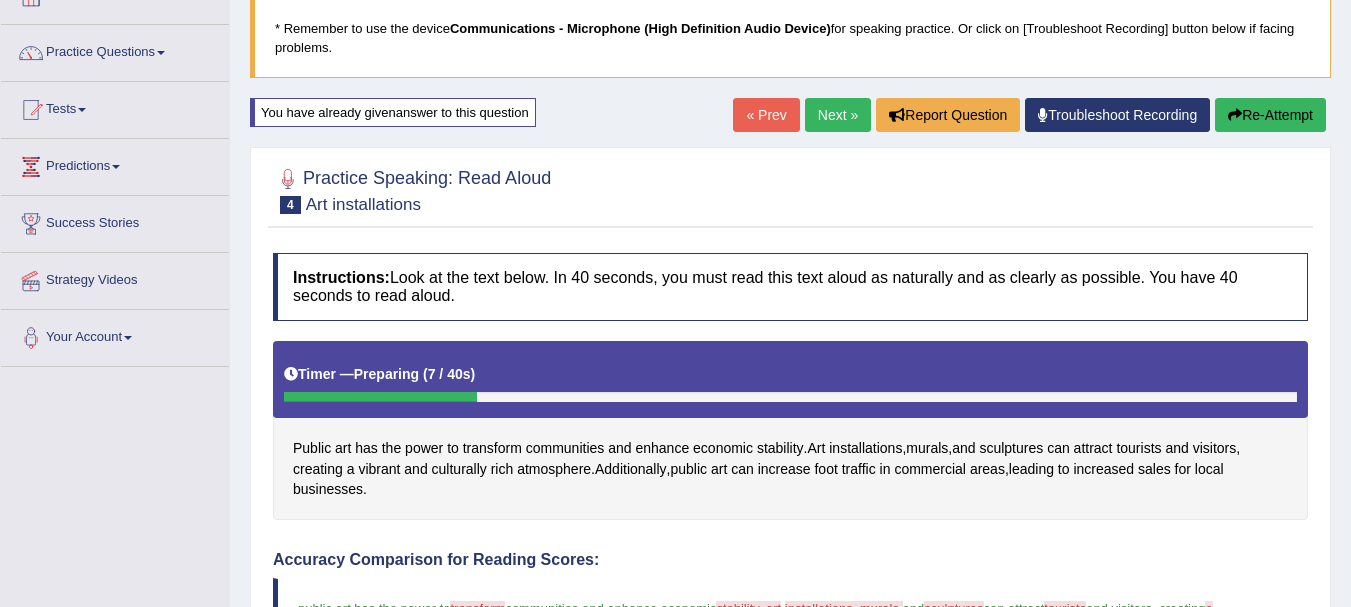 scroll, scrollTop: 127, scrollLeft: 0, axis: vertical 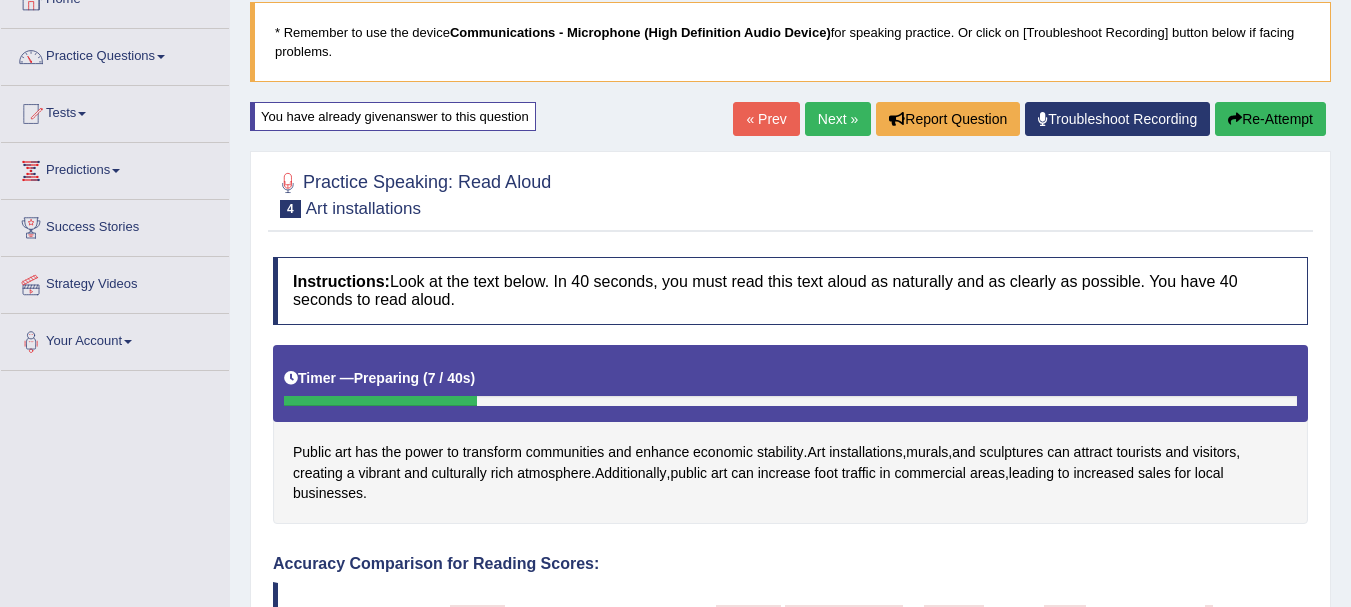 click on "You have already given   answer to this question" at bounding box center (393, 116) 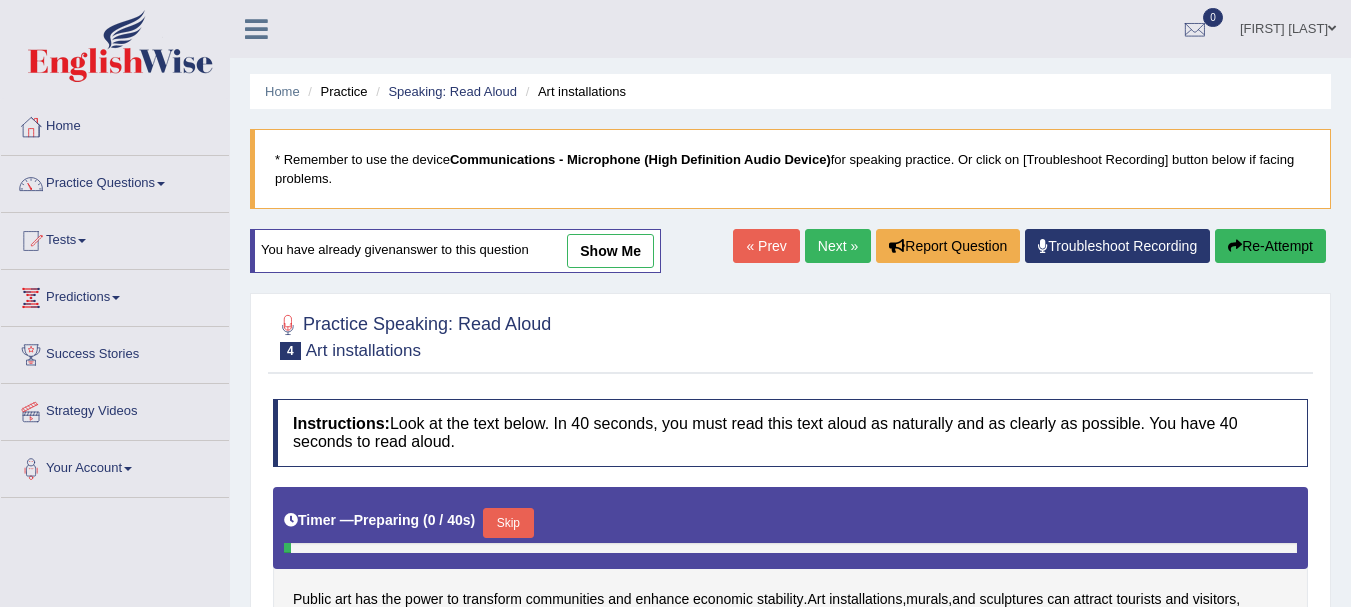 scroll, scrollTop: 127, scrollLeft: 0, axis: vertical 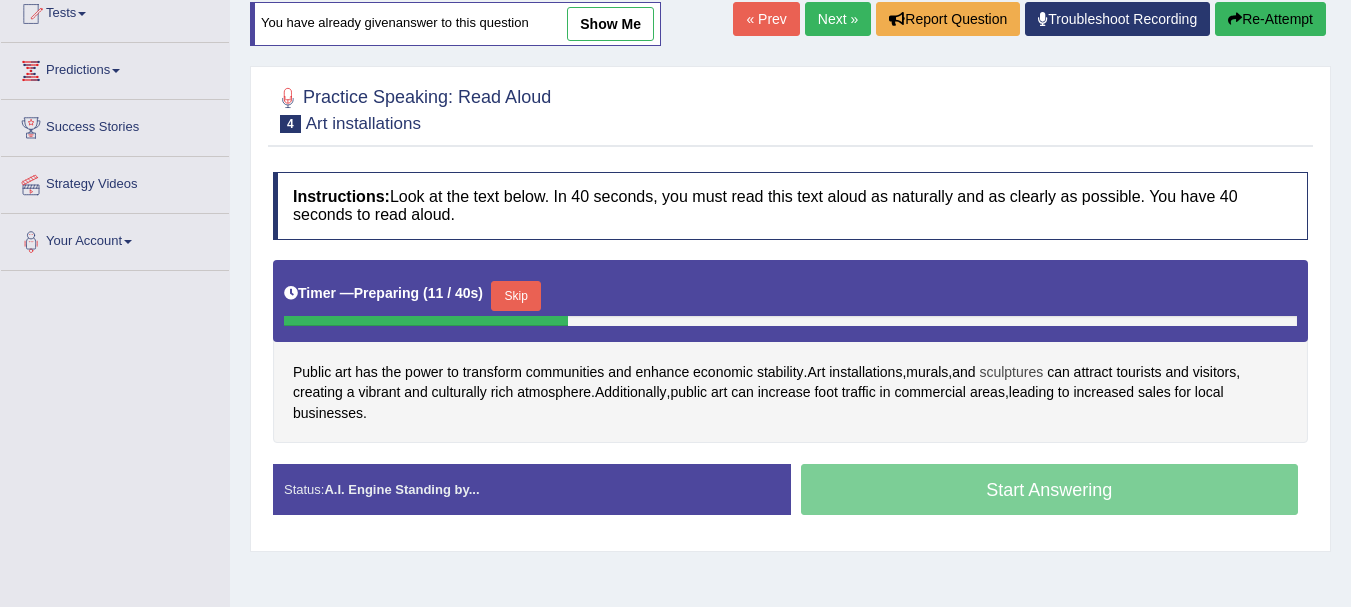 click on "sculptures" at bounding box center (1011, 372) 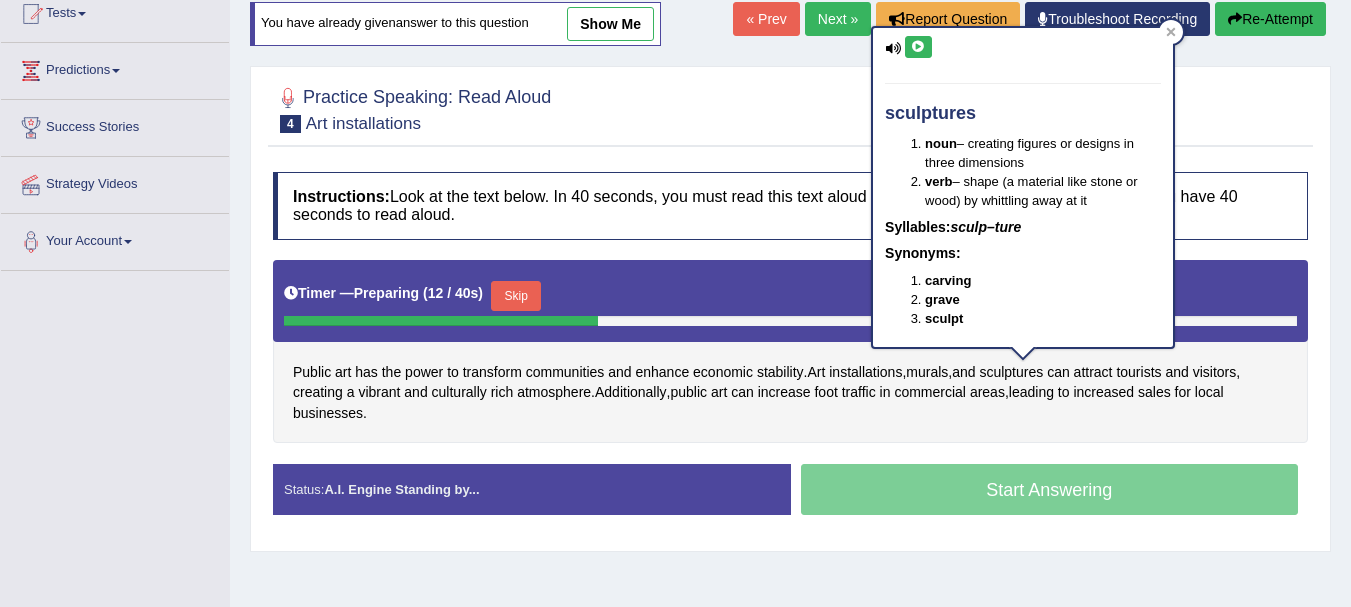 click at bounding box center [918, 47] 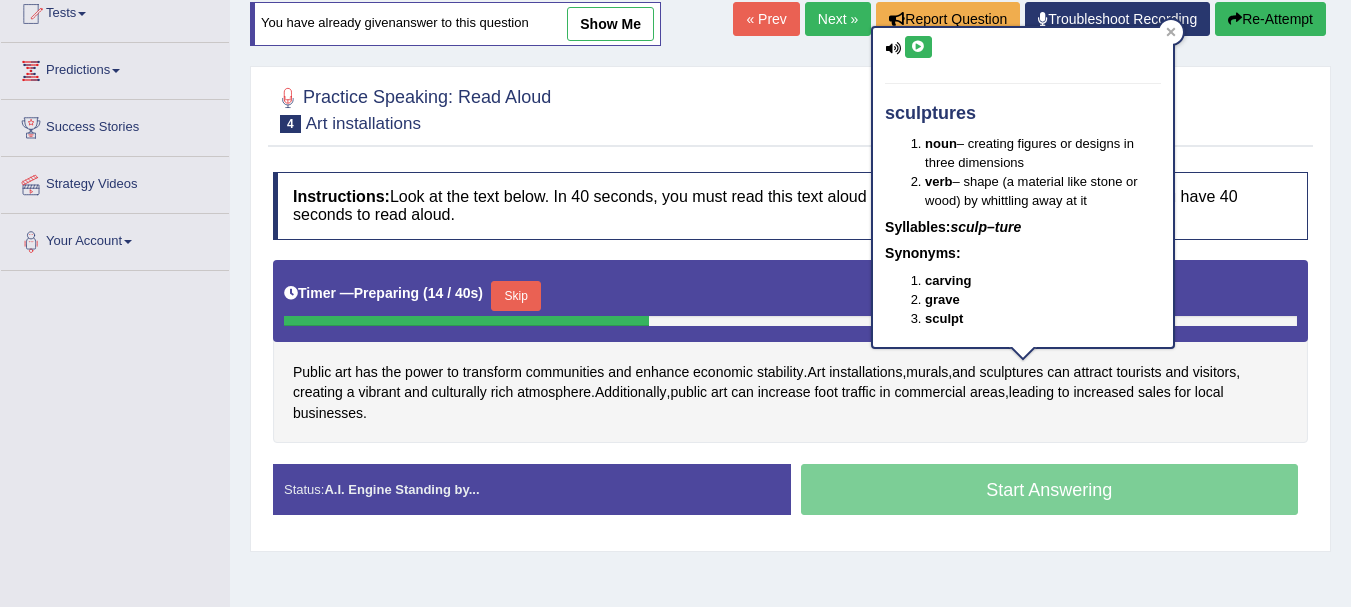 click at bounding box center [918, 47] 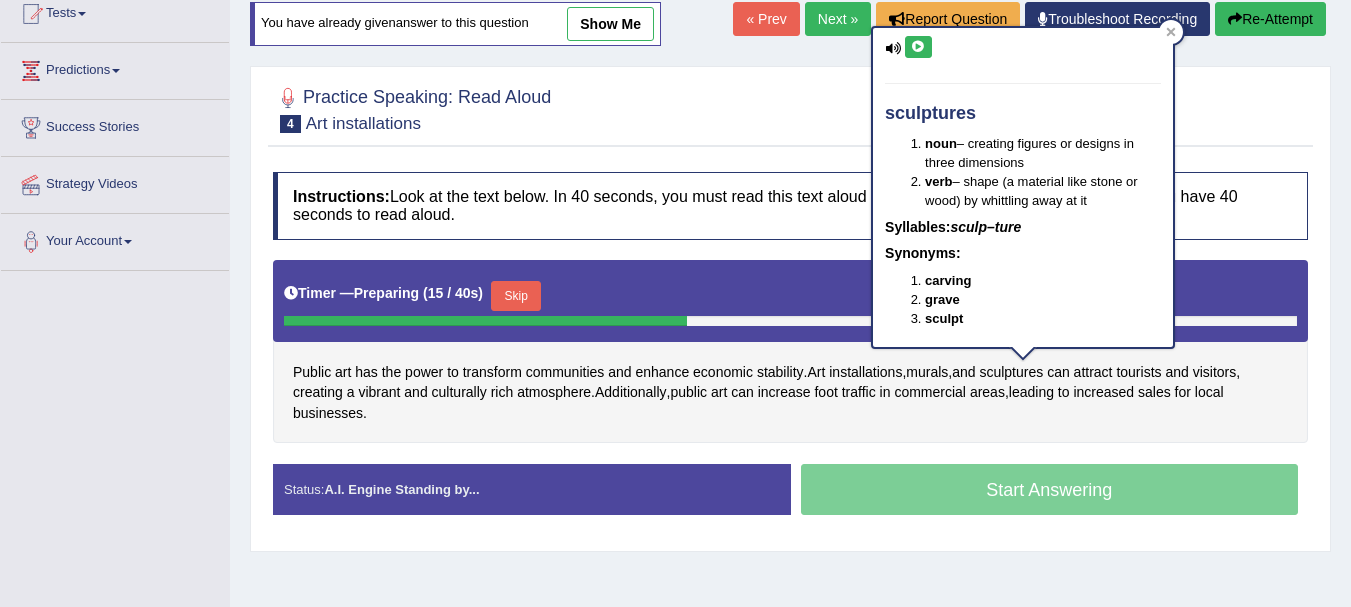 click at bounding box center [918, 47] 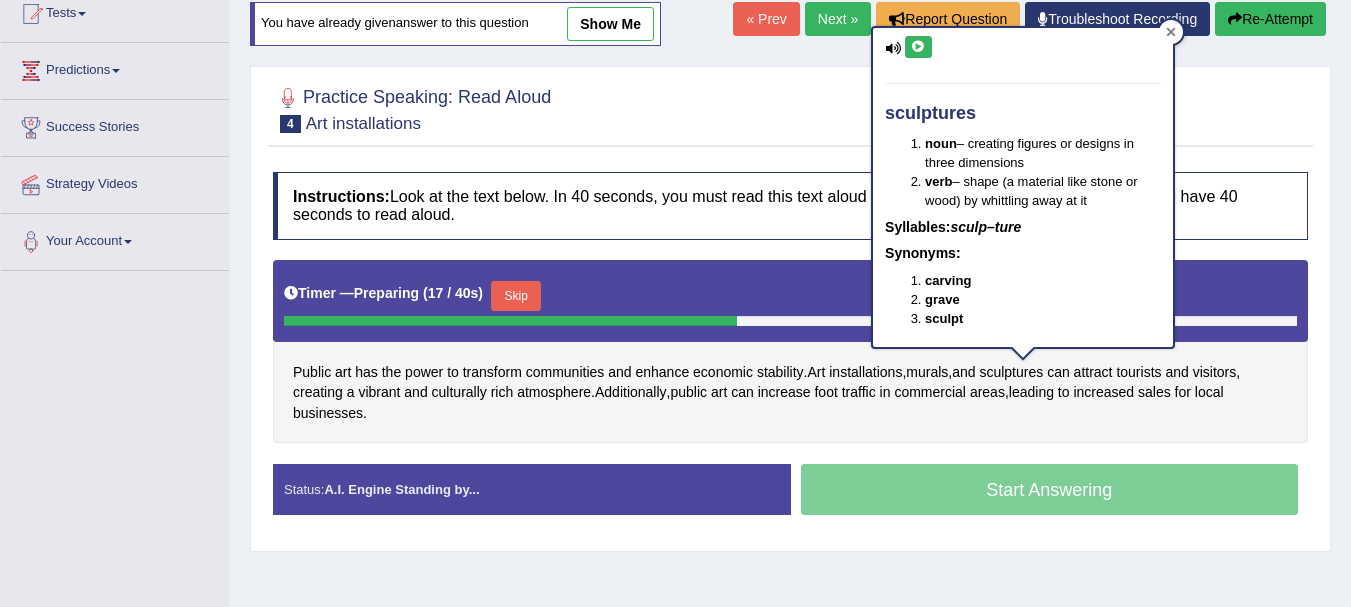 click at bounding box center [1171, 32] 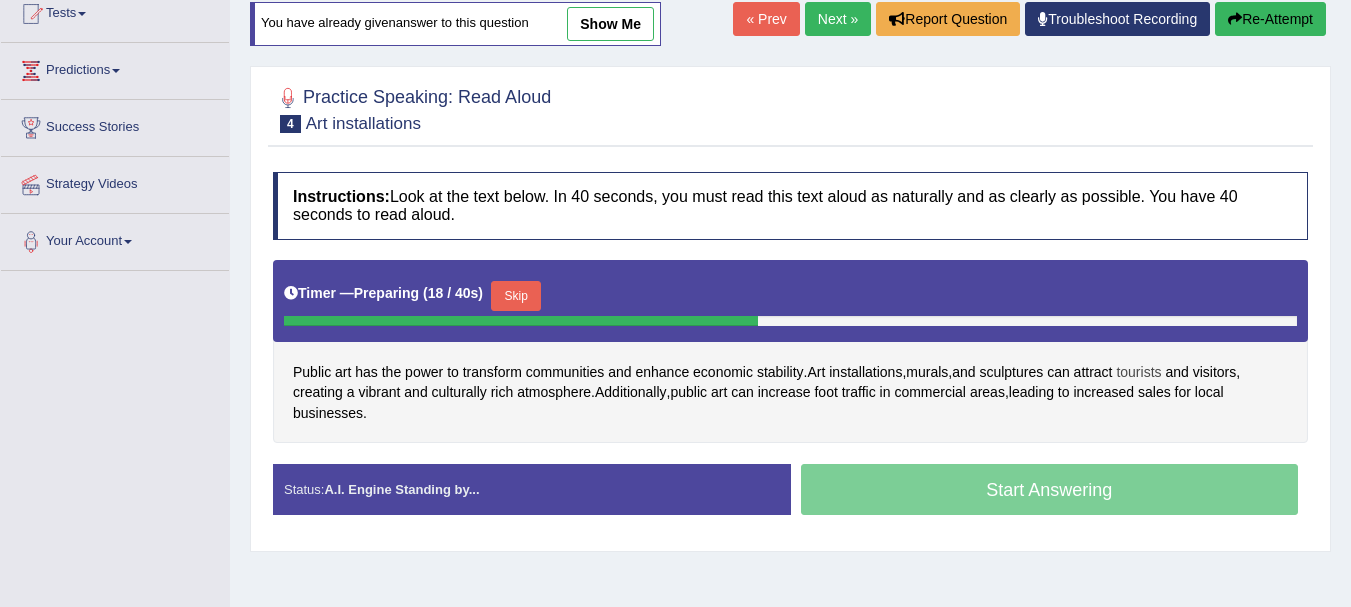 click on "tourists" at bounding box center (1138, 372) 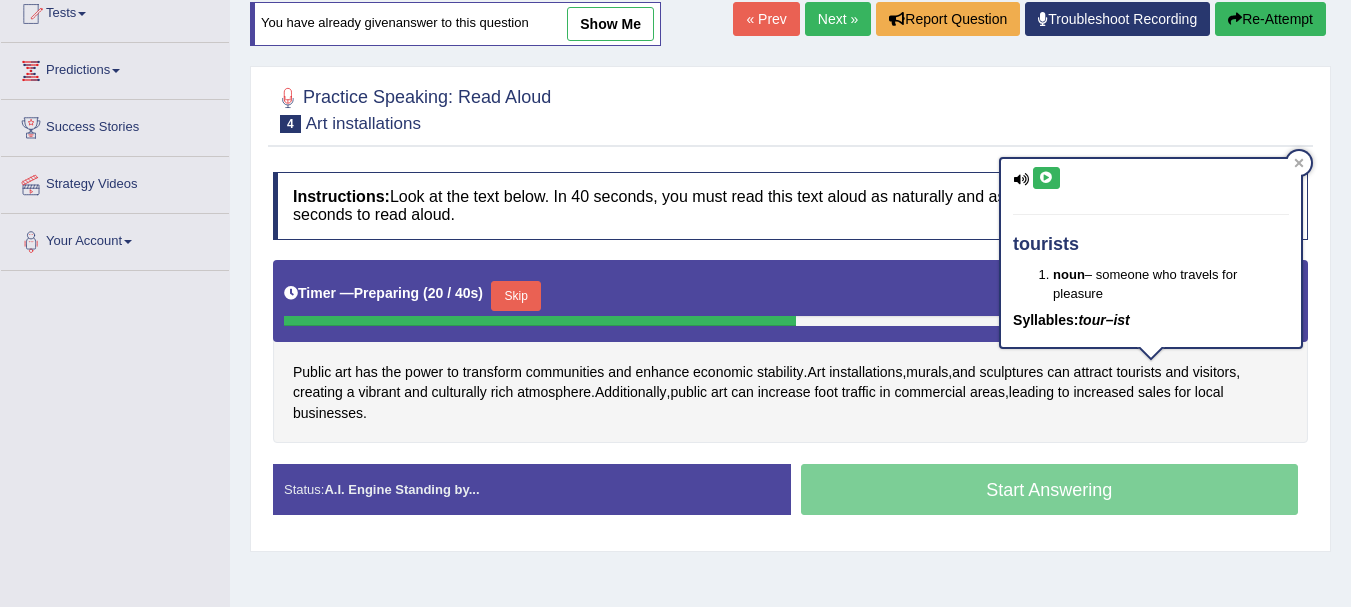 click at bounding box center [1046, 178] 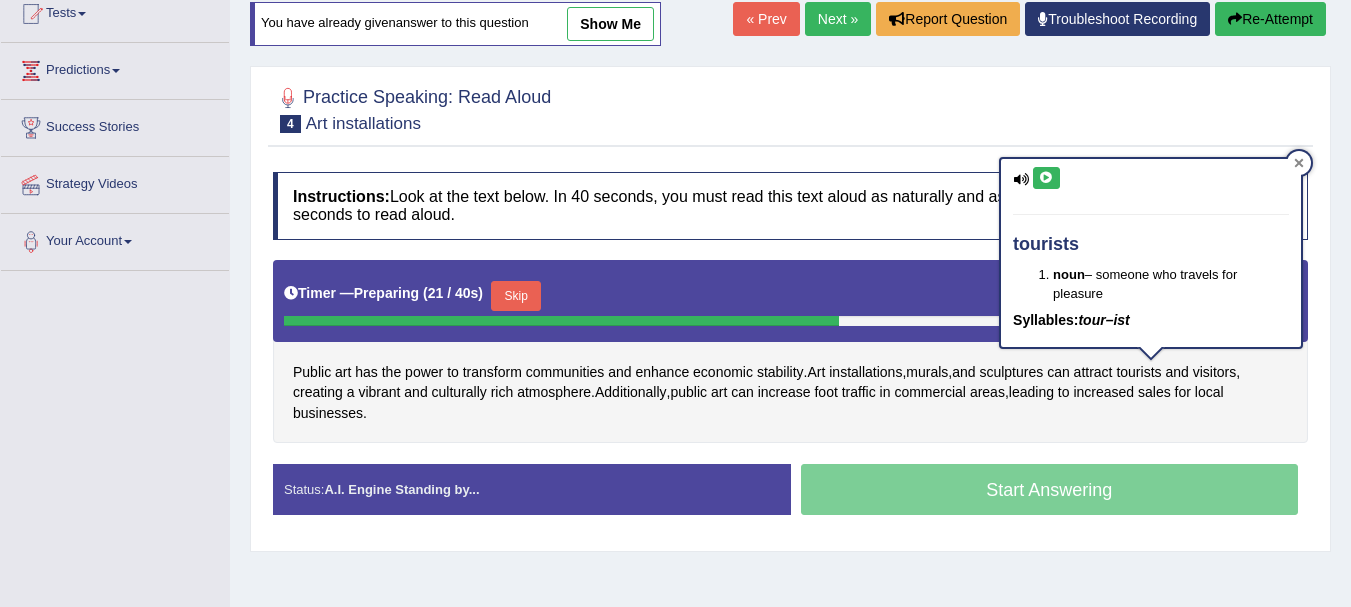 click 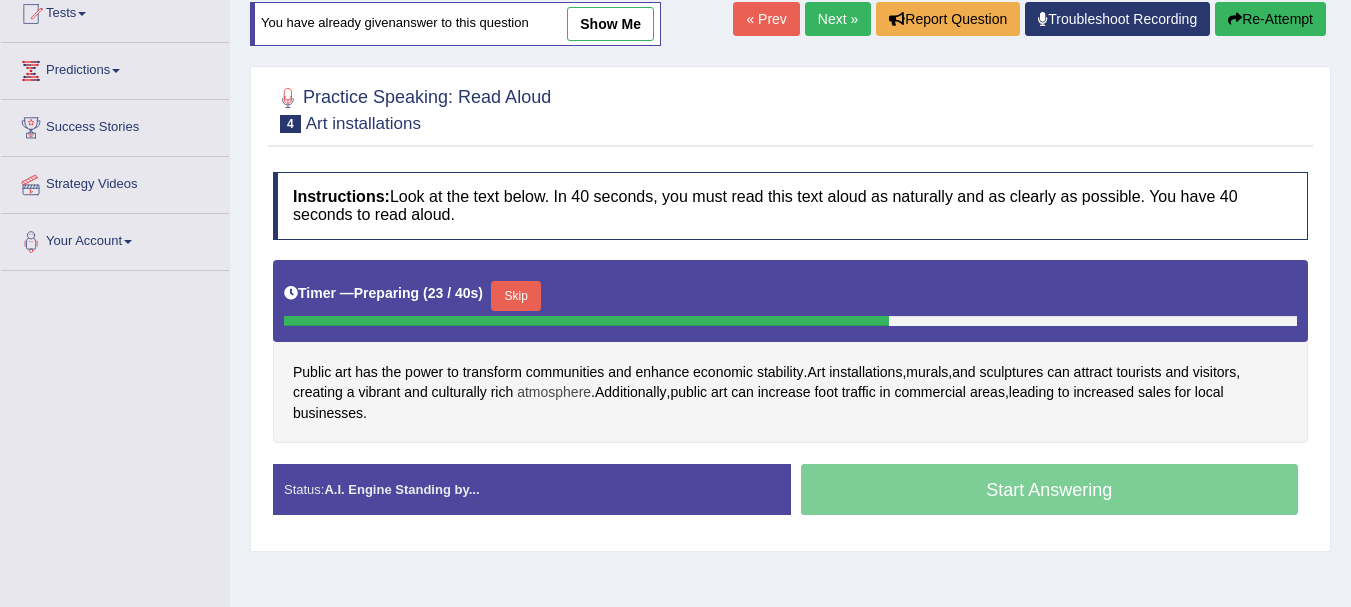 click on "atmosphere" at bounding box center (554, 392) 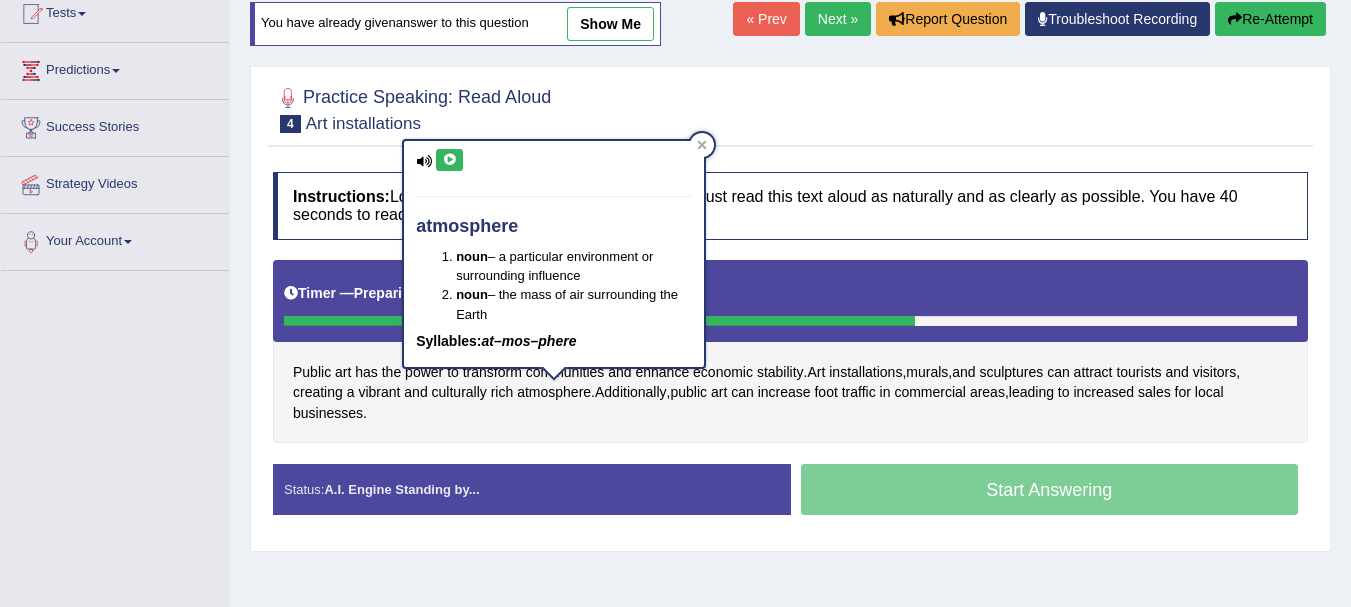 click at bounding box center (449, 160) 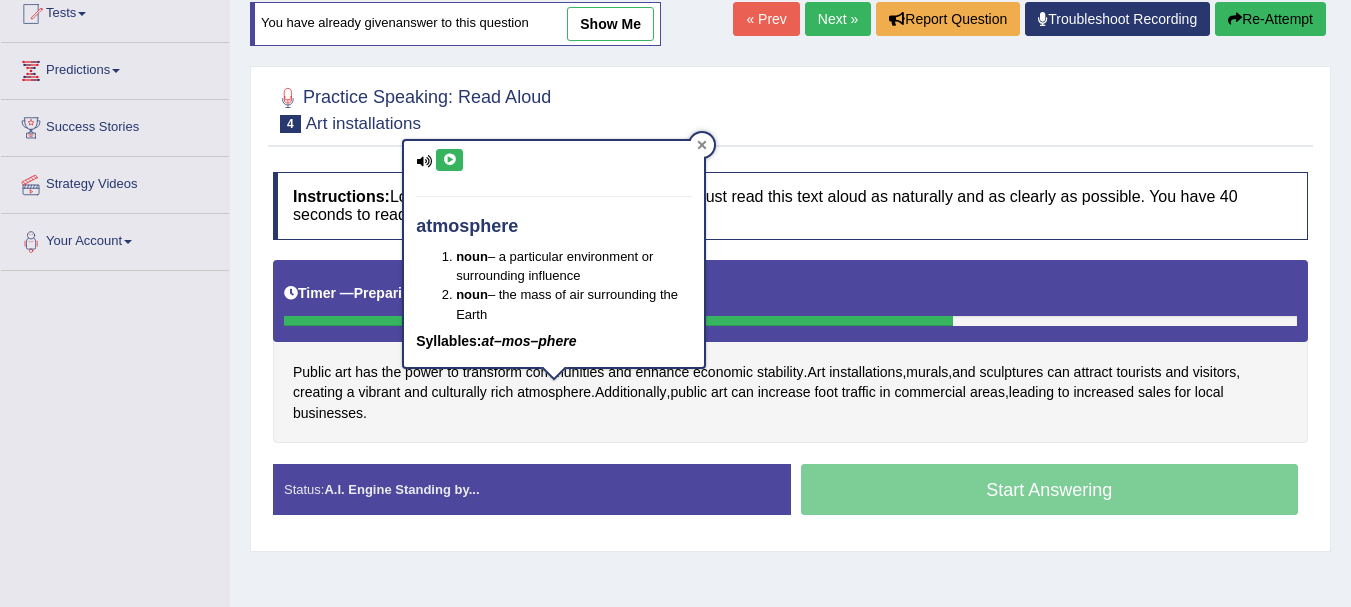 click at bounding box center [702, 145] 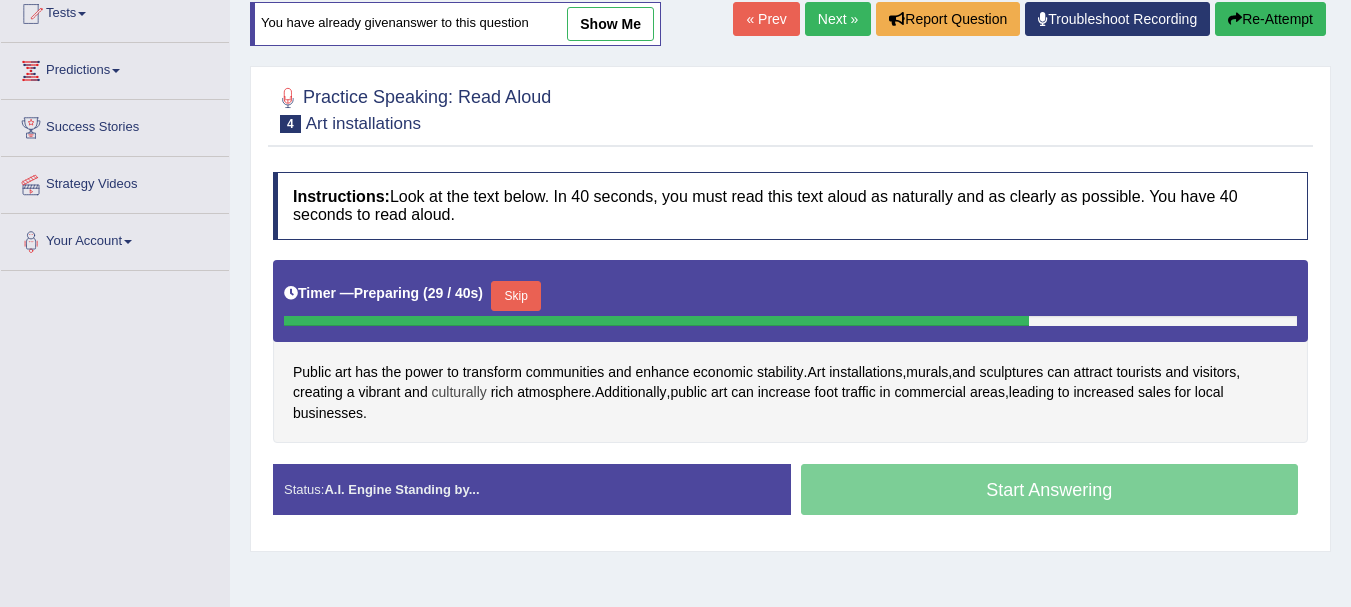 click on "culturally" at bounding box center (459, 392) 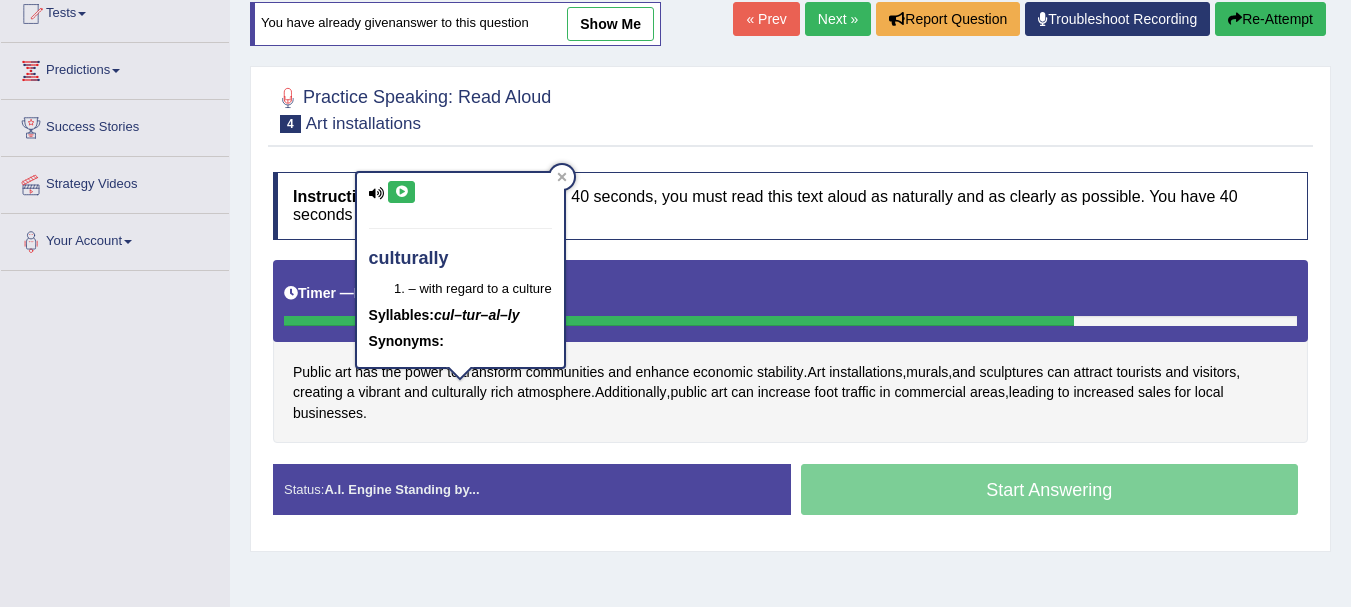 click at bounding box center [401, 192] 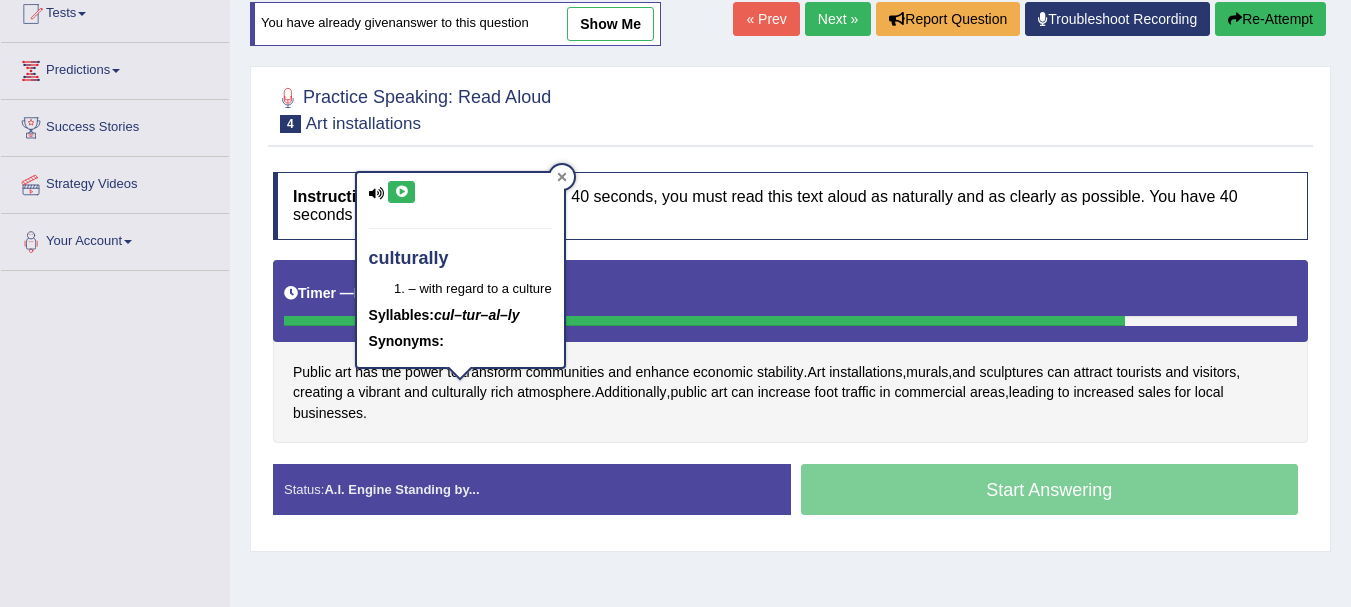 click 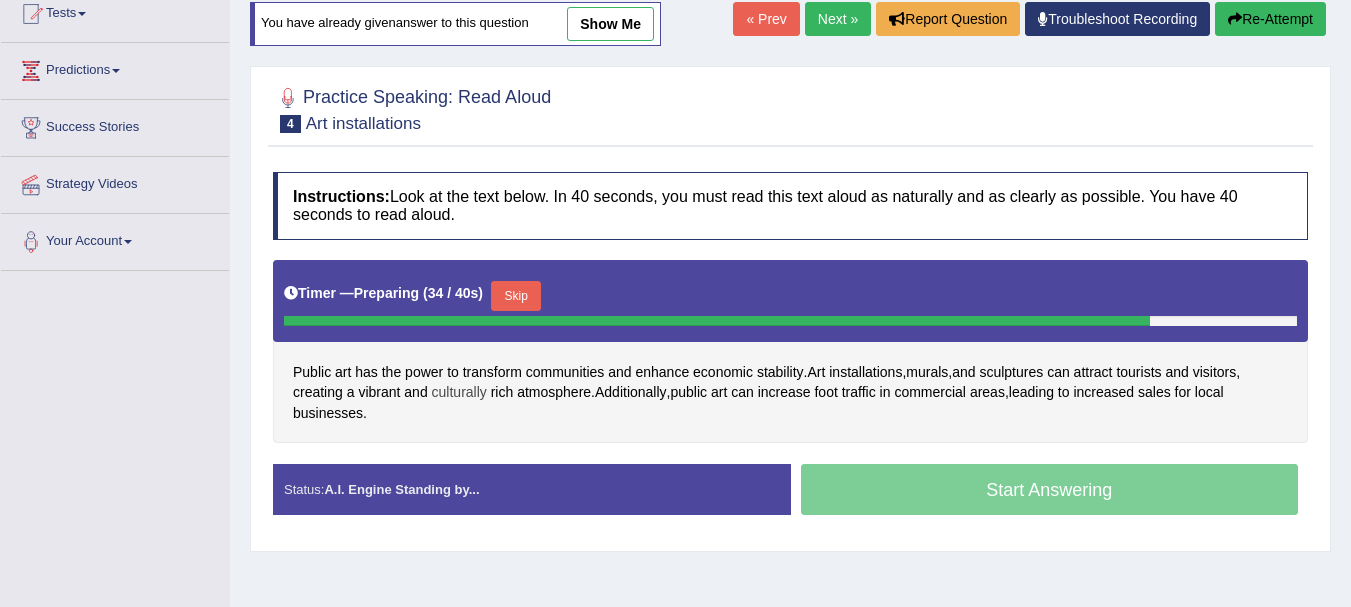 click on "culturally" at bounding box center [459, 392] 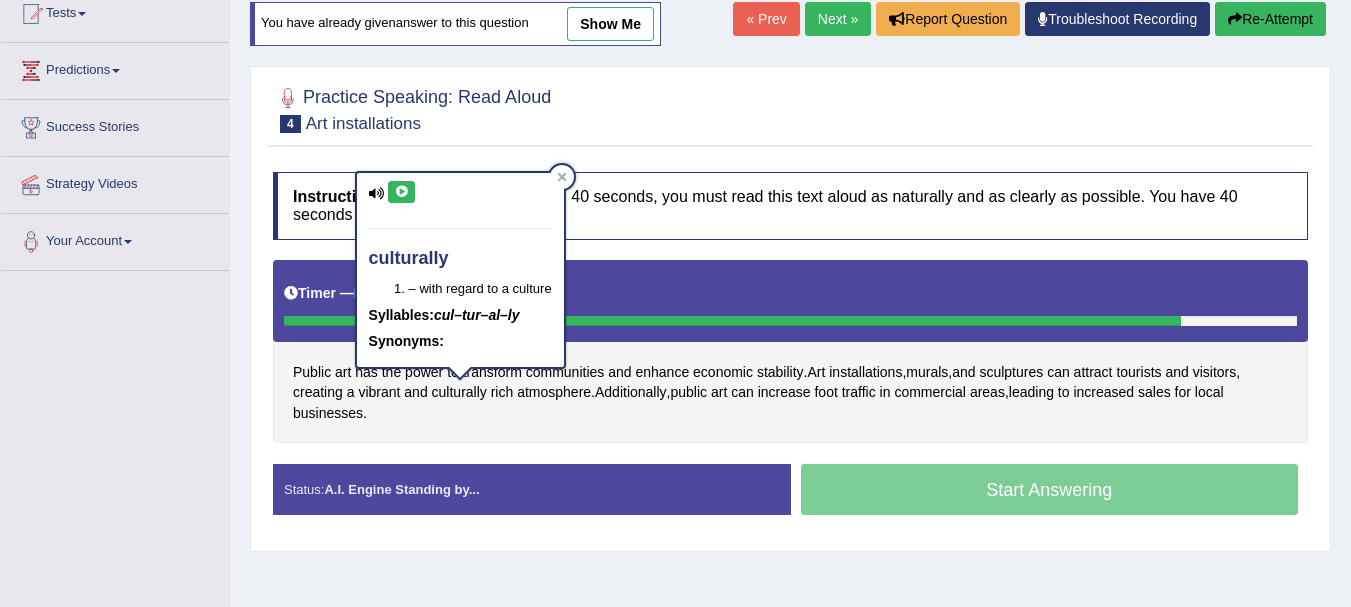 click on "culturally  – with regard to a culture Syllables:  cul–tur–al–ly Synonyms:" at bounding box center [460, 270] 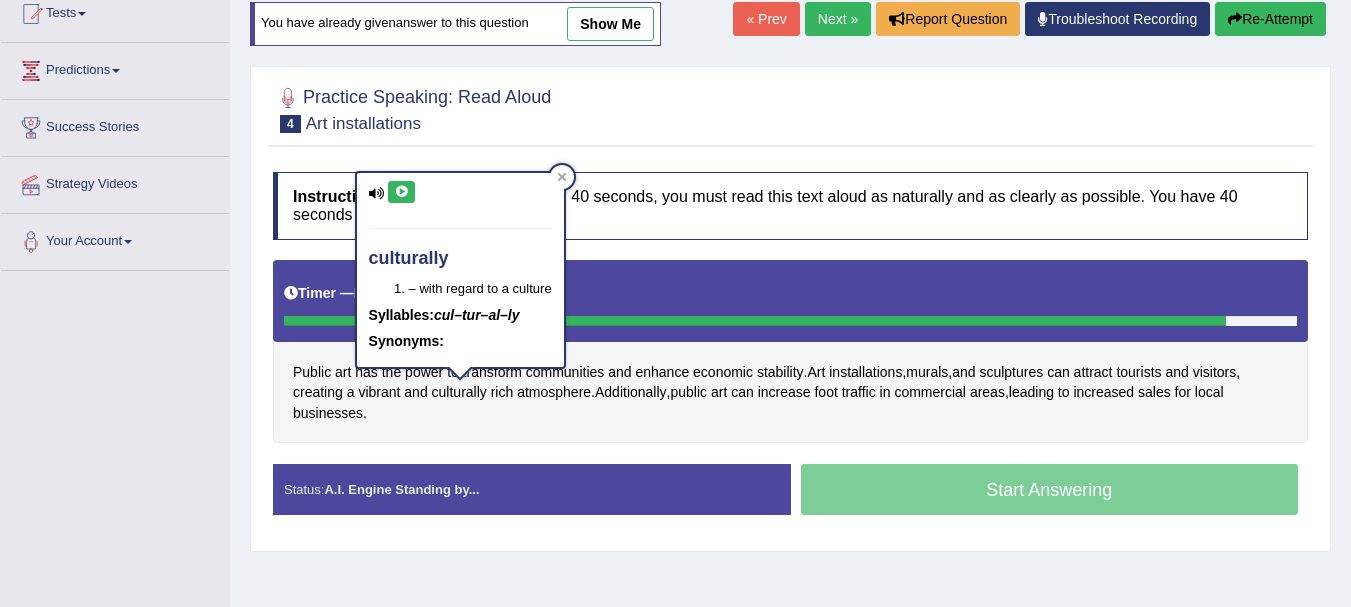 click on "culturally  – with regard to a culture Syllables:  cul–tur–al–ly Synonyms:" at bounding box center [460, 270] 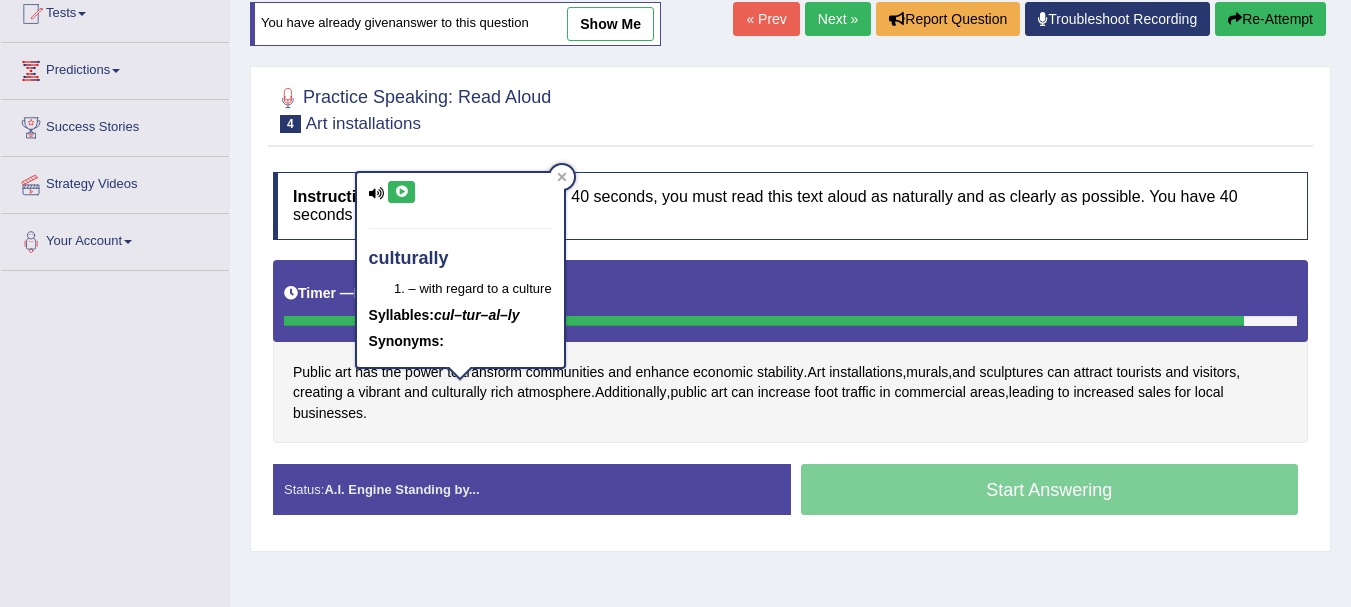 click at bounding box center (401, 192) 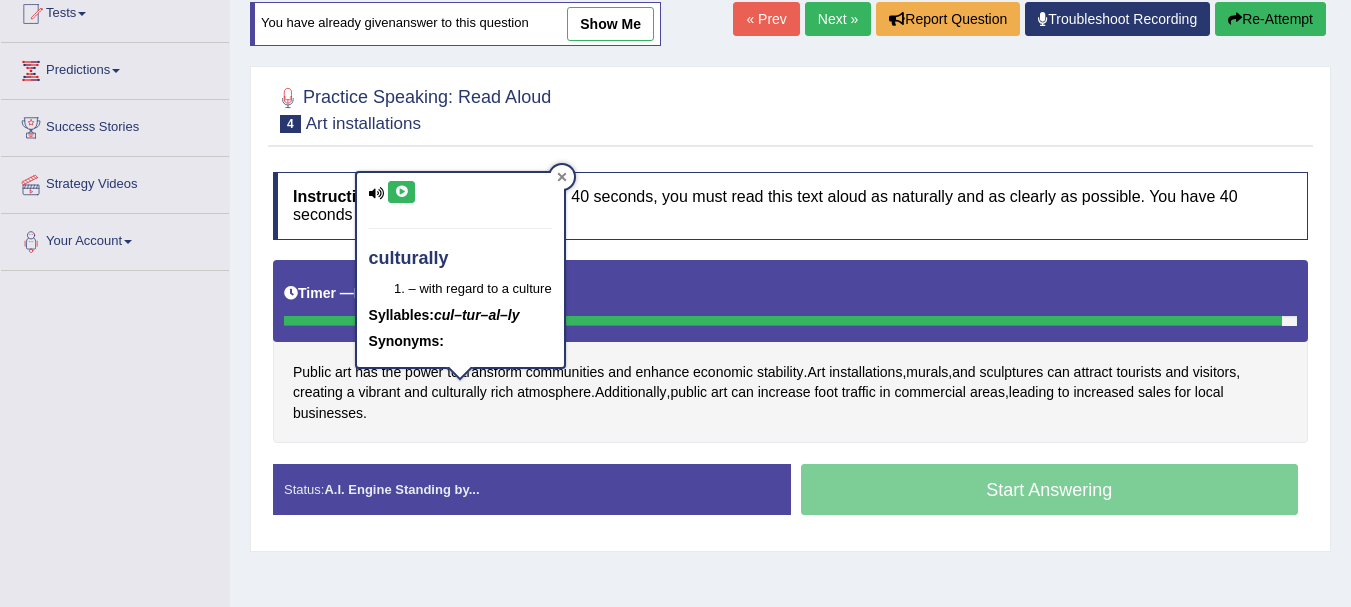 click 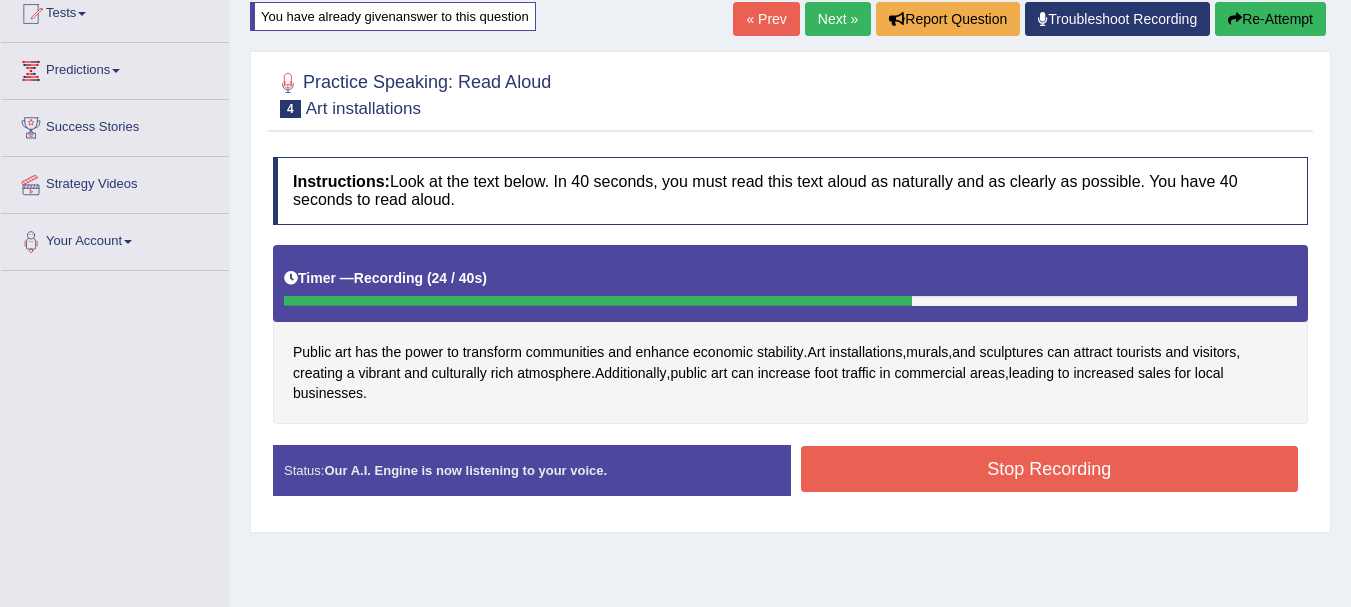 click on "Stop Recording" at bounding box center [1050, 469] 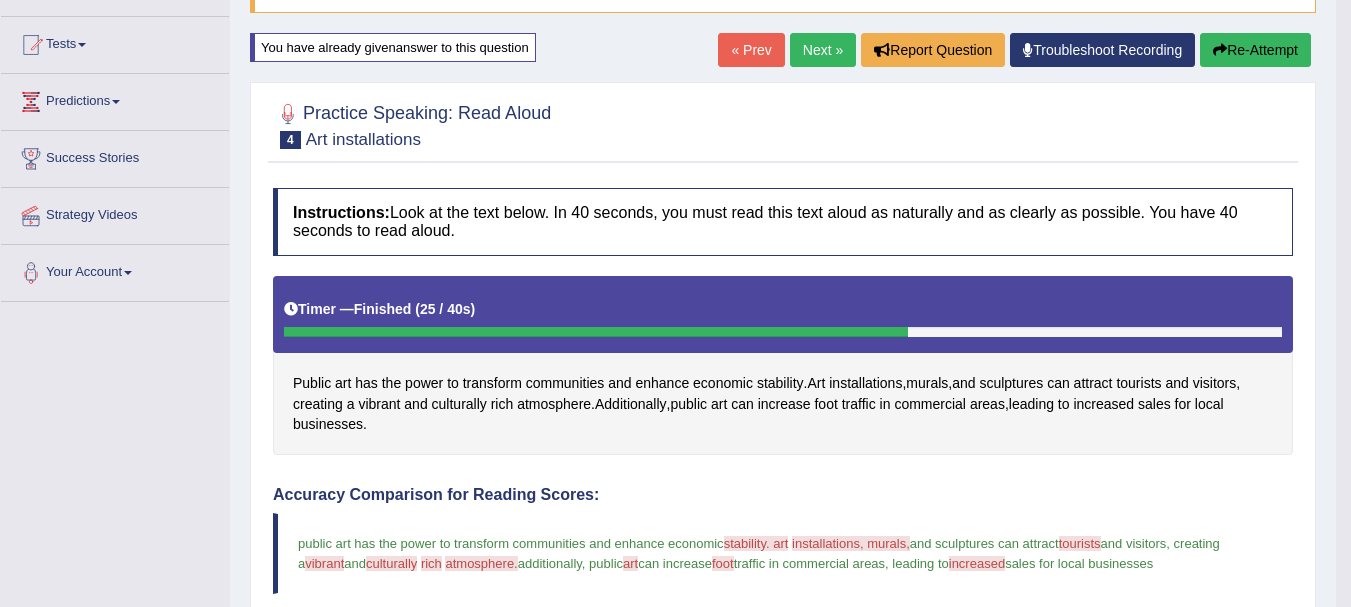 scroll, scrollTop: 0, scrollLeft: 0, axis: both 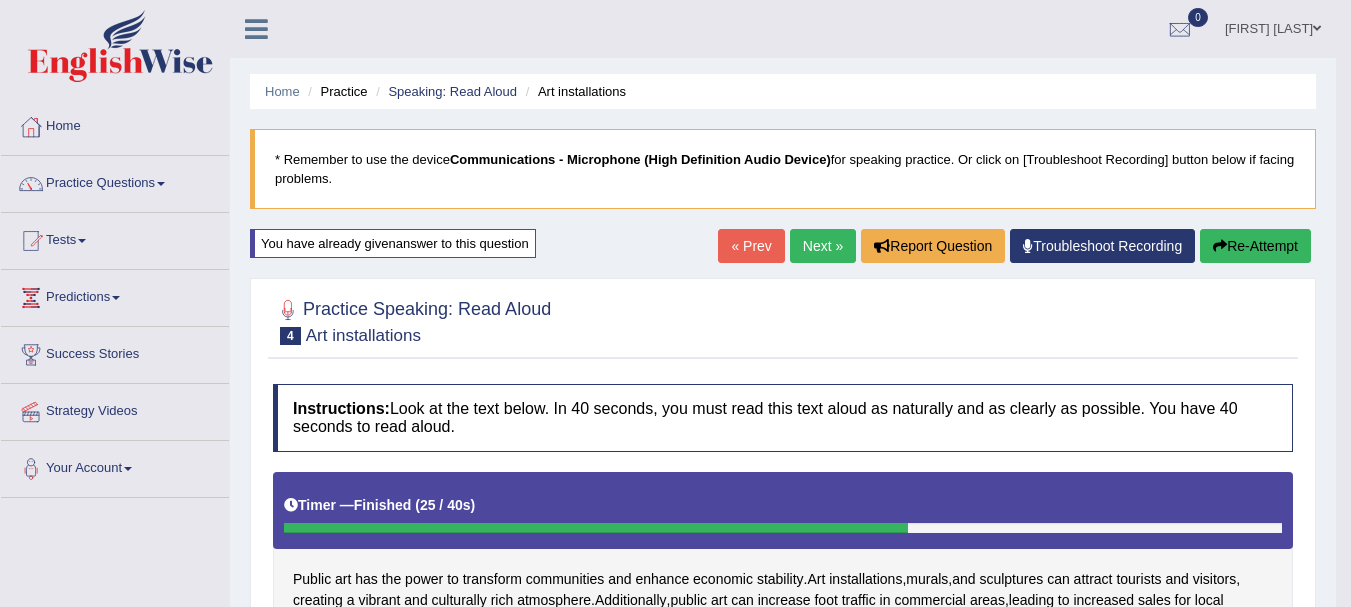 click on "Next »" at bounding box center (823, 246) 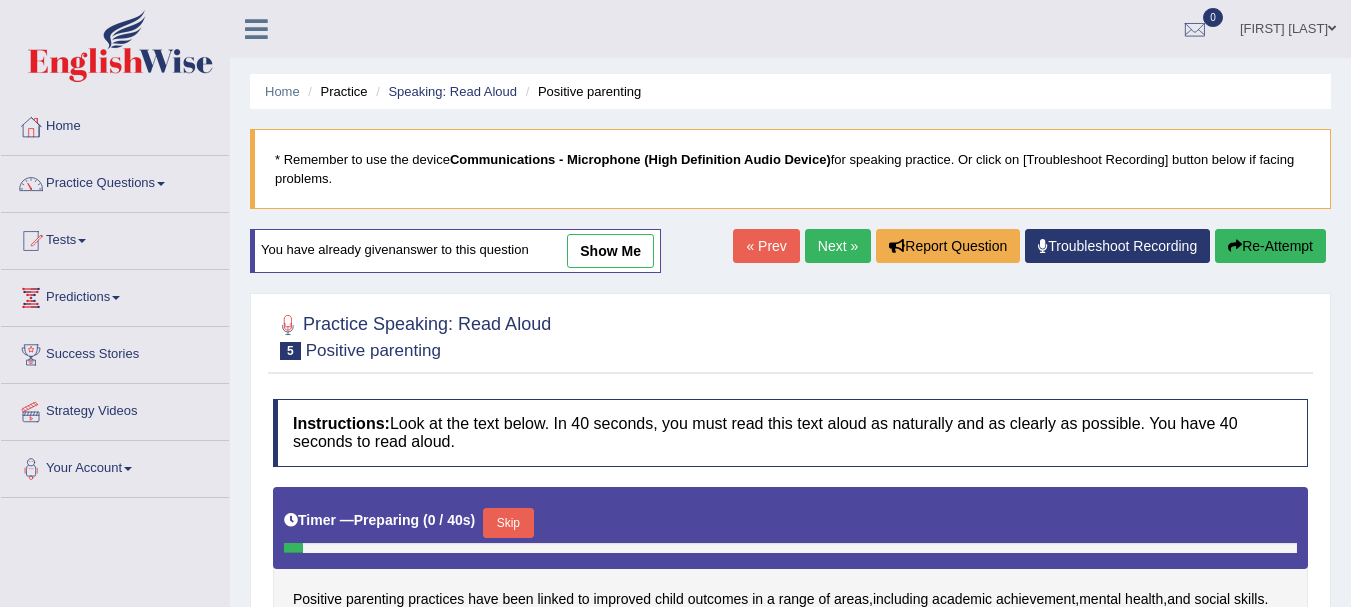 scroll, scrollTop: 300, scrollLeft: 0, axis: vertical 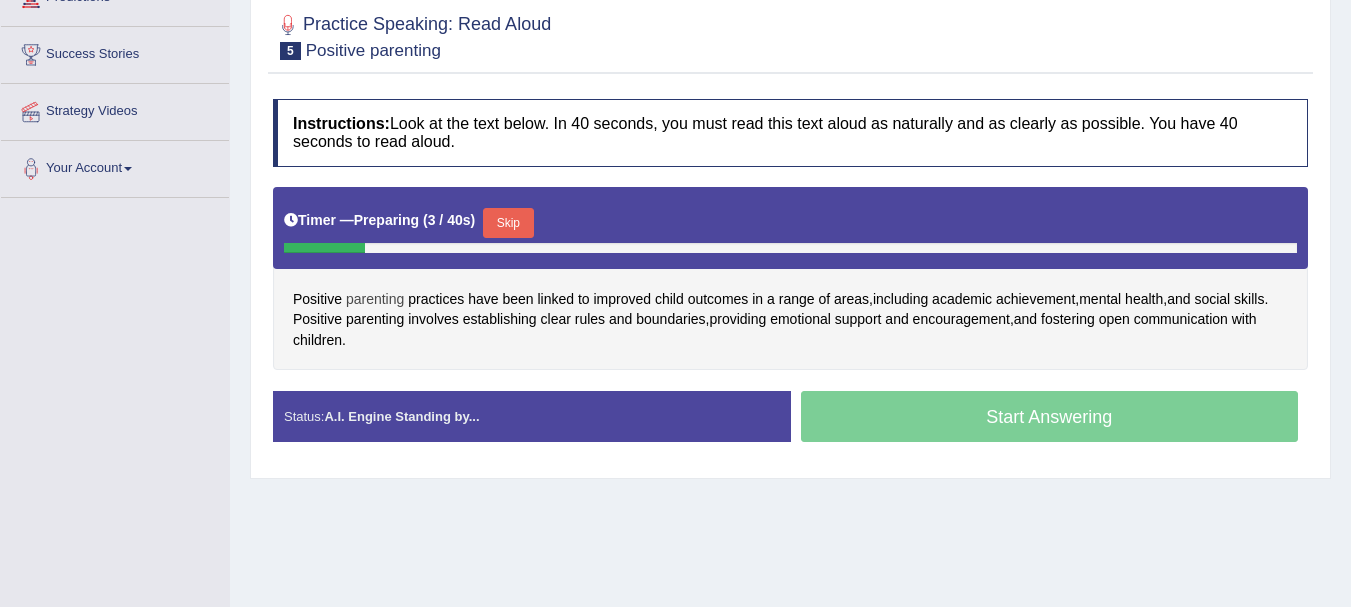 click on "parenting" at bounding box center [375, 299] 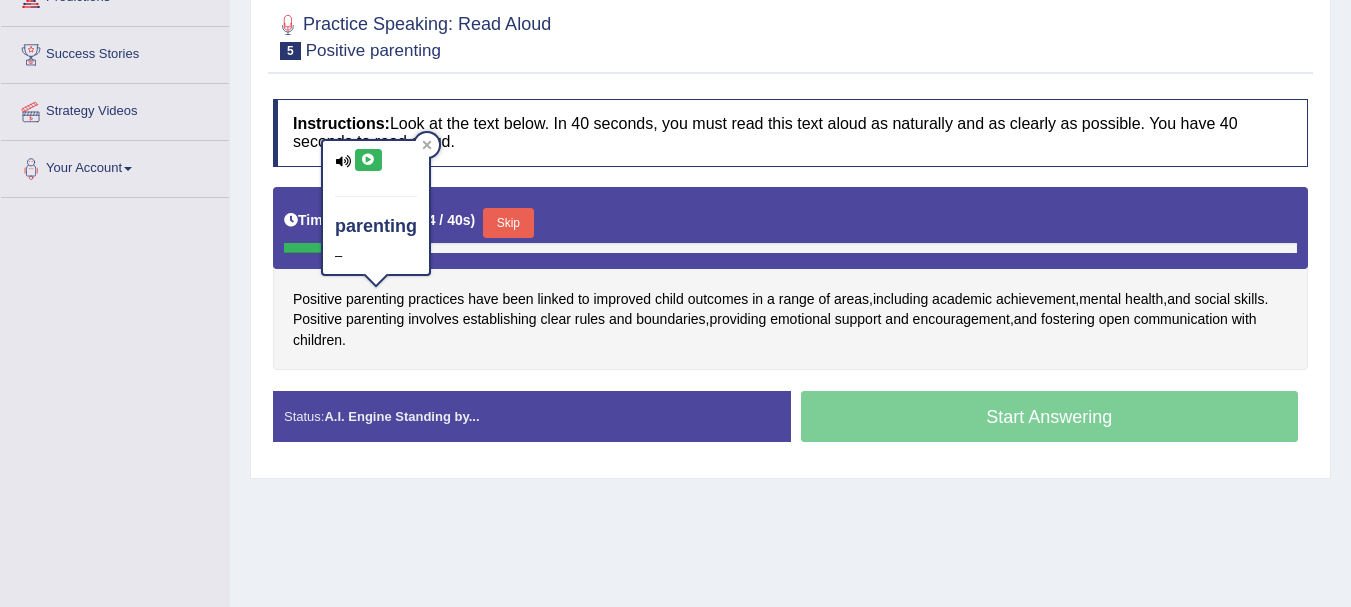 click at bounding box center (368, 160) 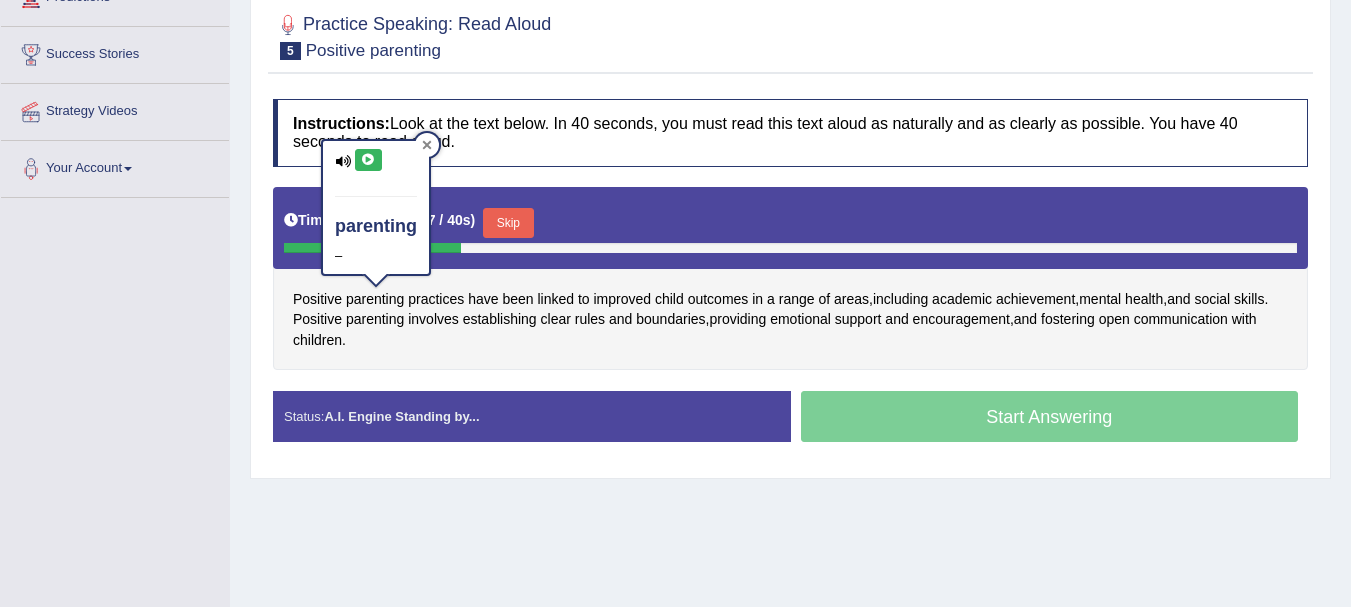 click 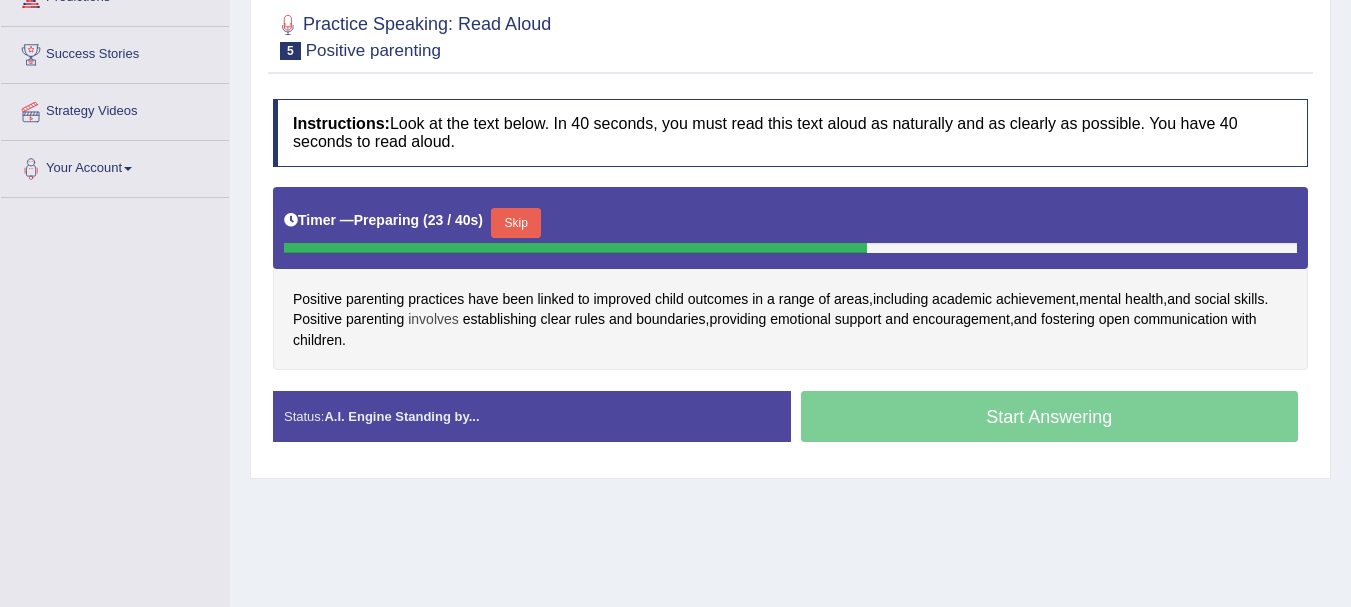 click on "involves" at bounding box center [433, 319] 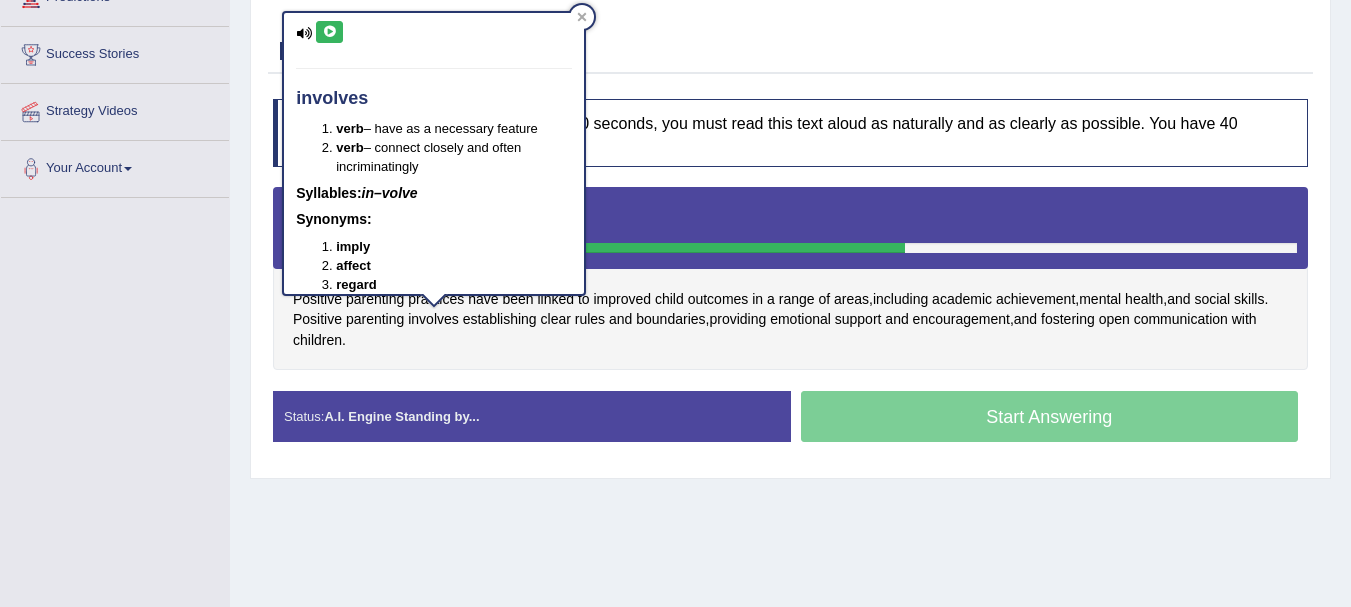 click at bounding box center (329, 32) 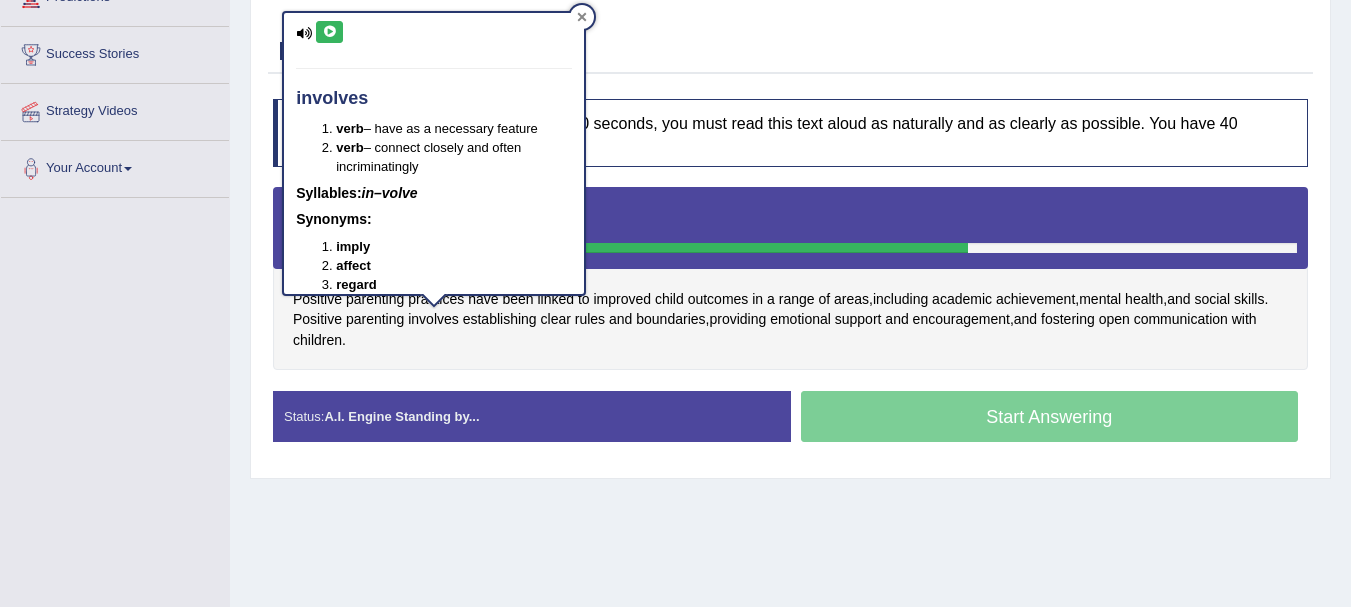 click 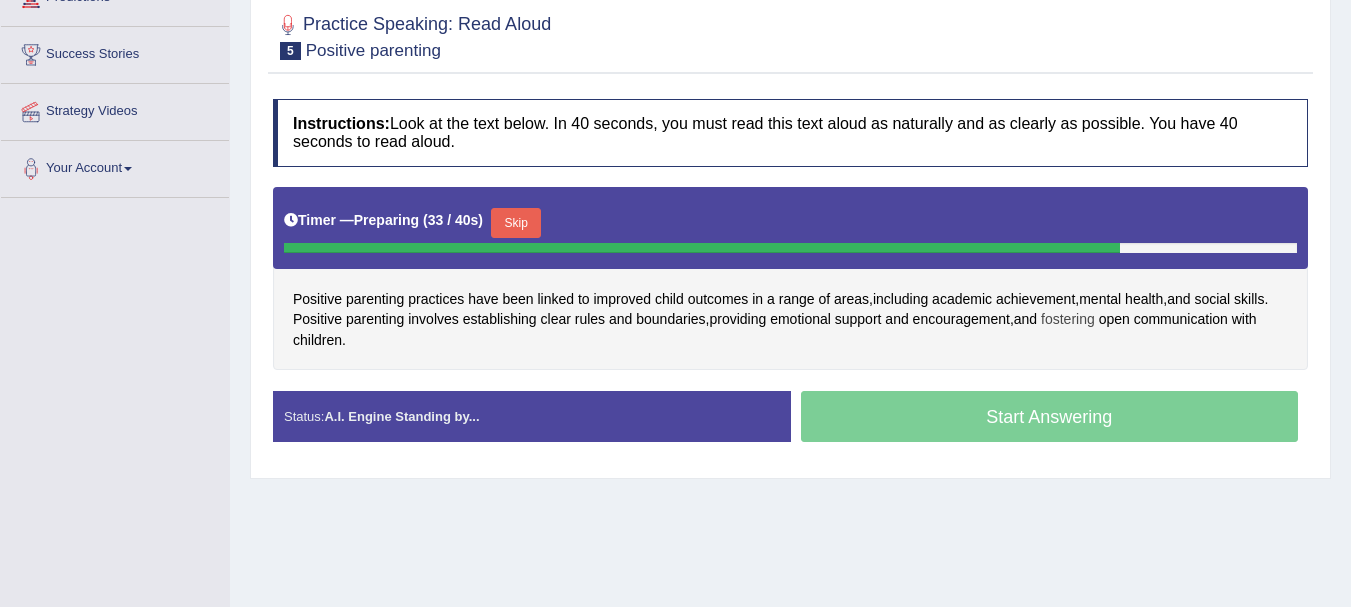 click on "fostering" at bounding box center (1068, 319) 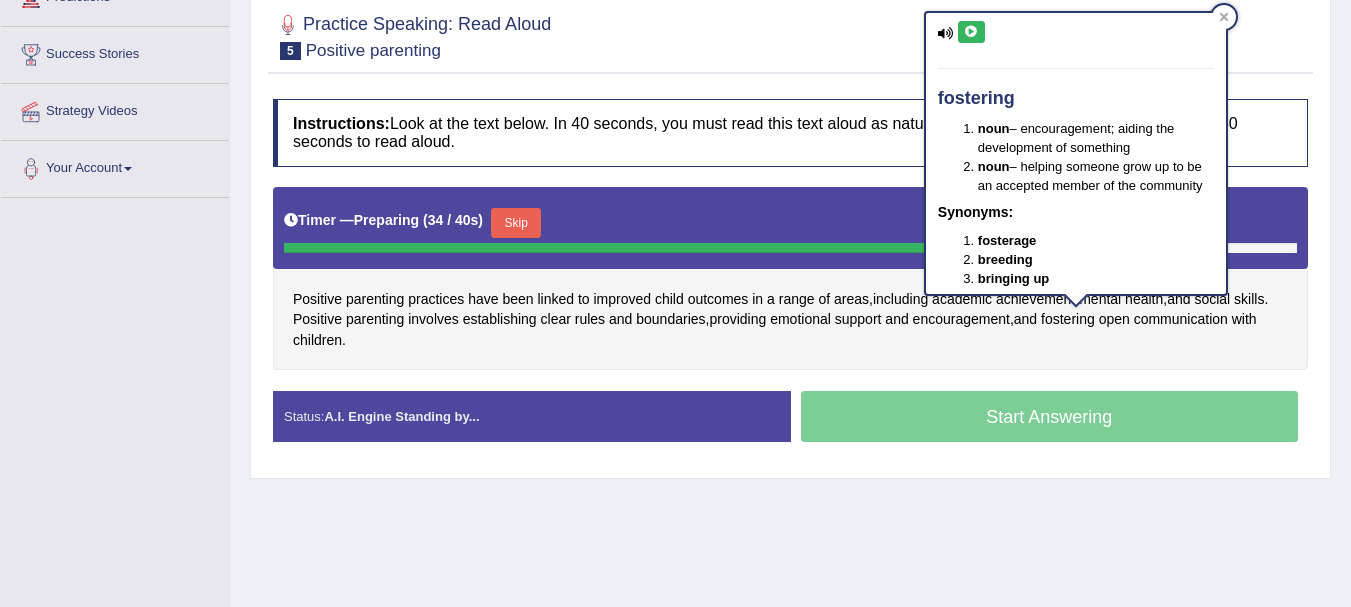 click at bounding box center (971, 32) 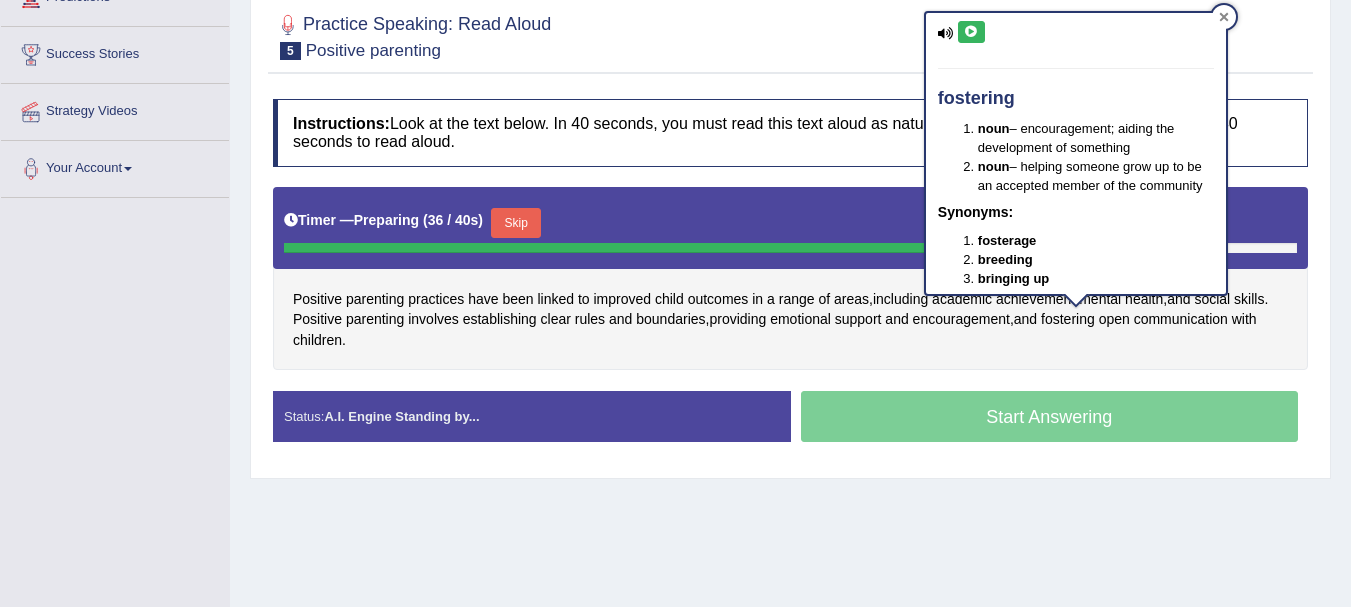 click 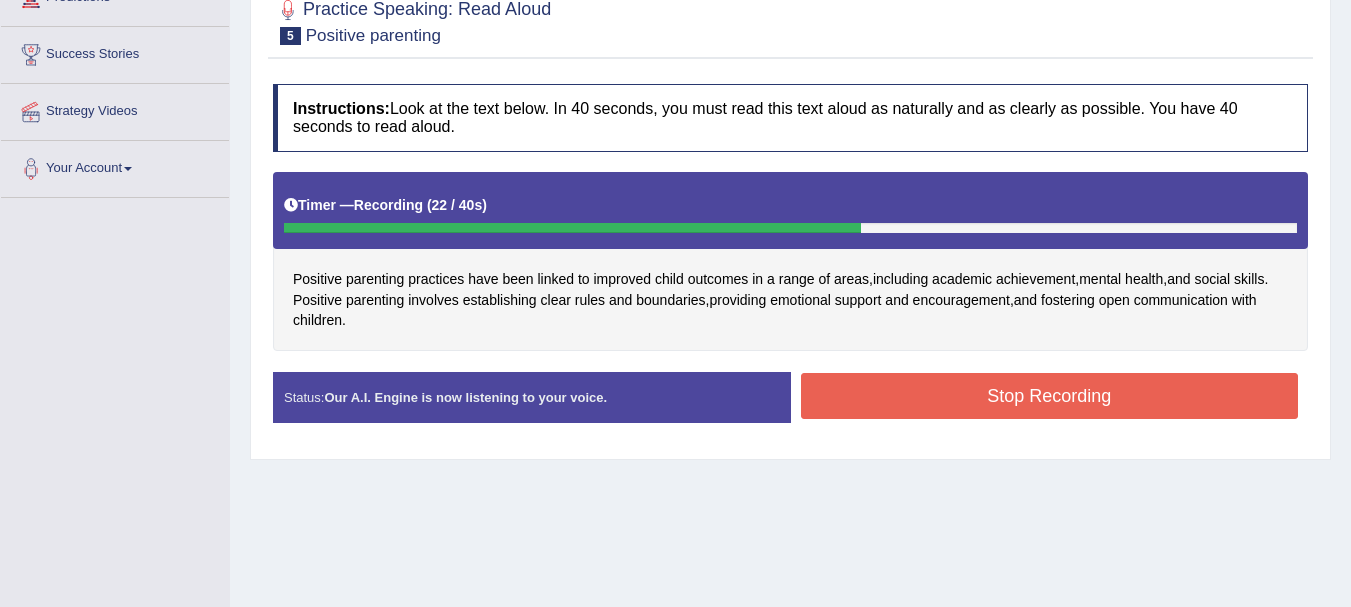 click on "Stop Recording" at bounding box center [1050, 398] 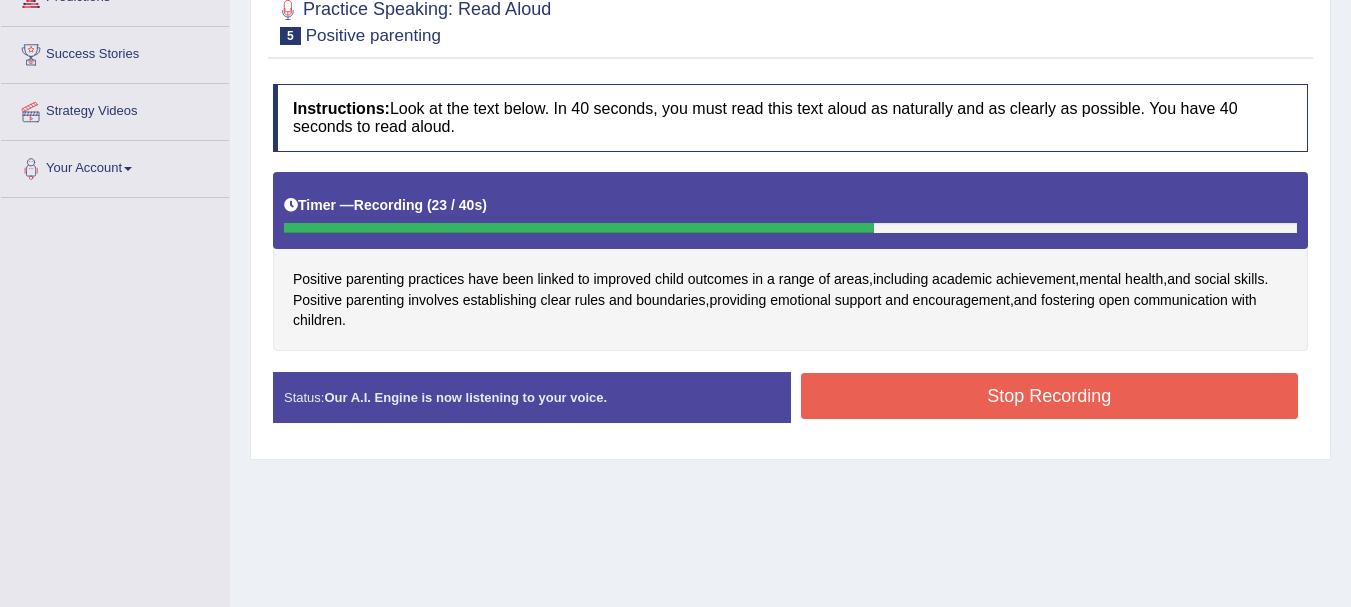 click on "Stop Recording" at bounding box center [1050, 396] 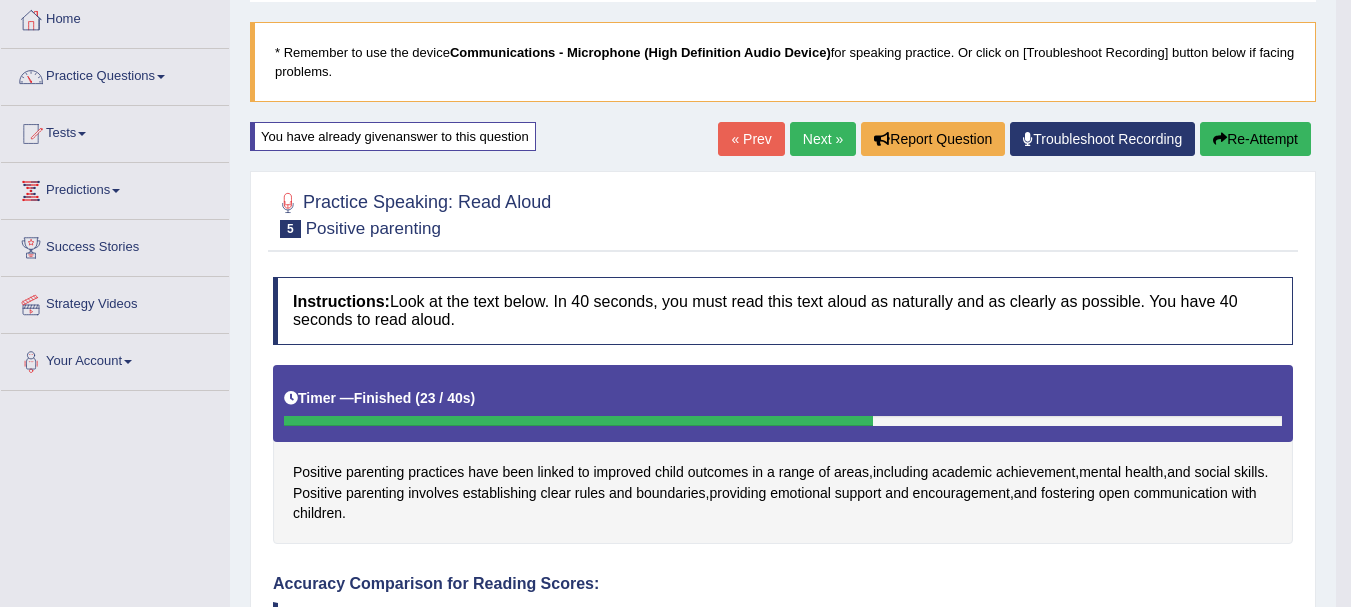 scroll, scrollTop: 100, scrollLeft: 0, axis: vertical 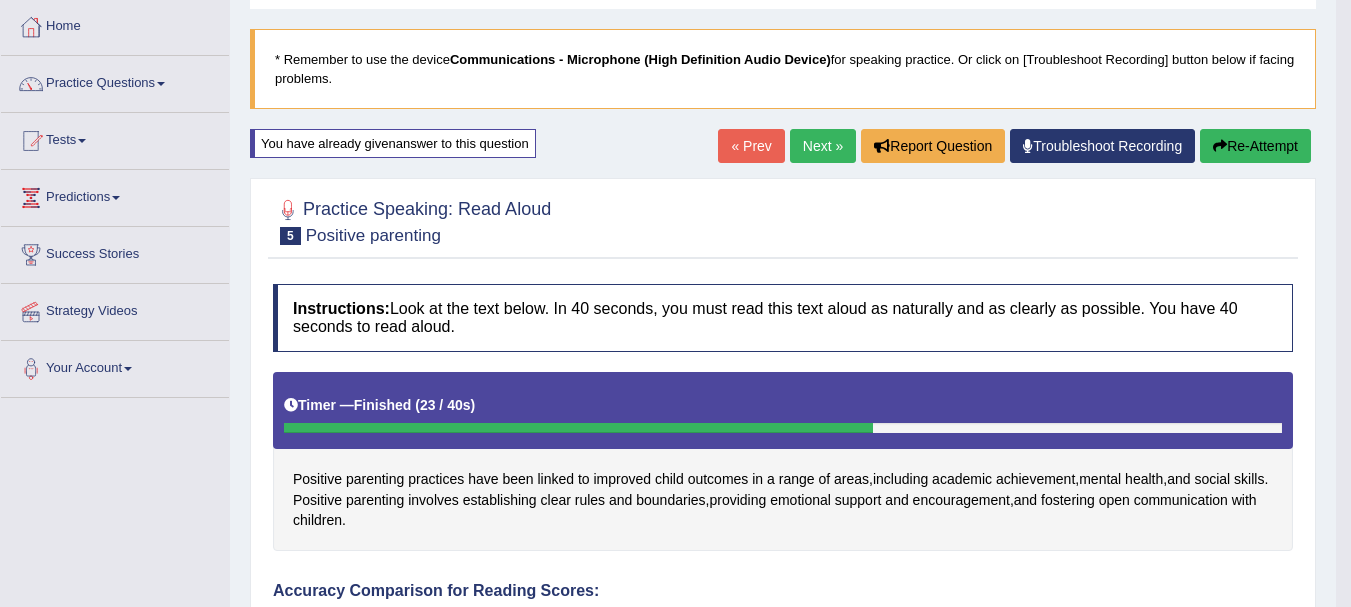 click on "Next »" at bounding box center [823, 146] 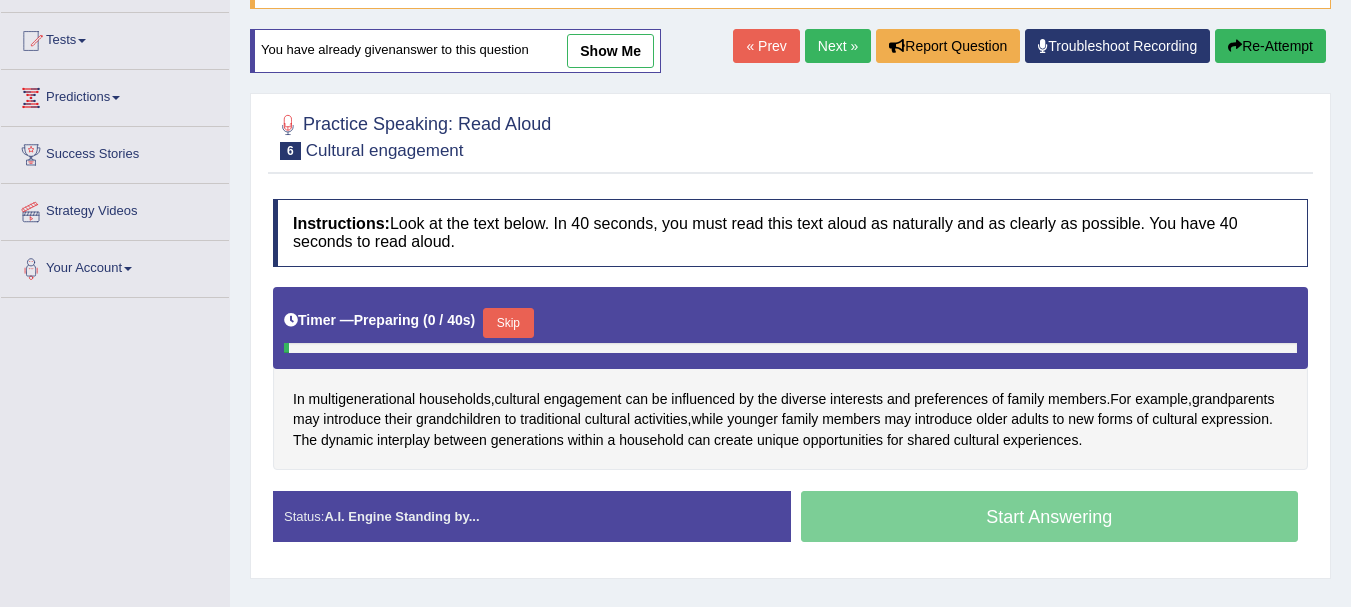 scroll, scrollTop: 0, scrollLeft: 0, axis: both 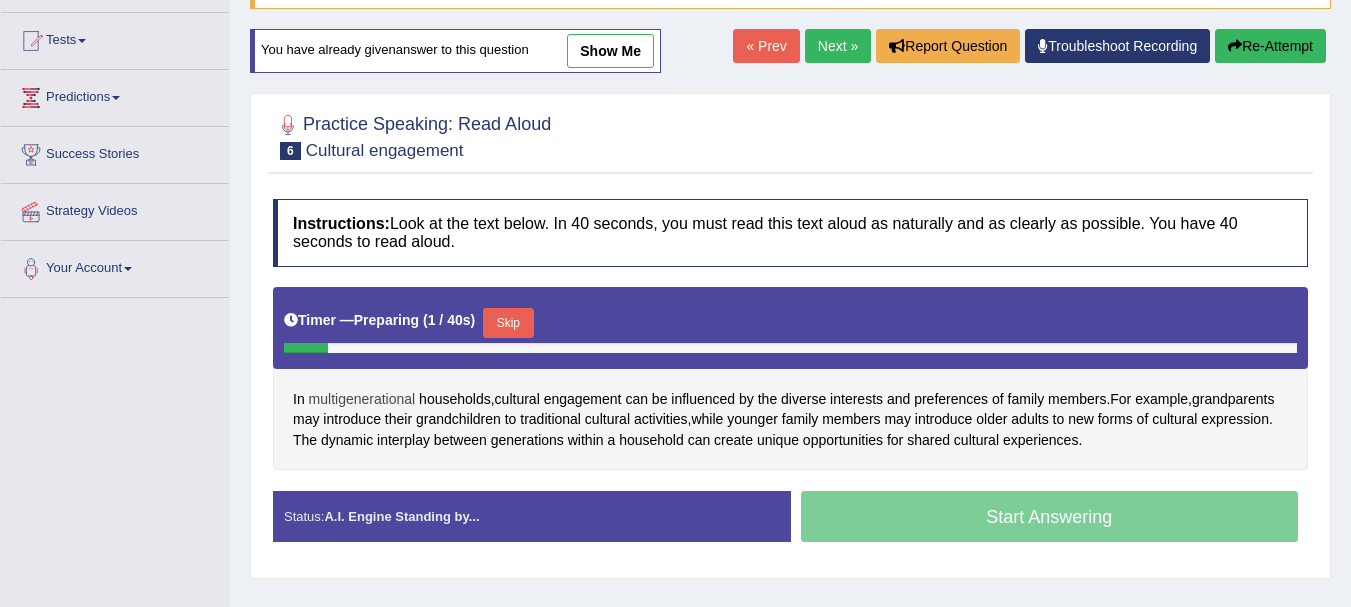 click on "multigenerational" at bounding box center [362, 399] 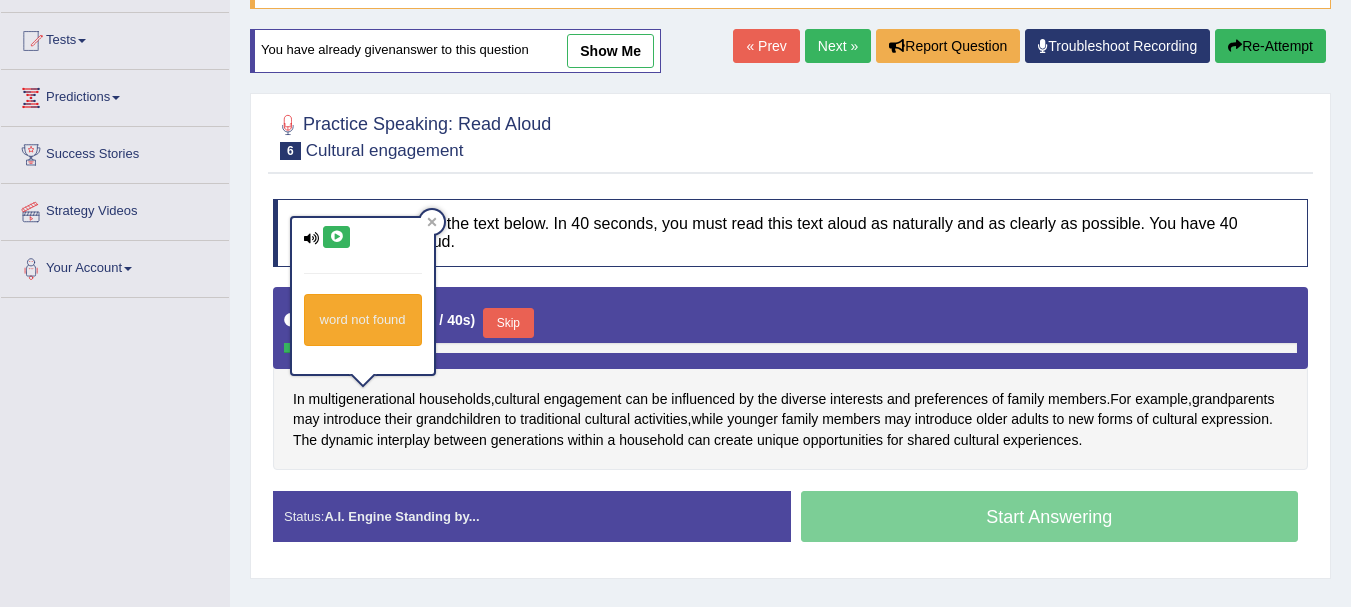 click at bounding box center [336, 237] 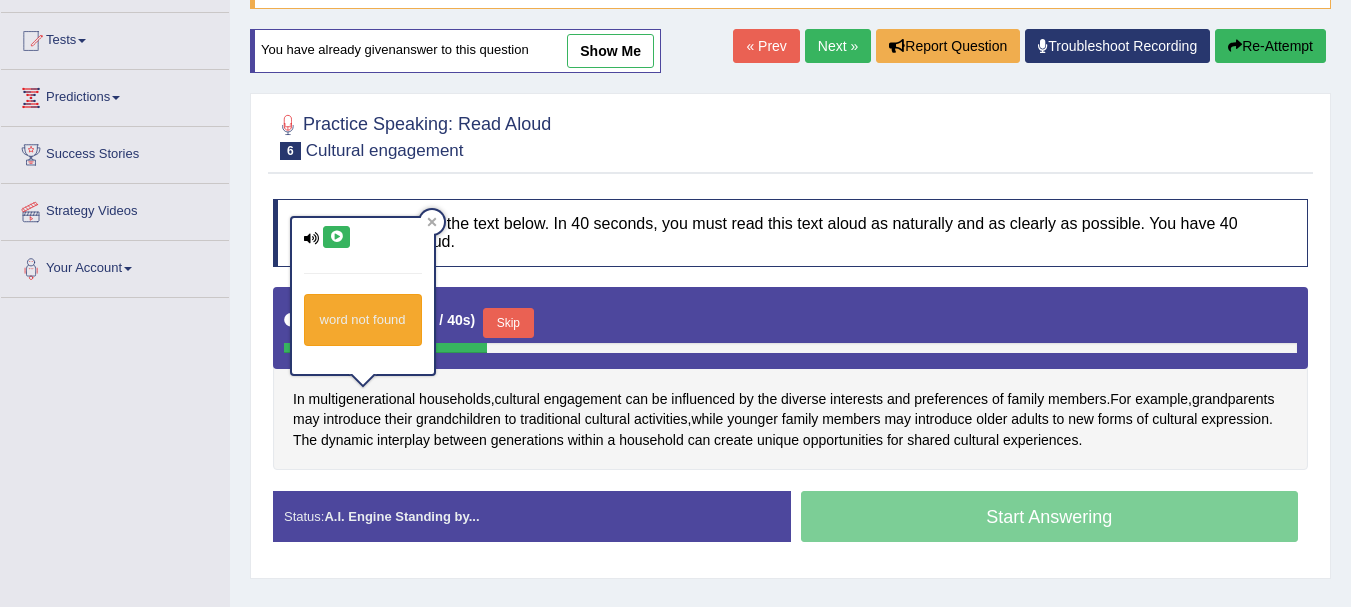 click at bounding box center [336, 237] 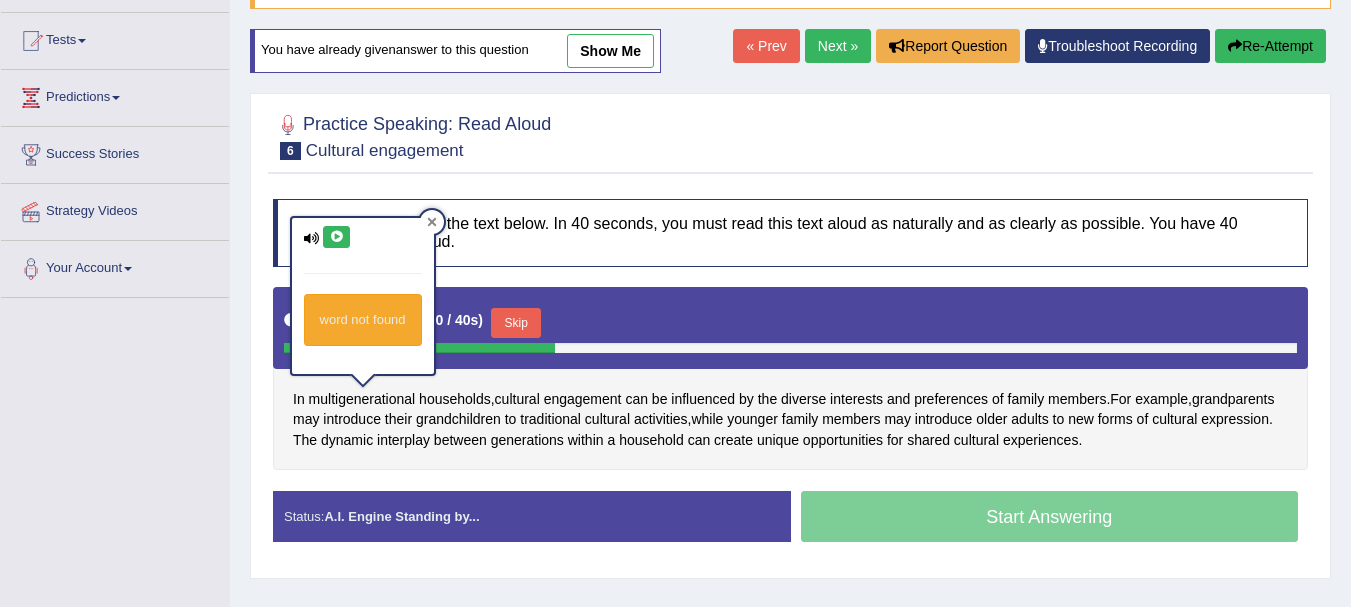 click 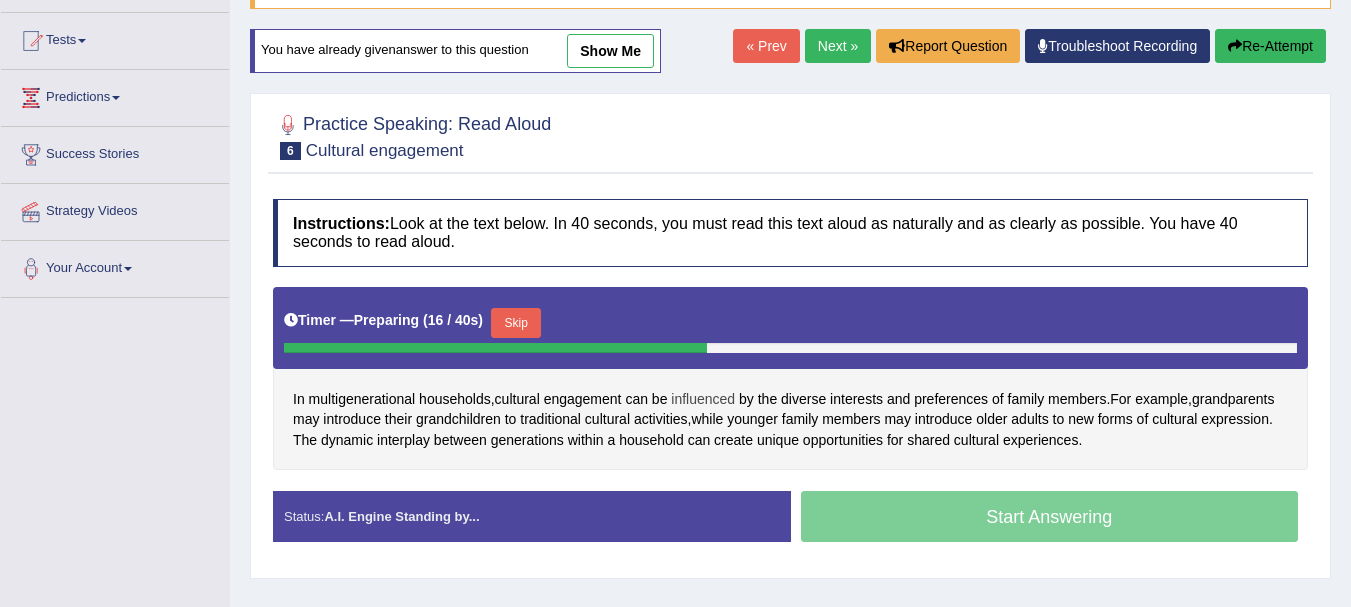 click on "influenced" at bounding box center [703, 399] 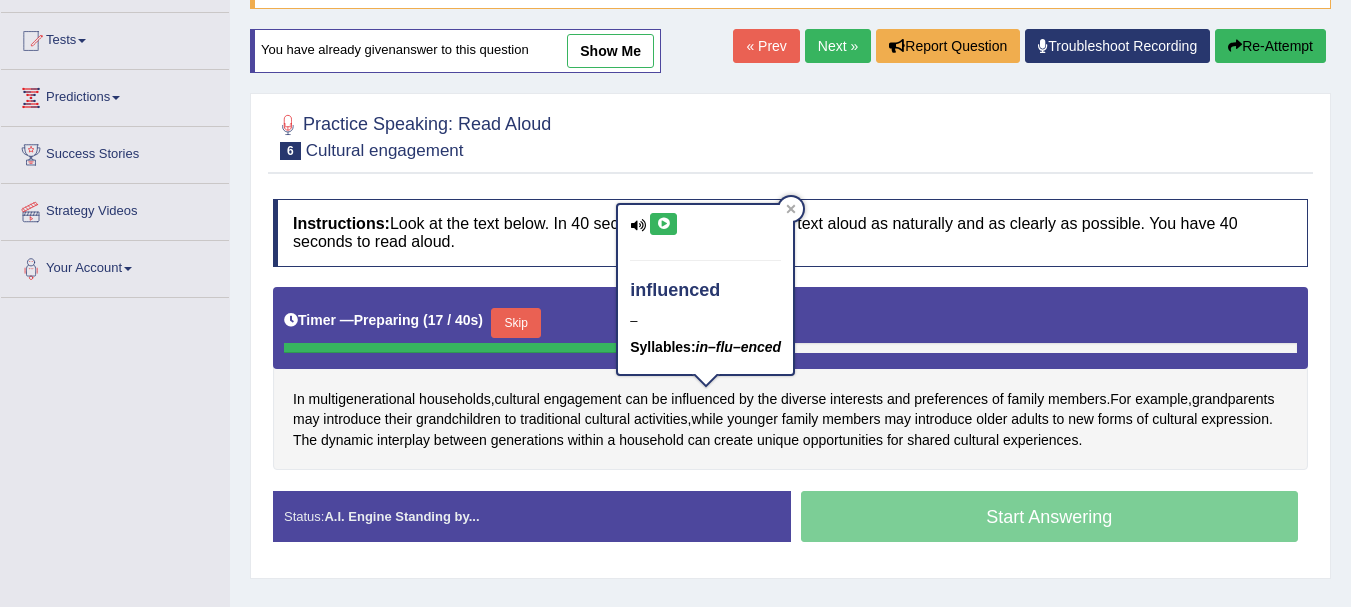 click at bounding box center (663, 224) 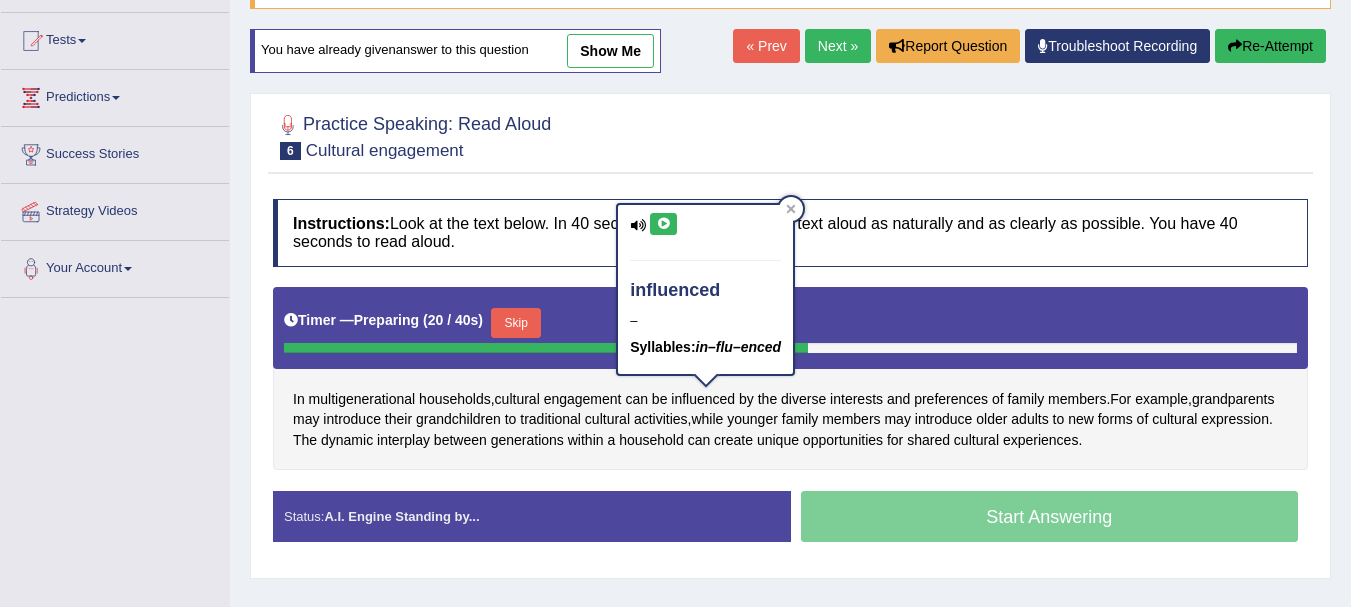 click at bounding box center (663, 224) 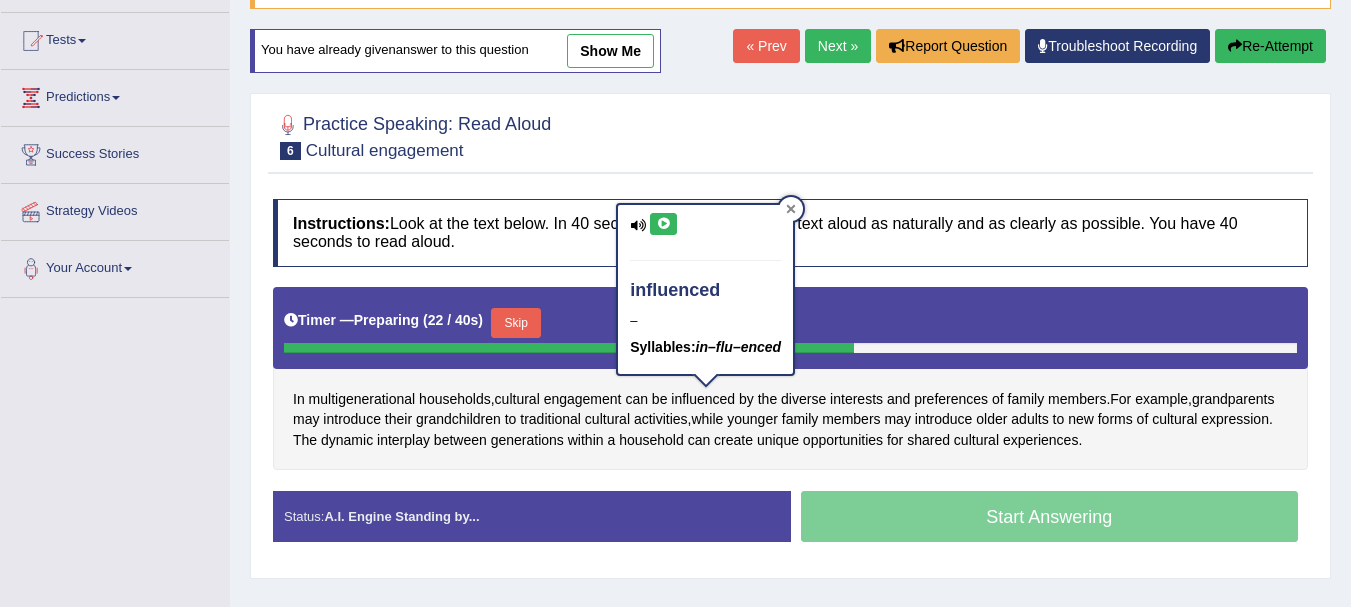 click 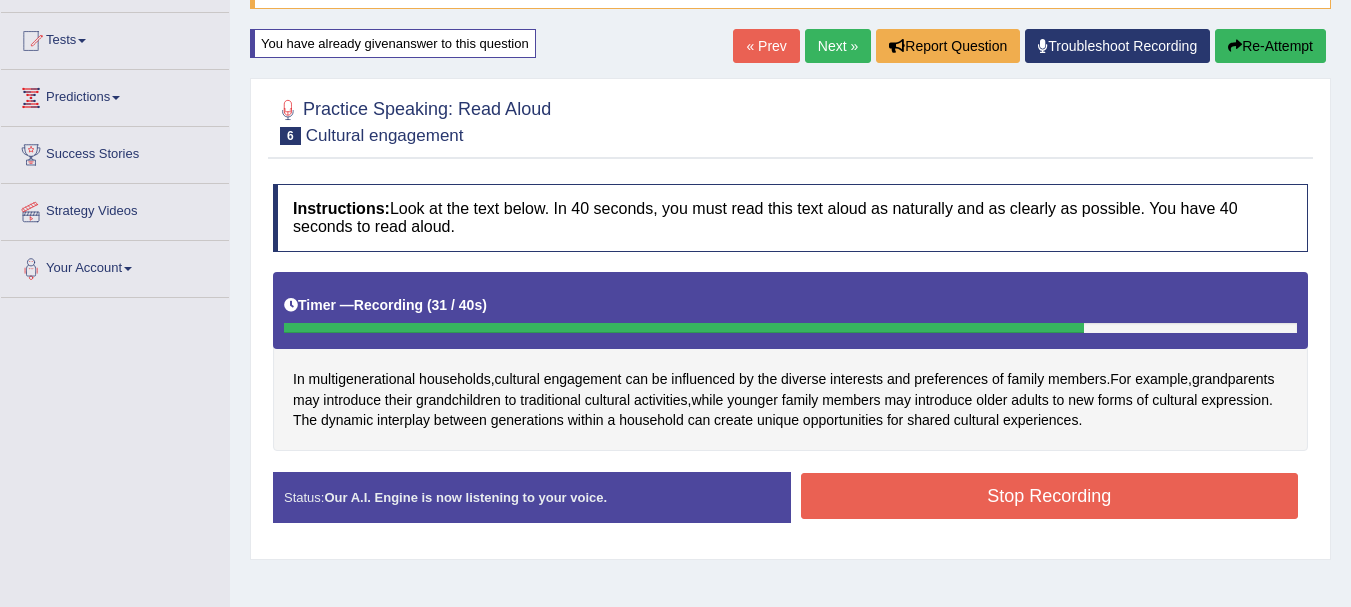 click on "Stop Recording" at bounding box center (1050, 496) 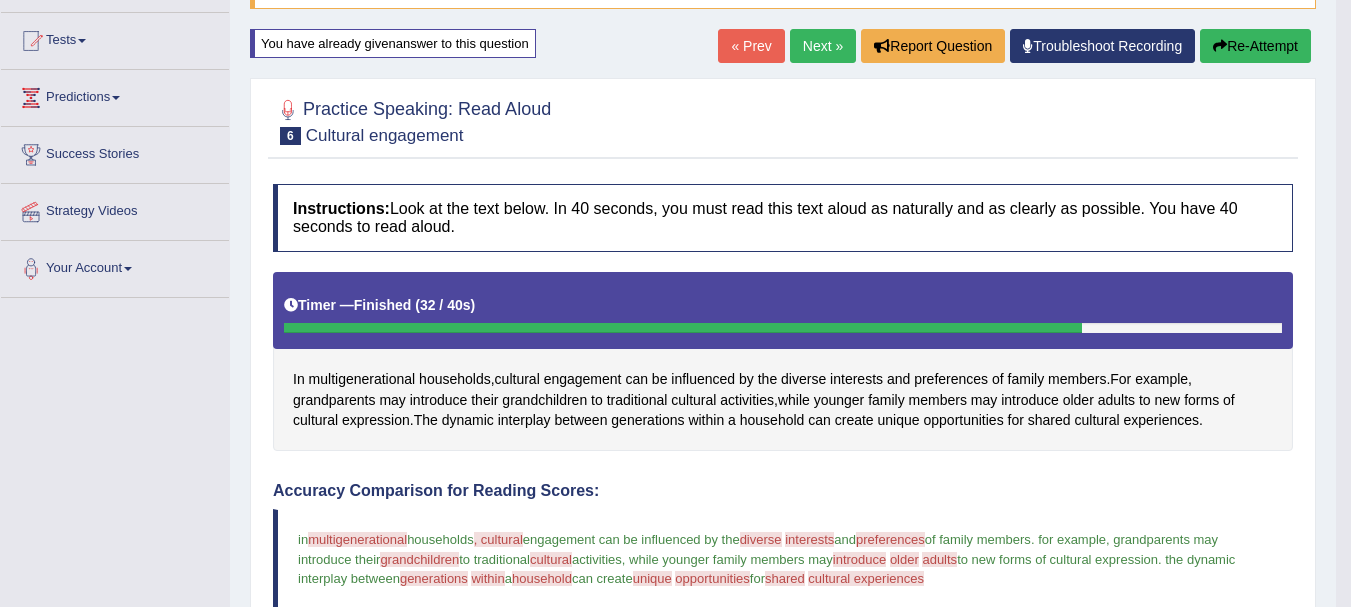 scroll, scrollTop: 246, scrollLeft: 0, axis: vertical 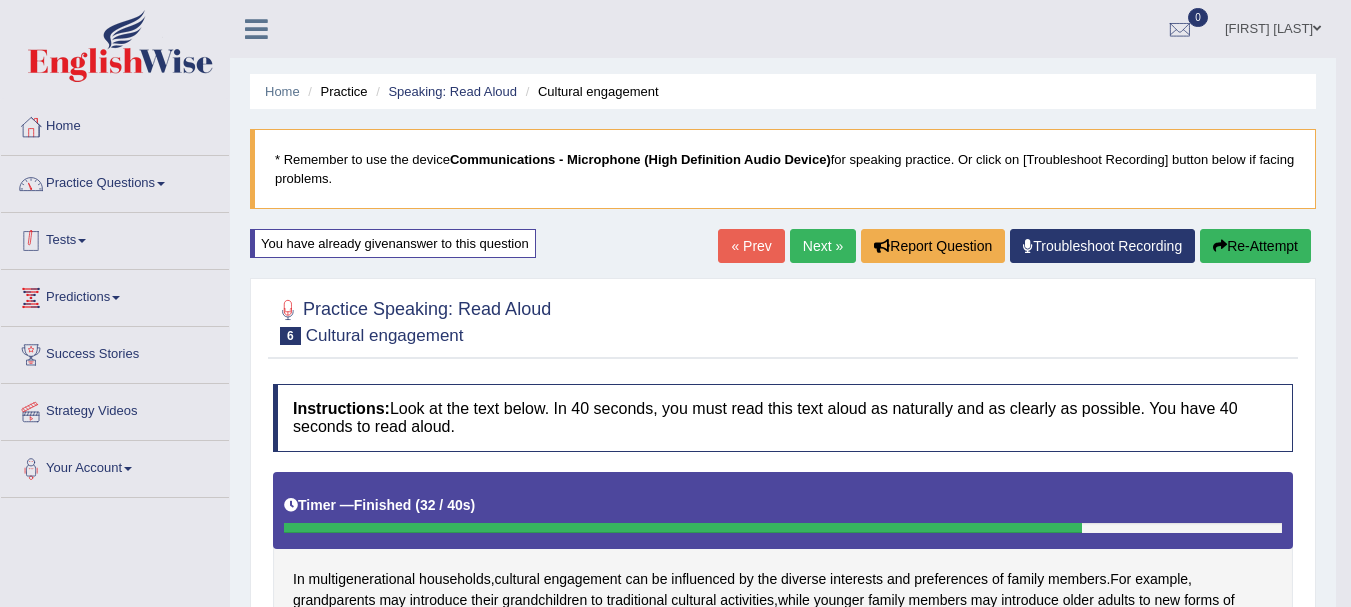 click on "Practice Questions" at bounding box center (115, 181) 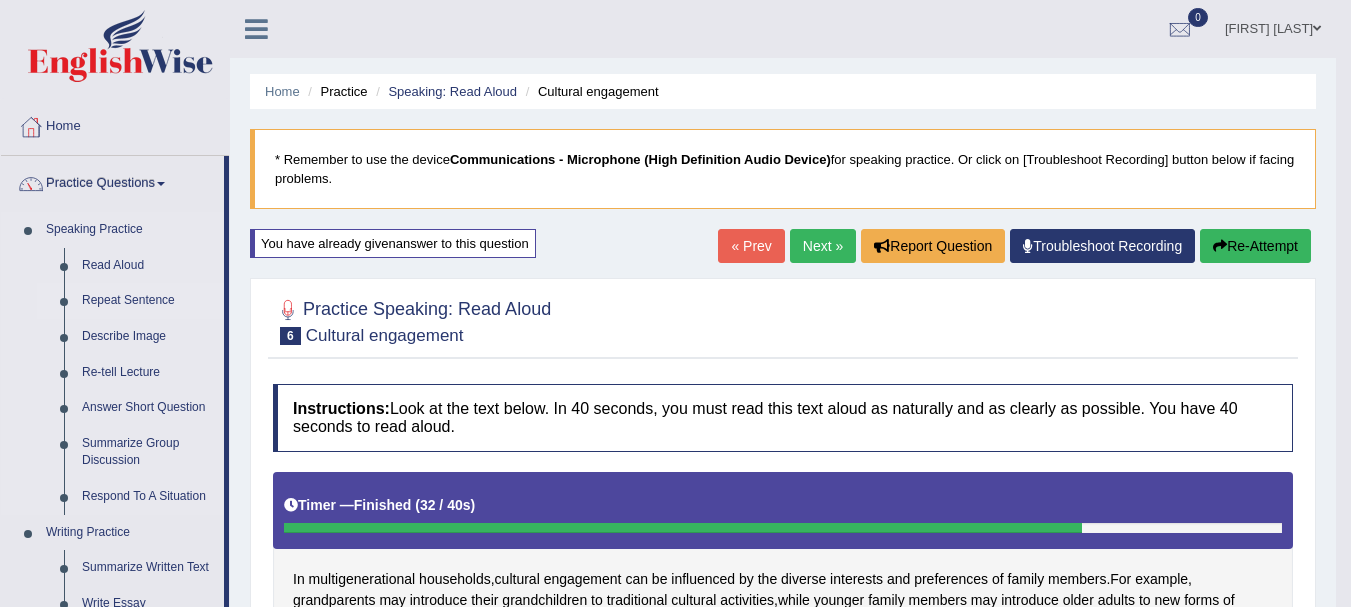 click on "Repeat Sentence" at bounding box center (148, 301) 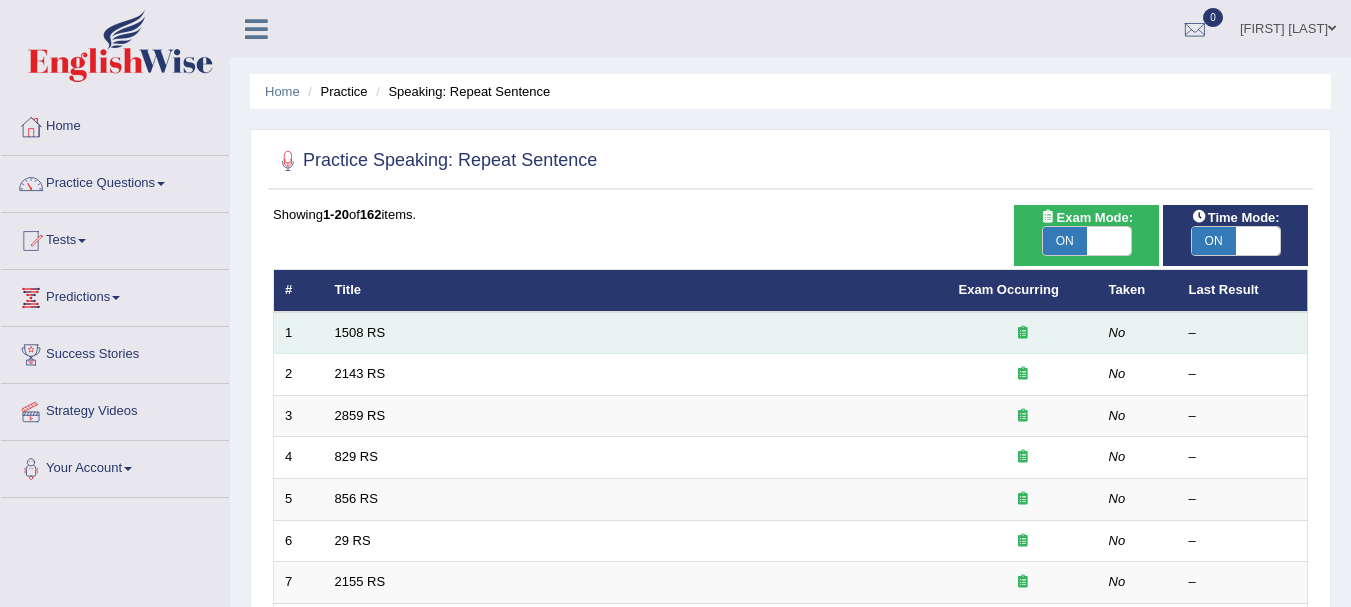 scroll, scrollTop: 0, scrollLeft: 0, axis: both 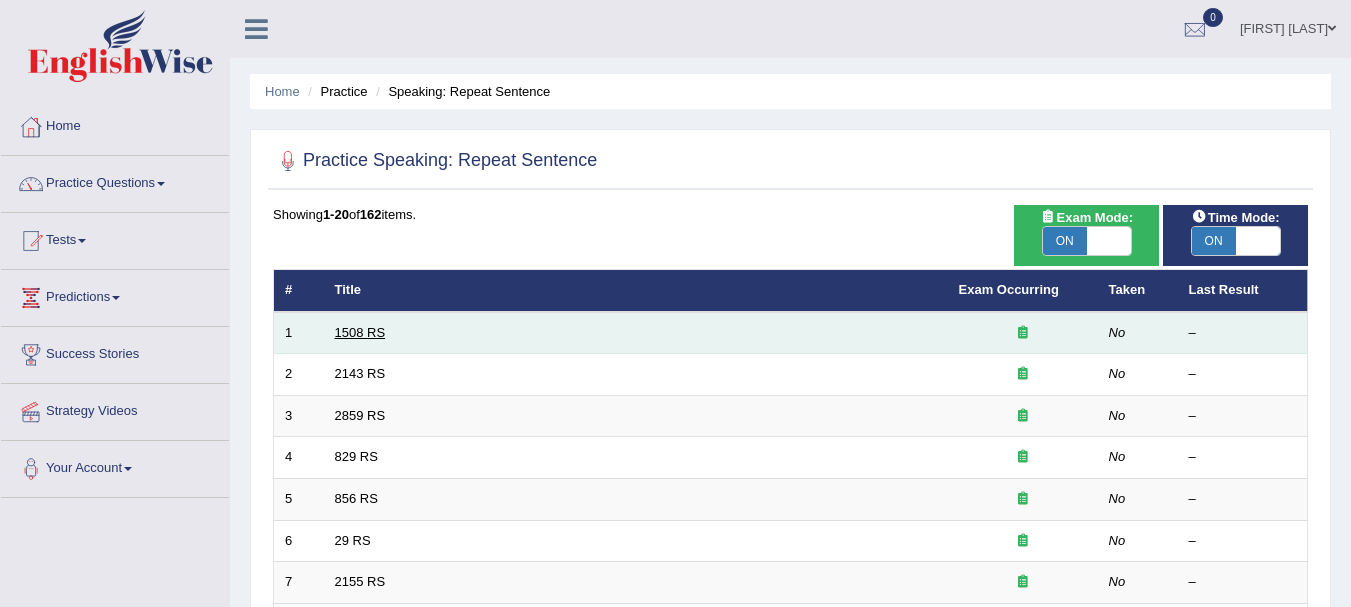 click on "1508 RS" at bounding box center [360, 332] 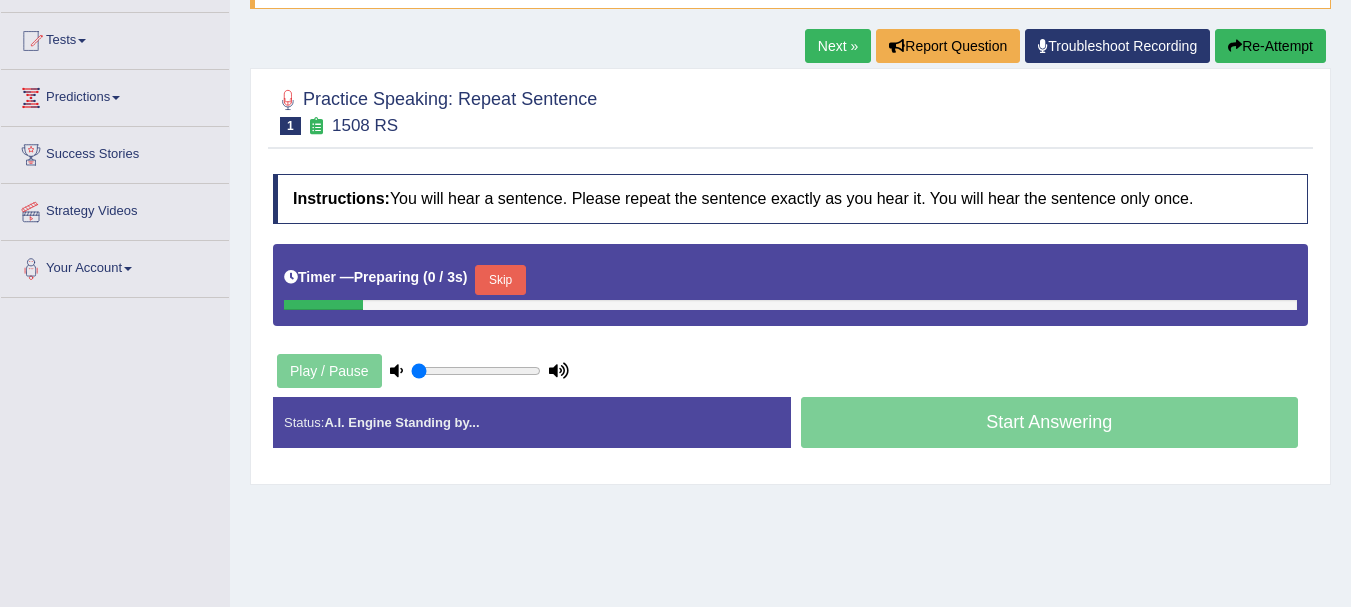 scroll, scrollTop: 200, scrollLeft: 0, axis: vertical 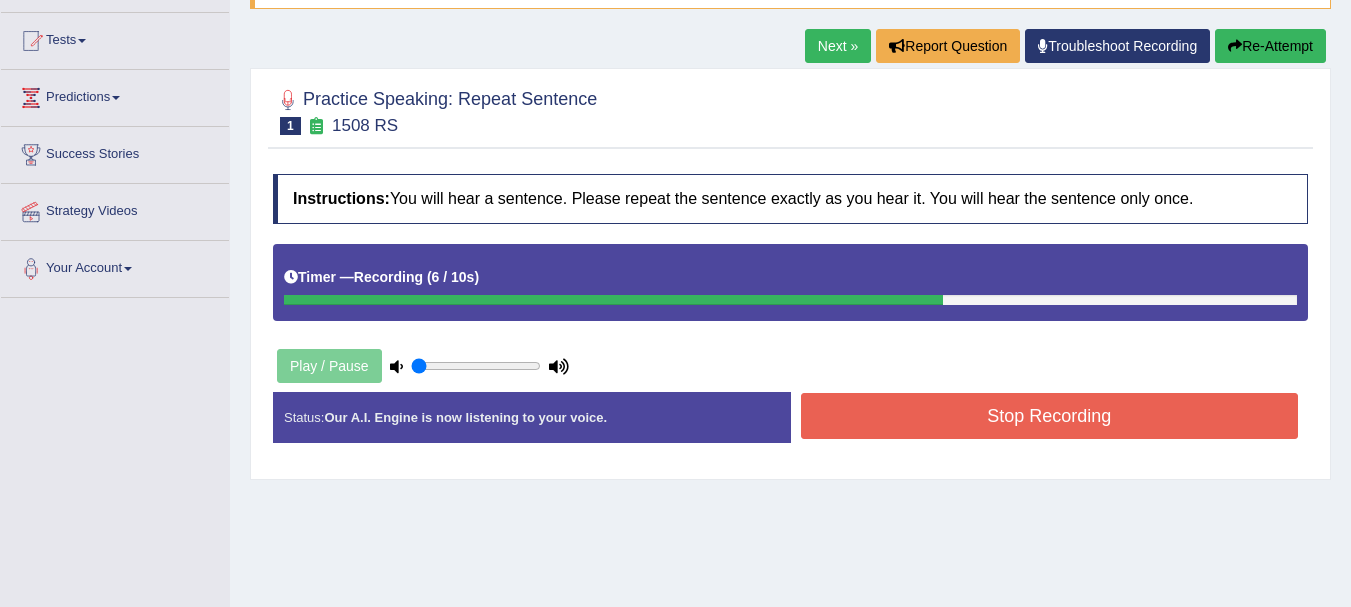 click on "Stop Recording" at bounding box center [1050, 416] 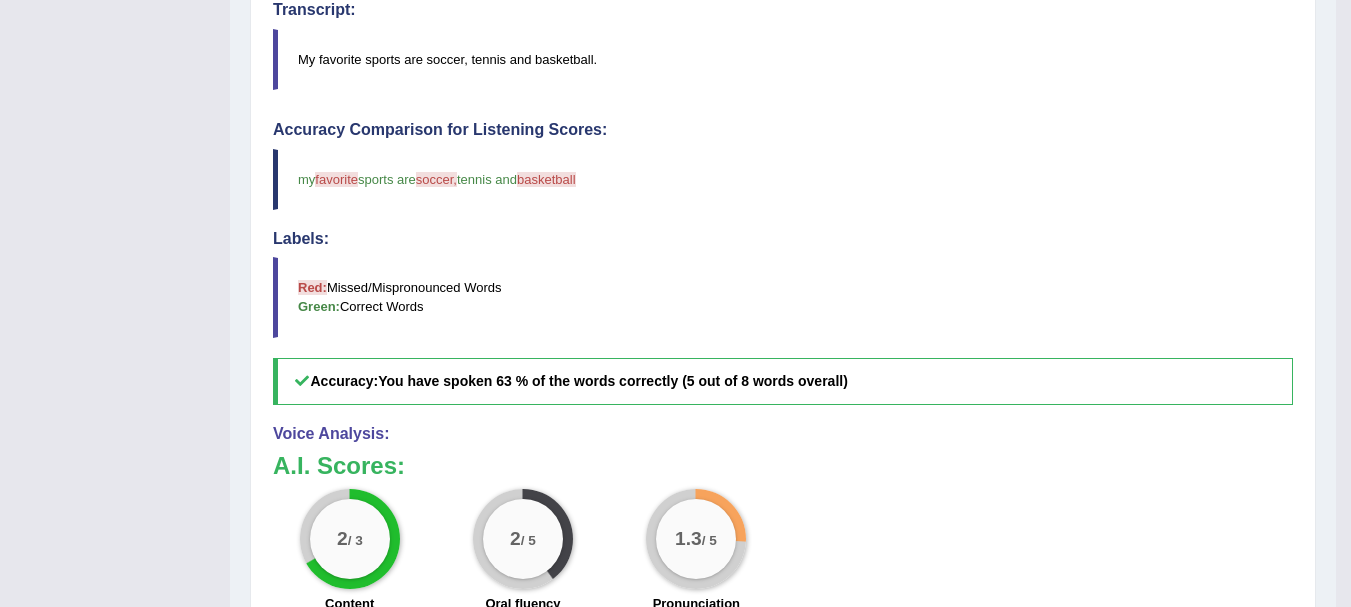 scroll, scrollTop: 700, scrollLeft: 0, axis: vertical 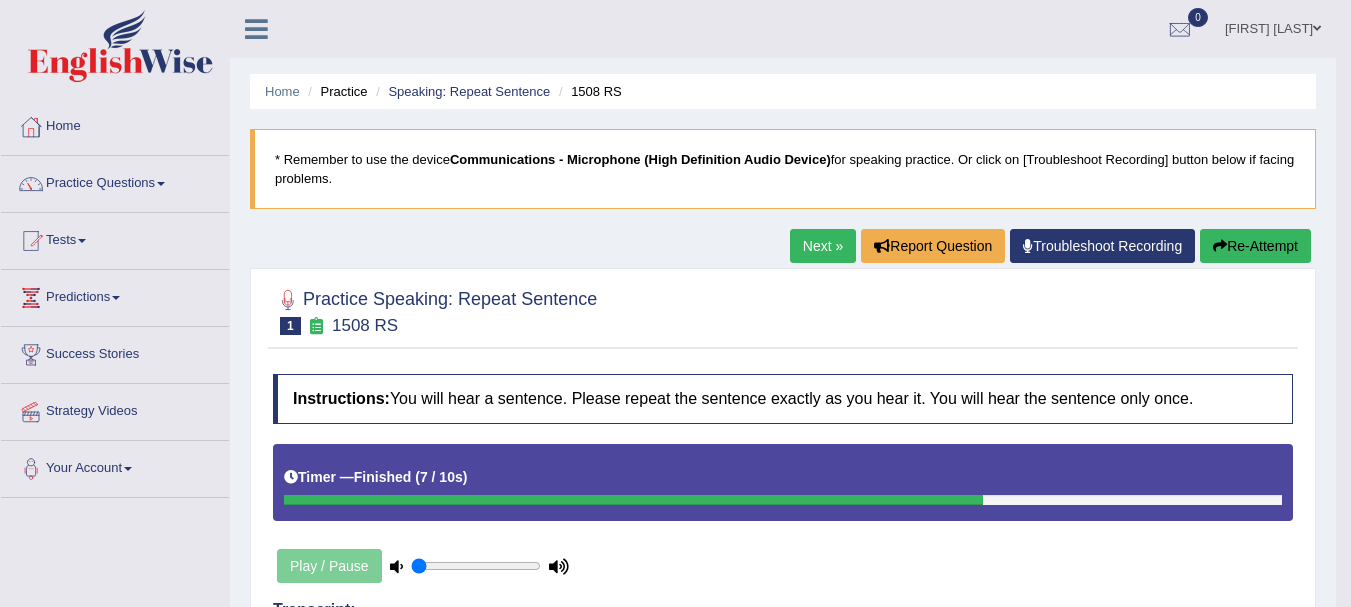 click on "Re-Attempt" at bounding box center (1255, 246) 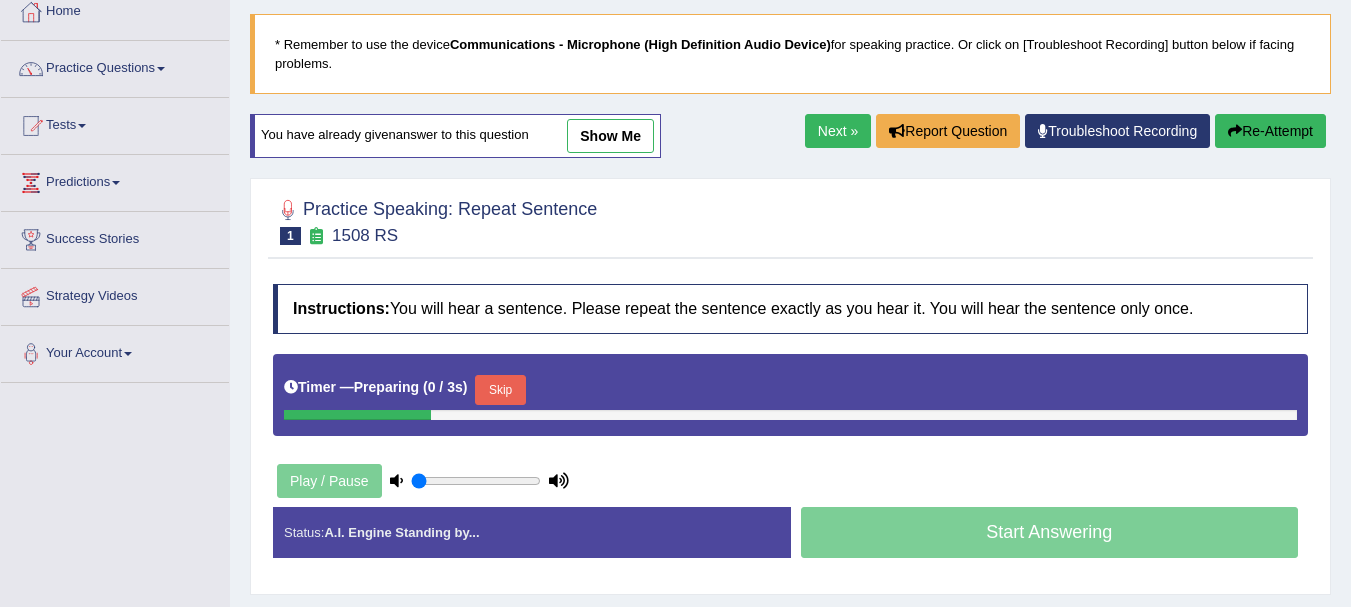 scroll, scrollTop: 0, scrollLeft: 0, axis: both 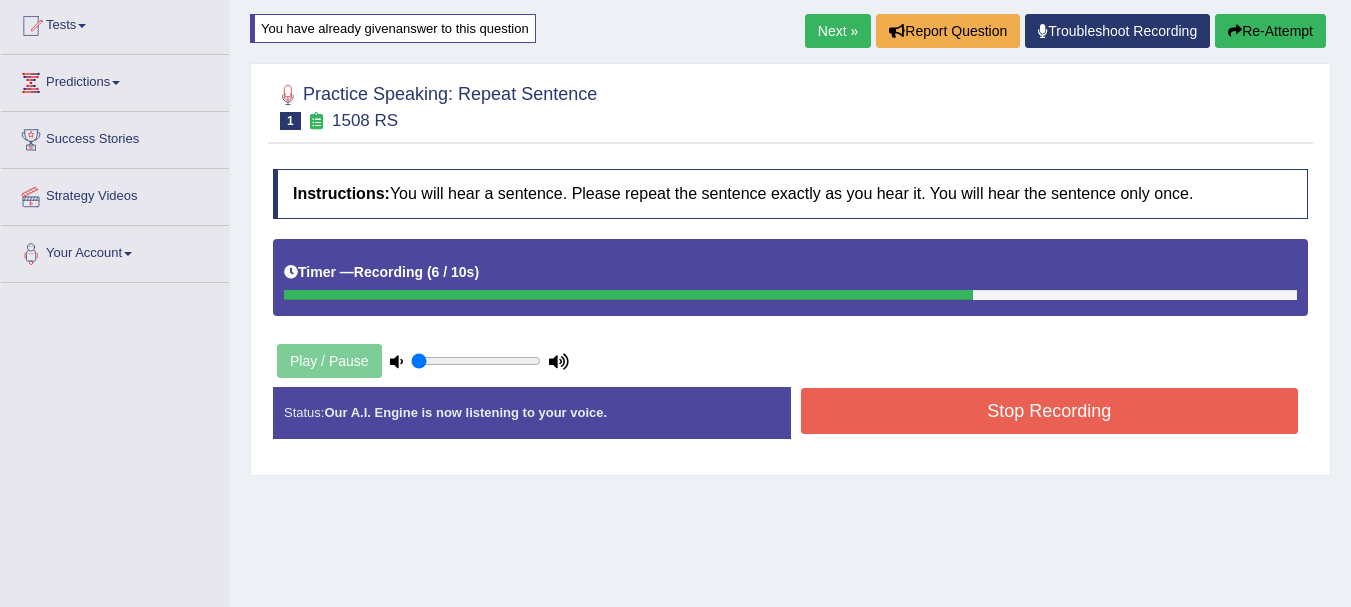 click on "Stop Recording" at bounding box center (1050, 411) 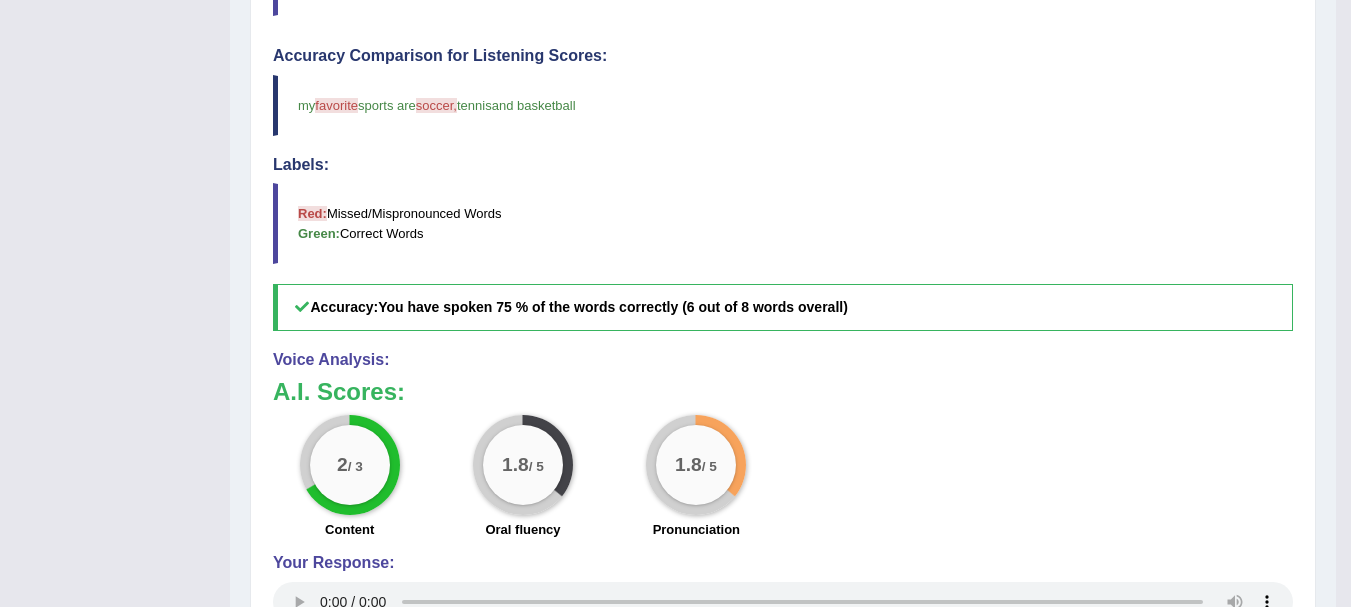 scroll, scrollTop: 715, scrollLeft: 0, axis: vertical 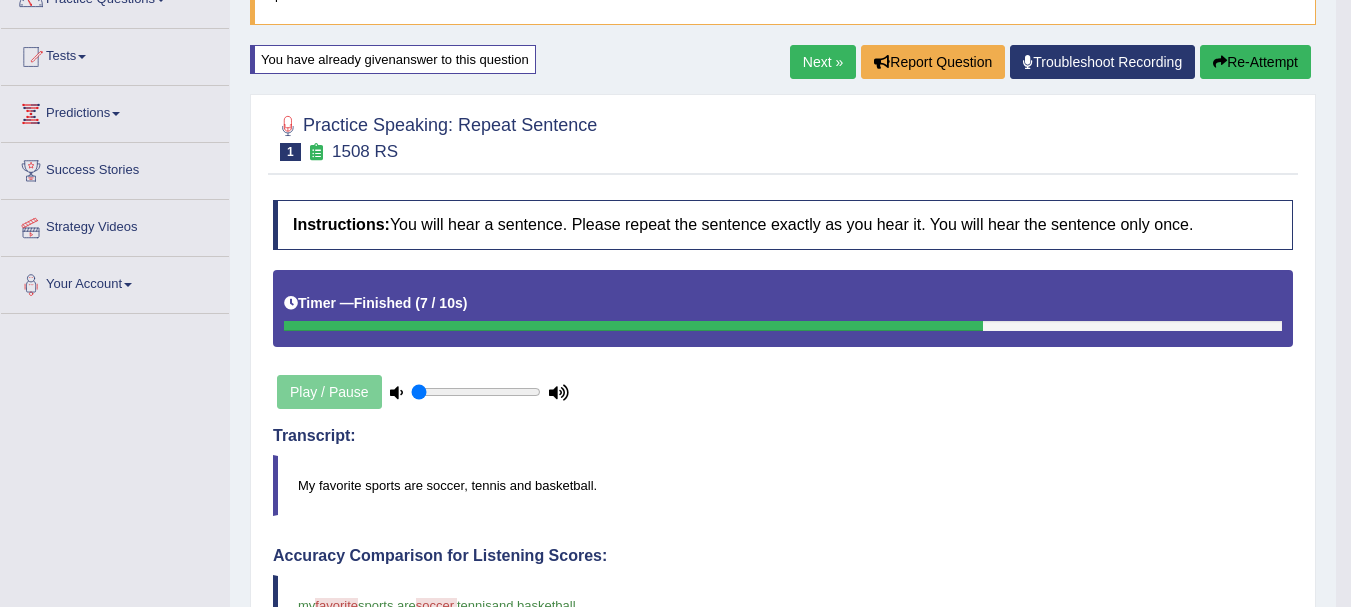 click on "Home
Practice
Speaking: Repeat Sentence
1508 RS
* Remember to use the device  Communications - Microphone (High Definition Audio Device)  for speaking practice. Or click on [Troubleshoot Recording] button below if facing problems.
You have already given   answer to this question
Next »  Report Question  Troubleshoot Recording  Re-Attempt
Practice Speaking: Repeat Sentence
1
1508 RS
Instructions:  You will hear a sentence. Please repeat the sentence exactly as you hear it. You will hear the sentence only once.
Timer —  Finished   ( 7 / 10s ) Play / Pause Transcript: My favorite sports are soccer, tennis and basketball. Created with Highcharts 7.1.2 Too low Too high Time Pitch meter: 0 2 4 6 8 10 Created with Highcharts 7.1.2 Great Too slow Too fast Time Speech pace meter: 0 10" at bounding box center (783, 523) 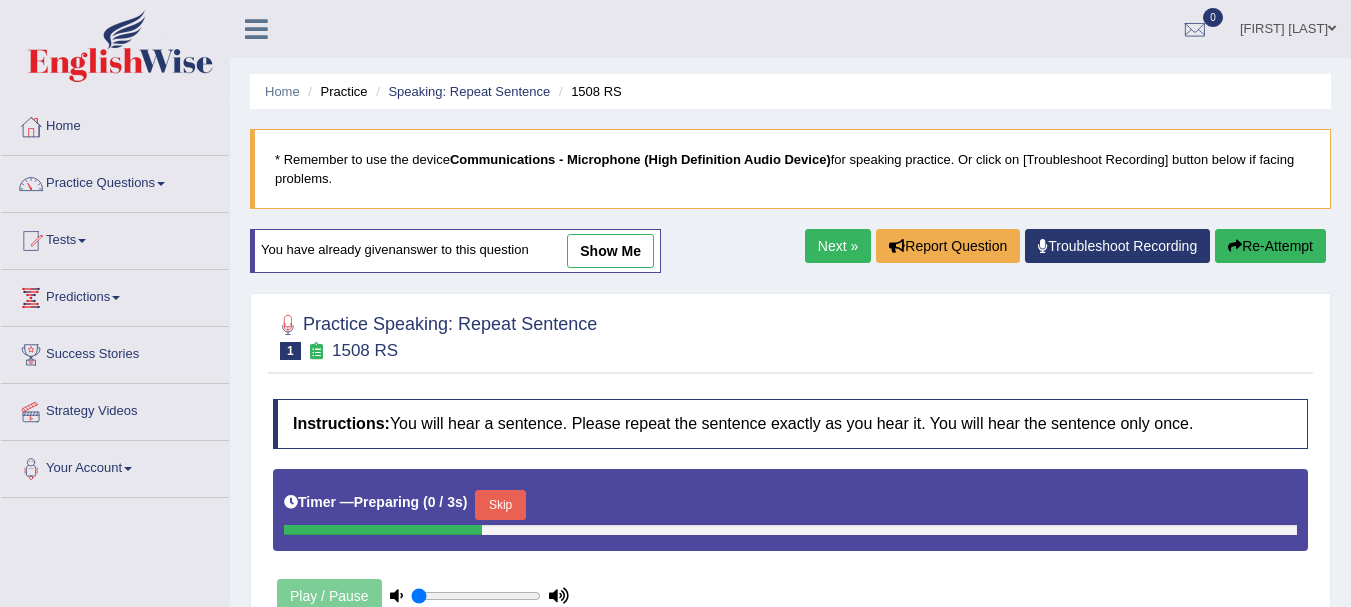 scroll, scrollTop: 442, scrollLeft: 0, axis: vertical 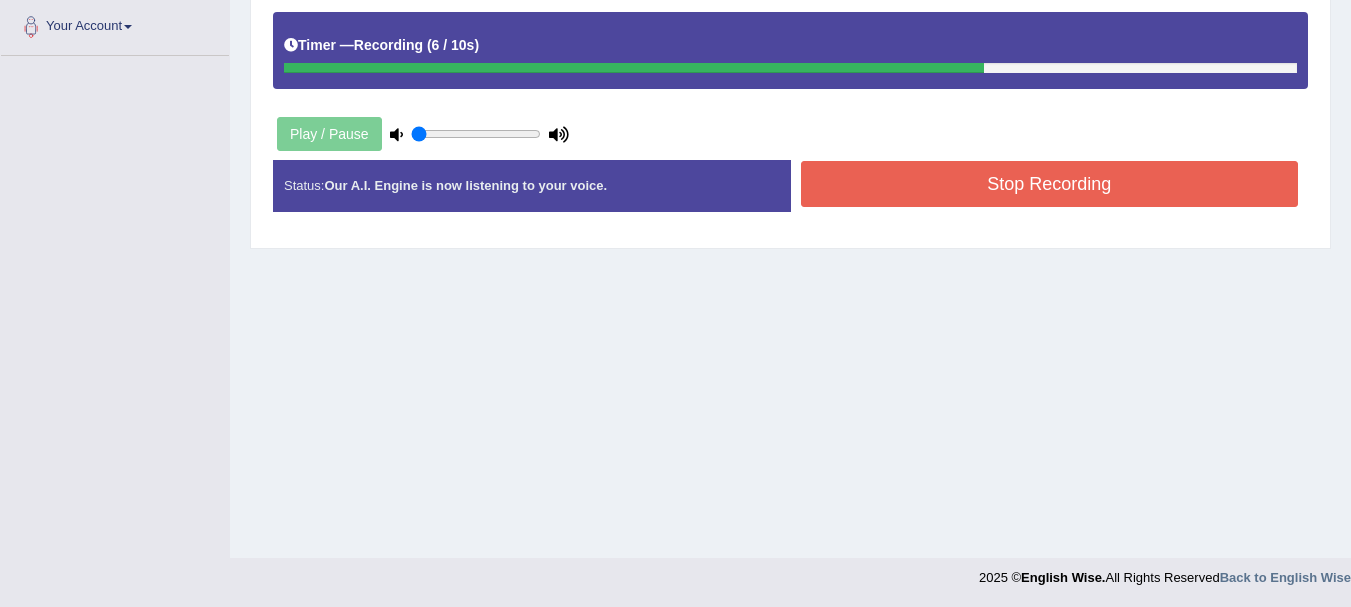 click on "Stop Recording" at bounding box center [1050, 184] 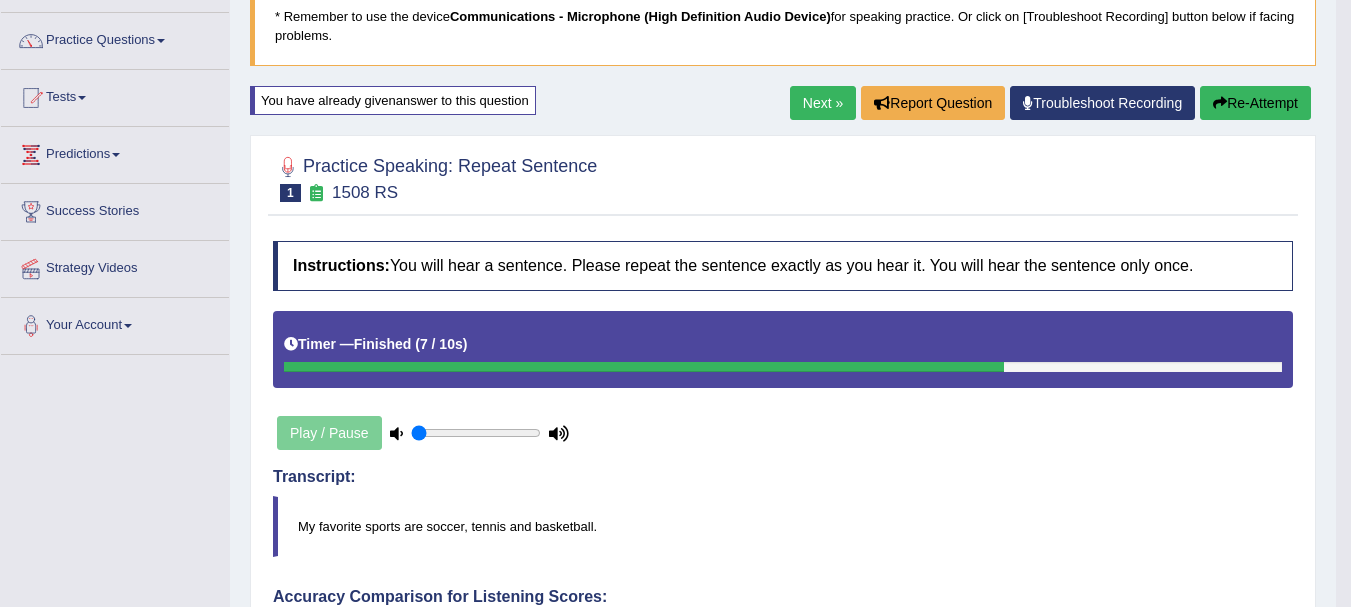 scroll, scrollTop: 142, scrollLeft: 0, axis: vertical 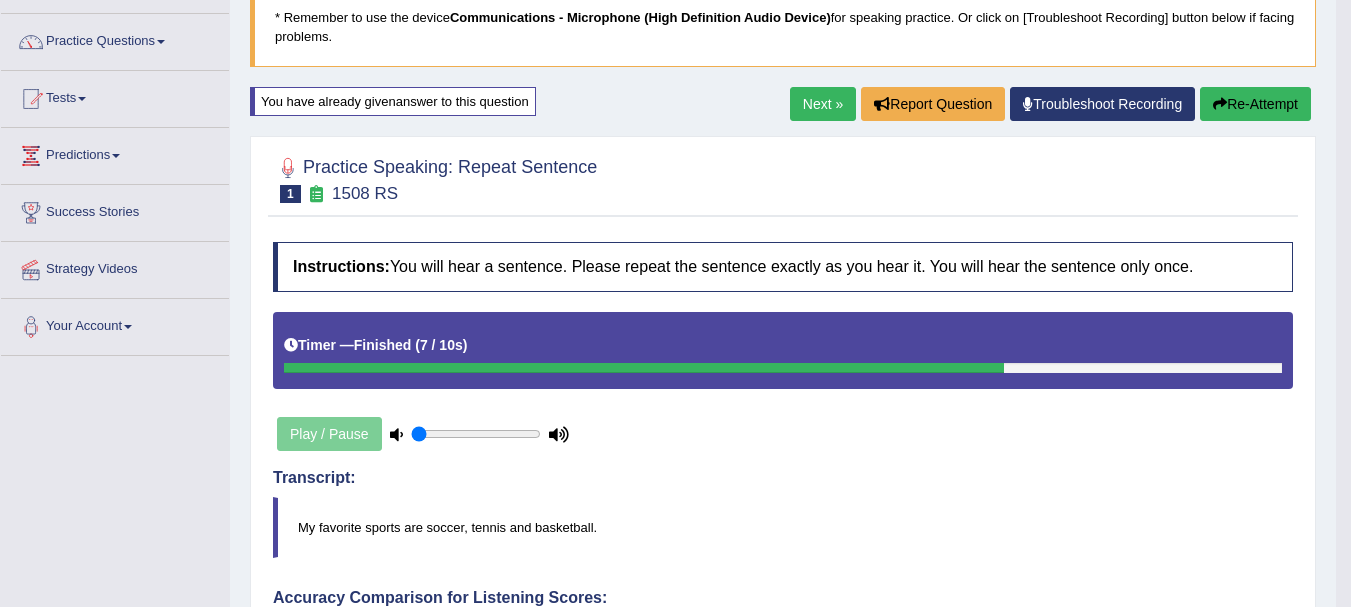click on "Re-Attempt" at bounding box center (1255, 104) 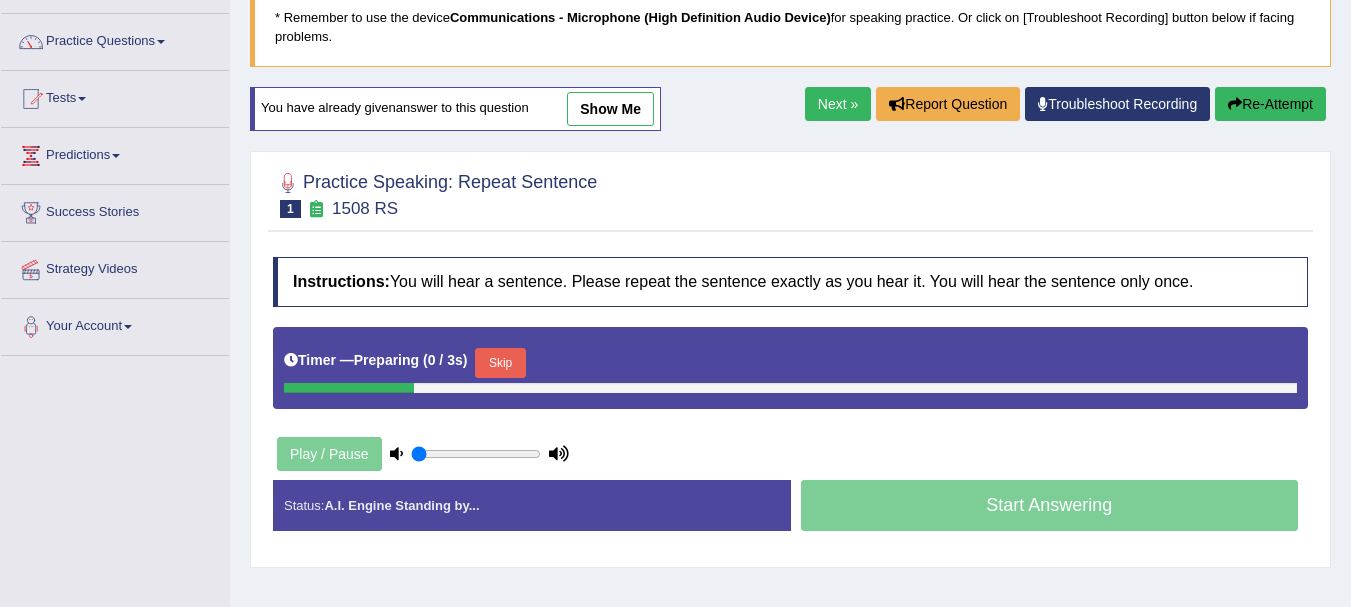 scroll, scrollTop: 142, scrollLeft: 0, axis: vertical 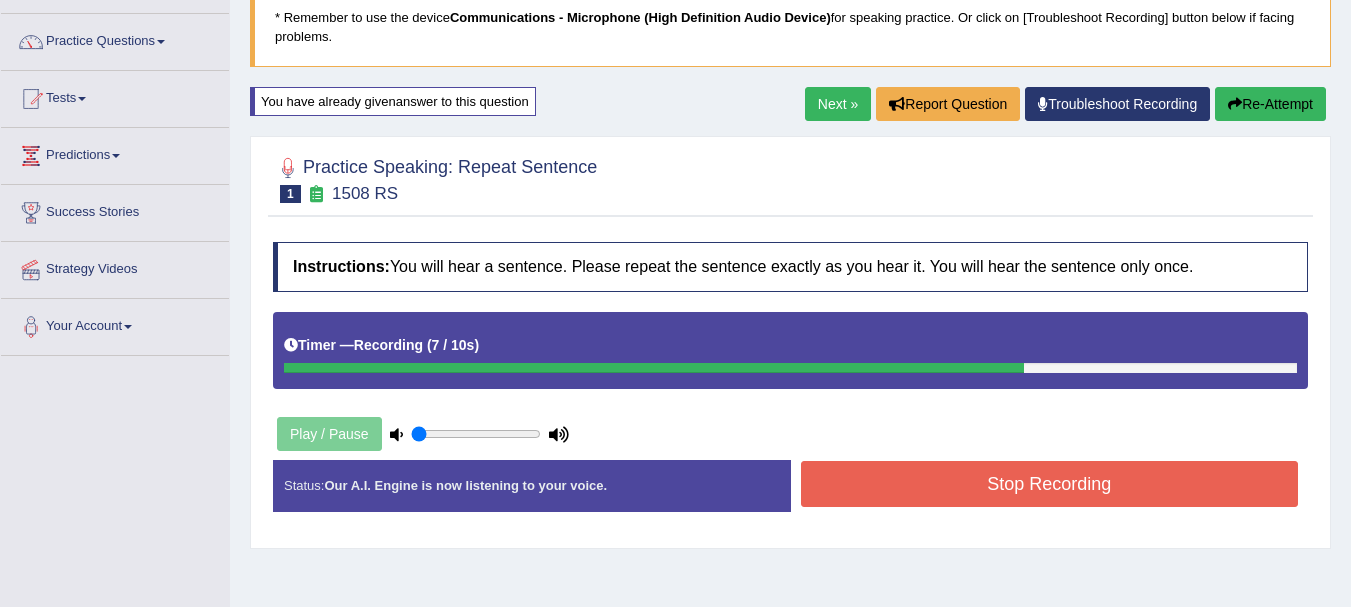 click on "Stop Recording" at bounding box center (1050, 484) 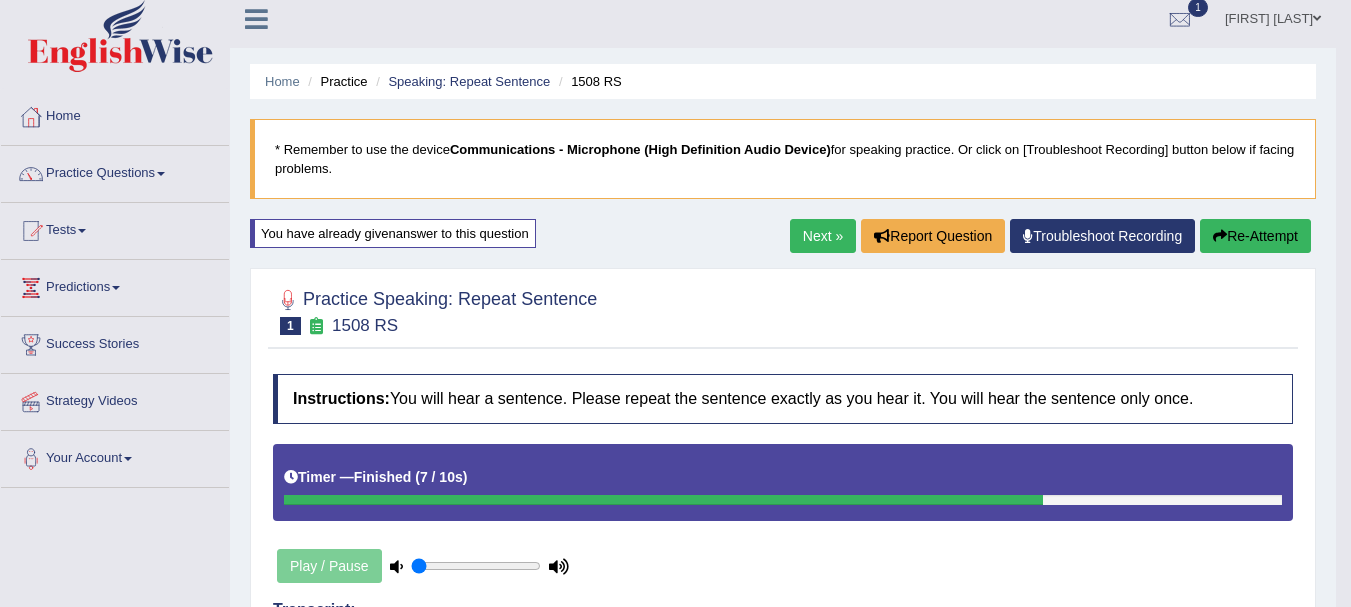scroll, scrollTop: 0, scrollLeft: 0, axis: both 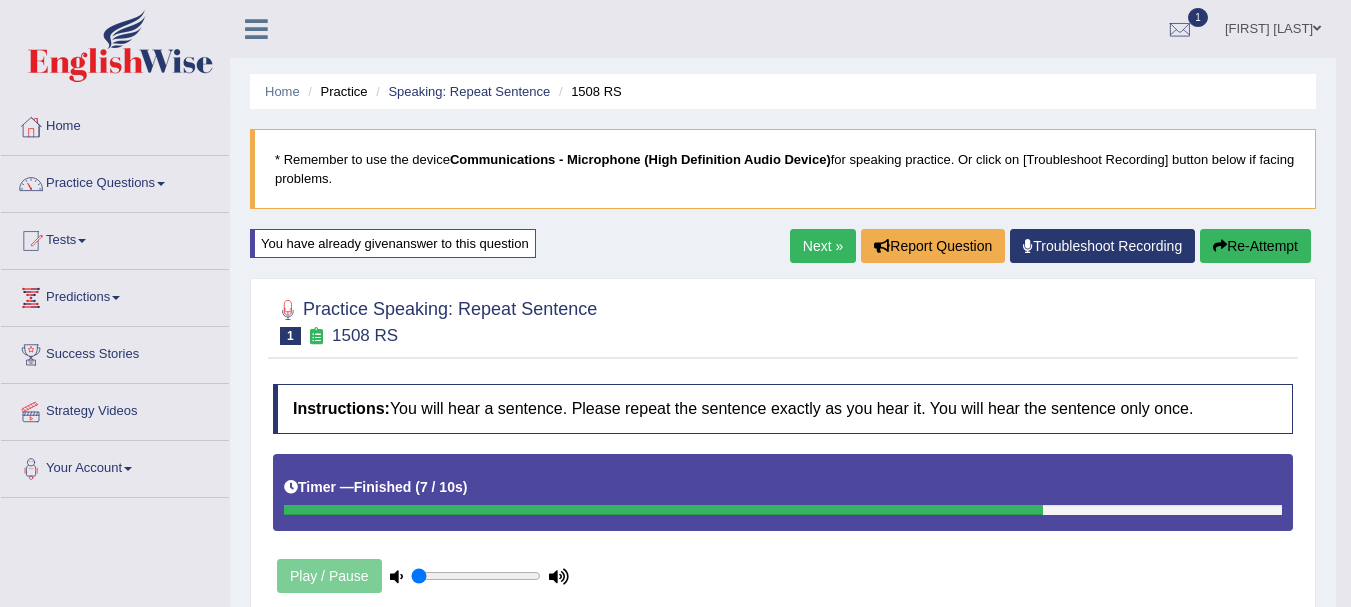click on "Next »" at bounding box center [823, 246] 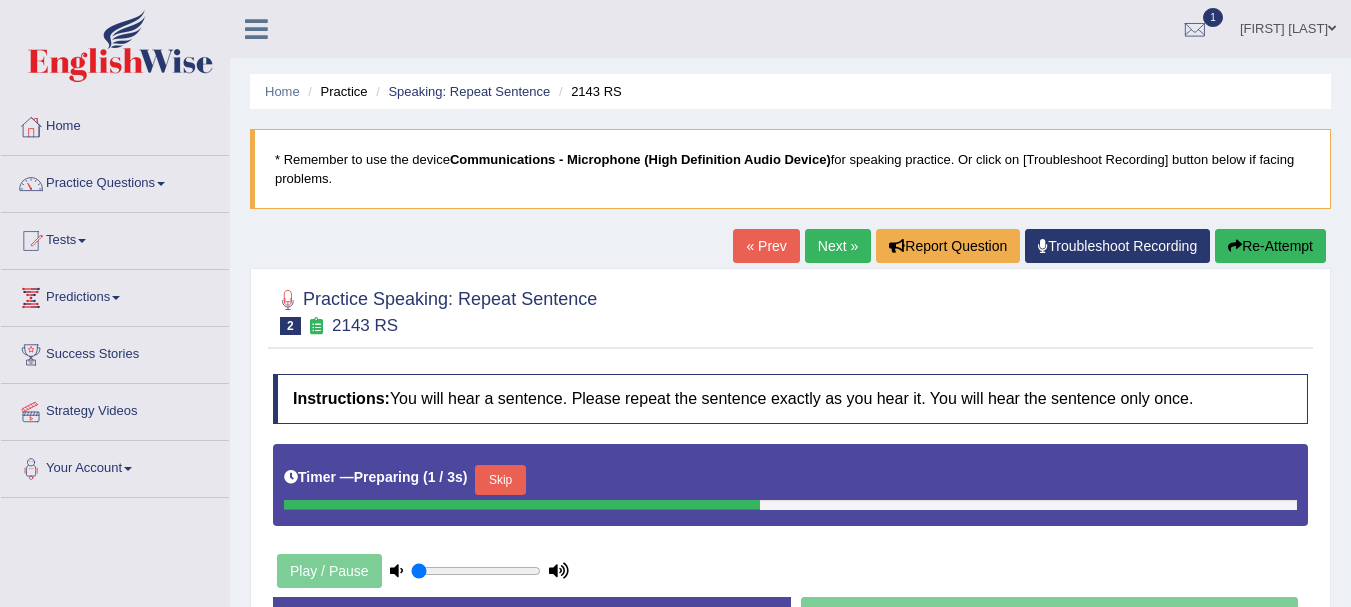 scroll, scrollTop: 200, scrollLeft: 0, axis: vertical 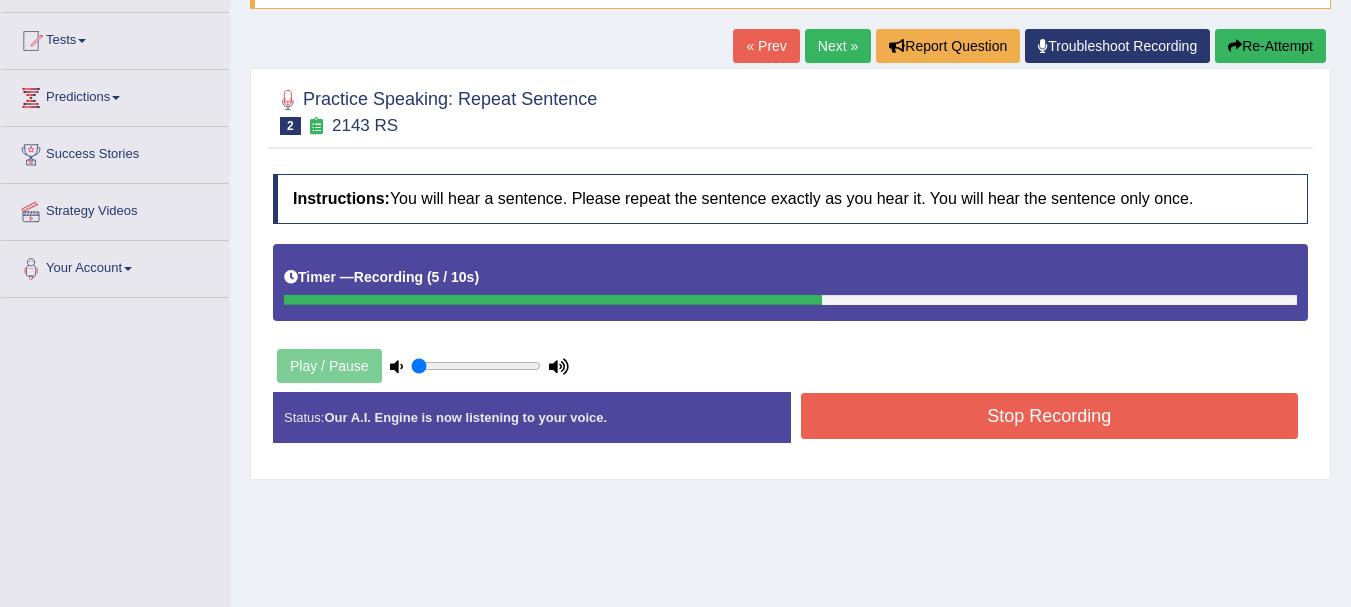click on "Stop Recording" at bounding box center [1050, 416] 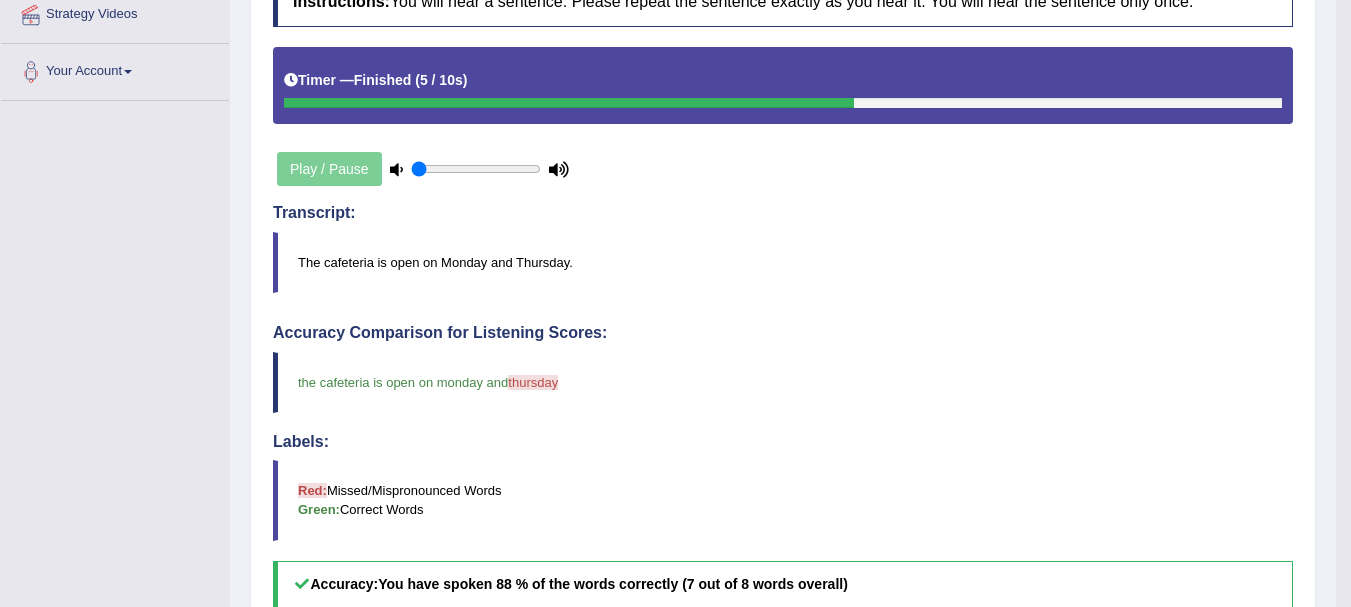 scroll, scrollTop: 147, scrollLeft: 0, axis: vertical 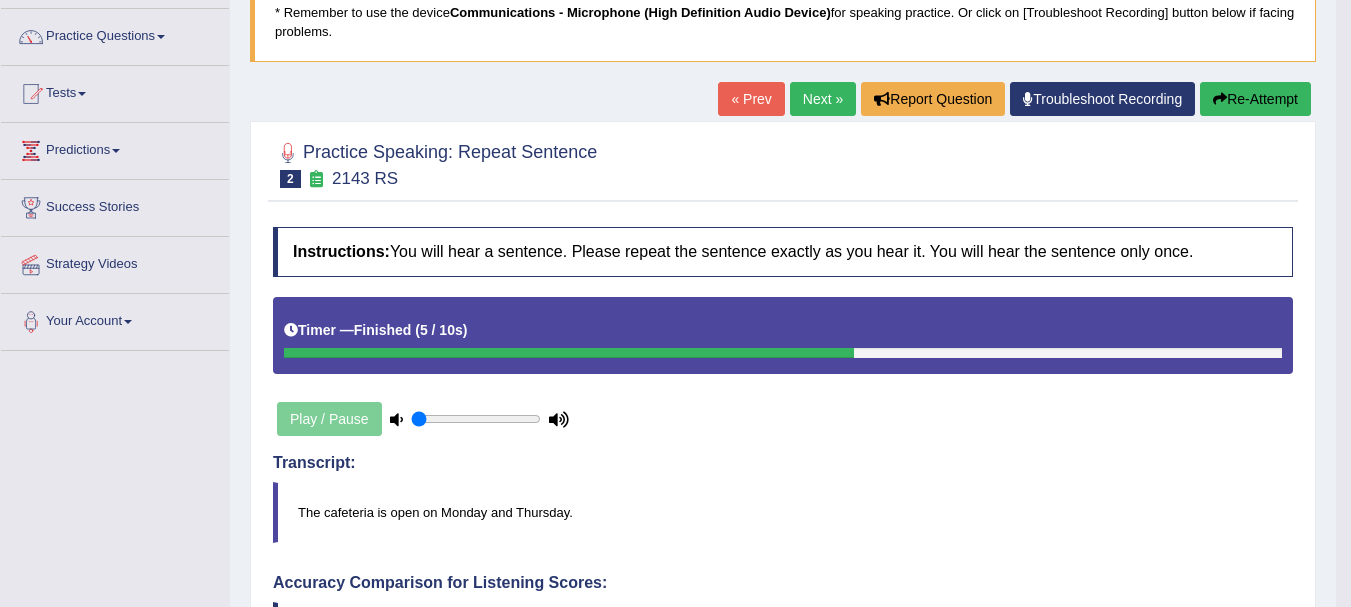 click on "Re-Attempt" at bounding box center [1255, 99] 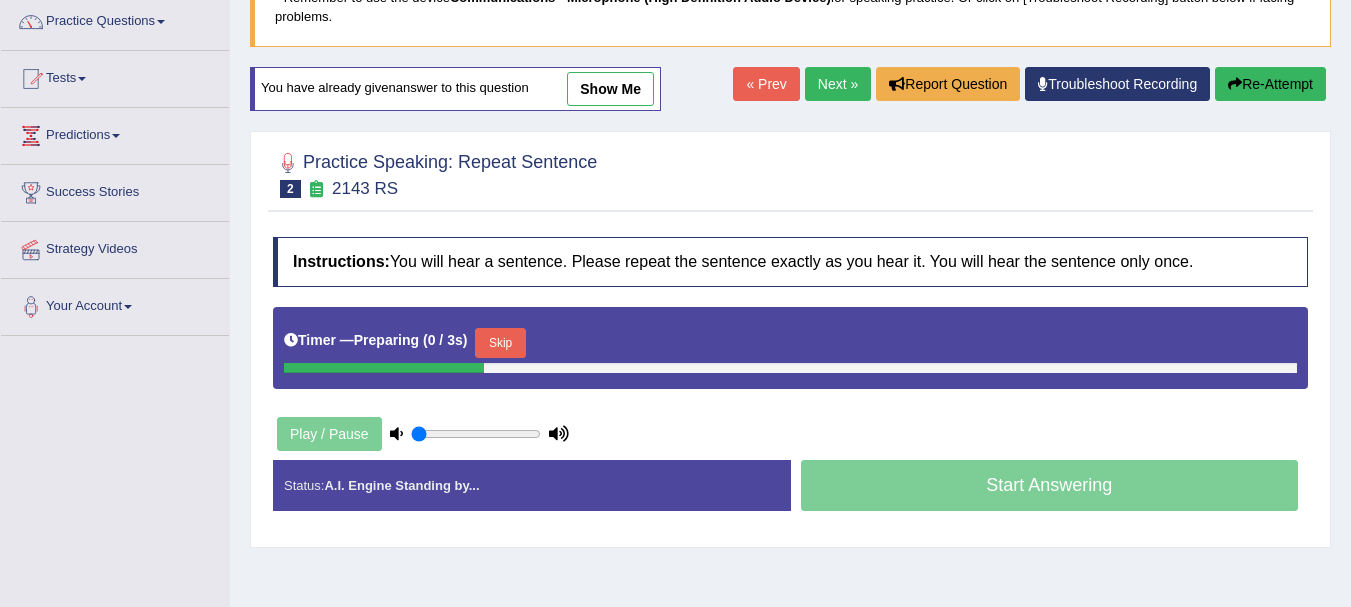 scroll, scrollTop: 162, scrollLeft: 0, axis: vertical 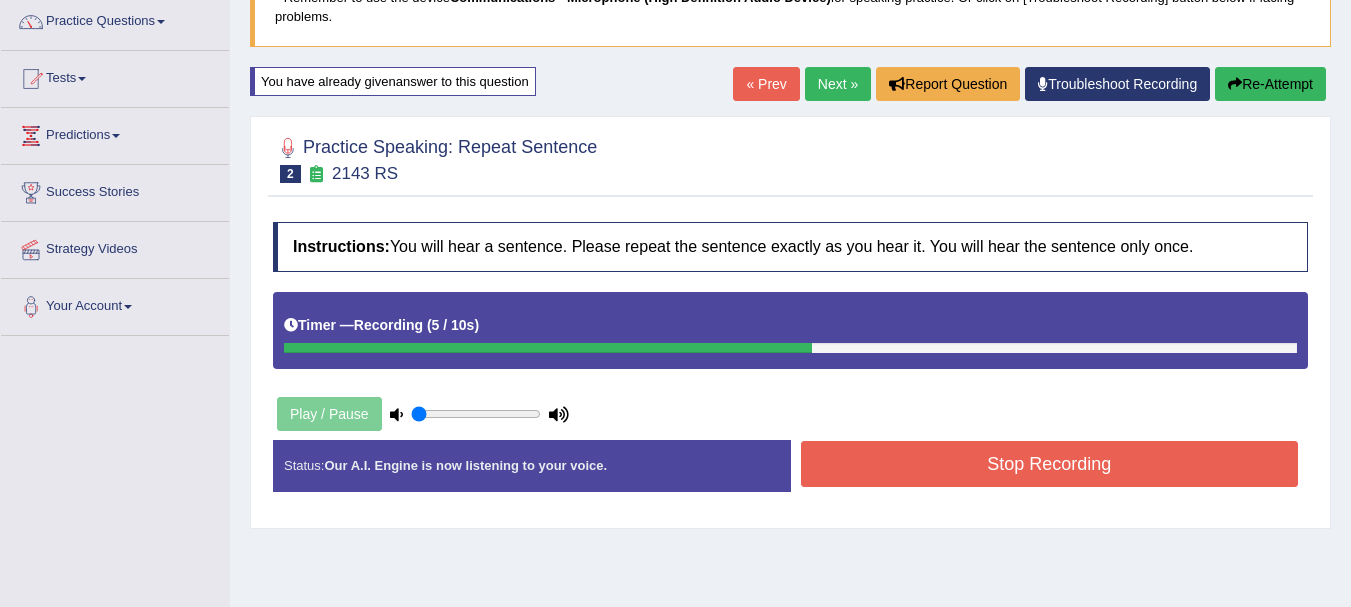 click on "Stop Recording" at bounding box center [1050, 464] 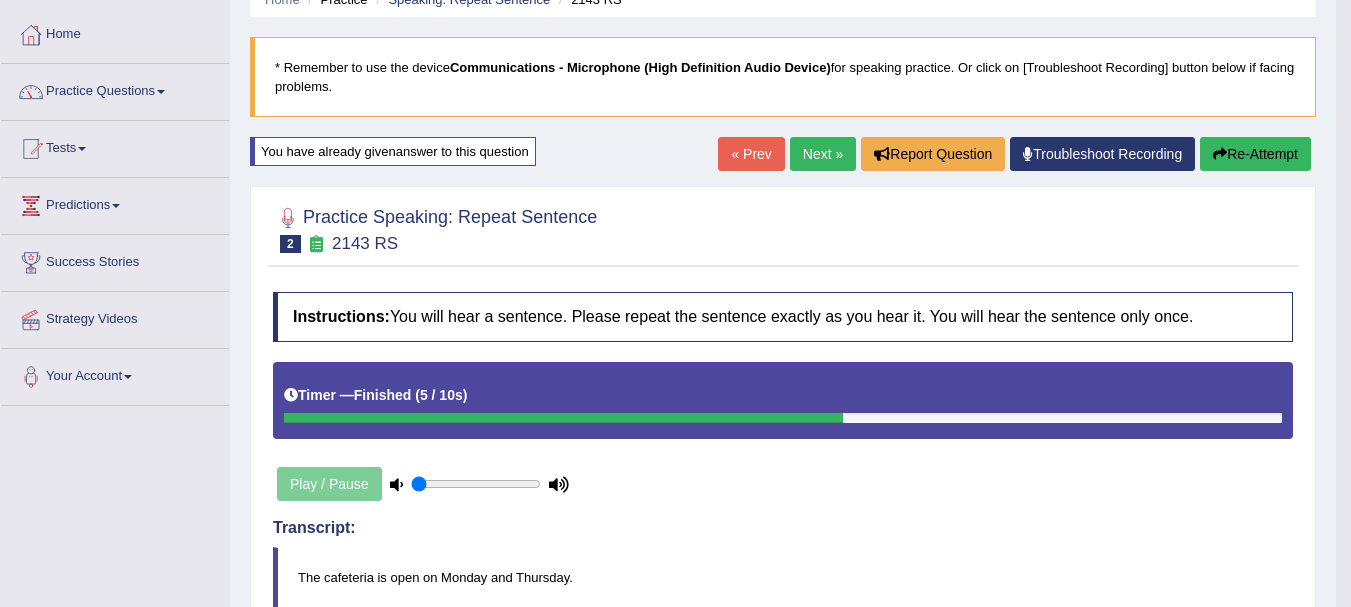 scroll, scrollTop: 0, scrollLeft: 0, axis: both 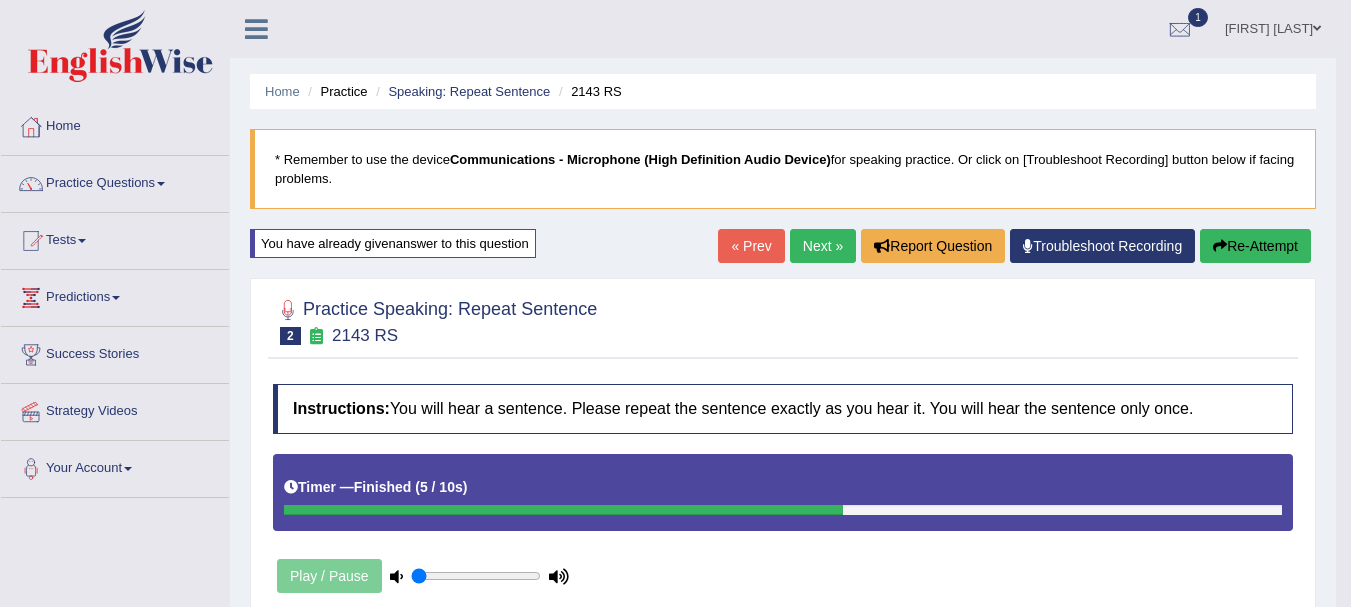 click on "« Prev" at bounding box center (751, 246) 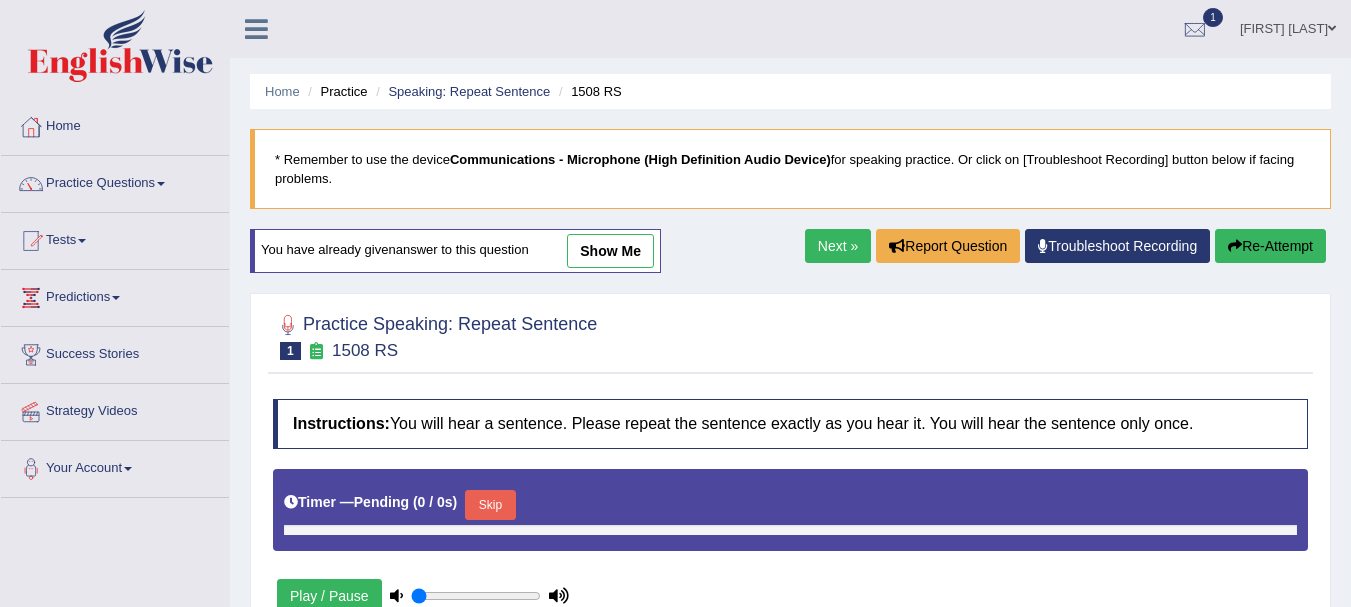 scroll, scrollTop: 0, scrollLeft: 0, axis: both 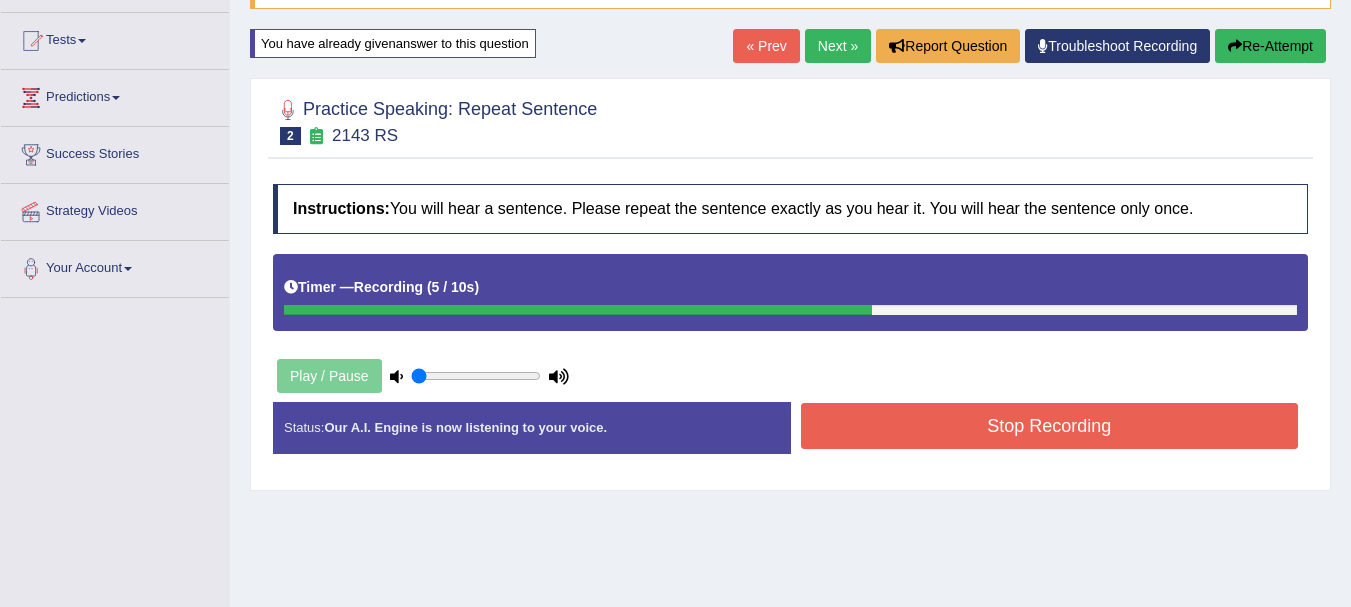 click on "Stop Recording" at bounding box center [1050, 426] 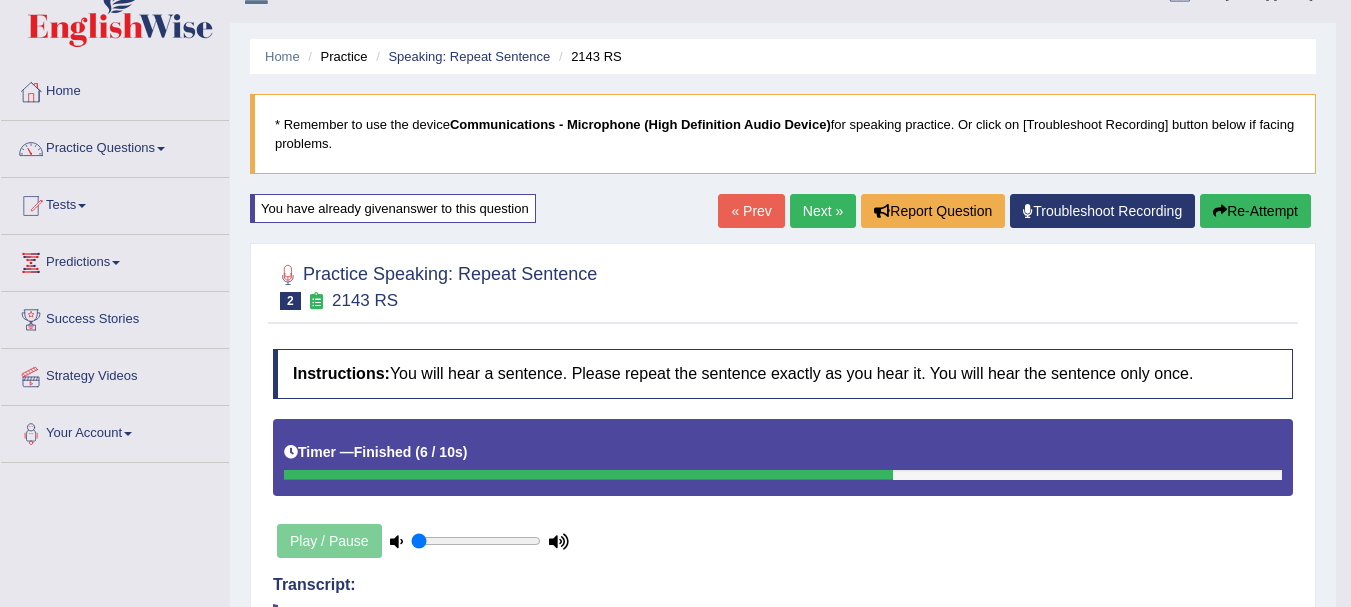 scroll, scrollTop: 0, scrollLeft: 0, axis: both 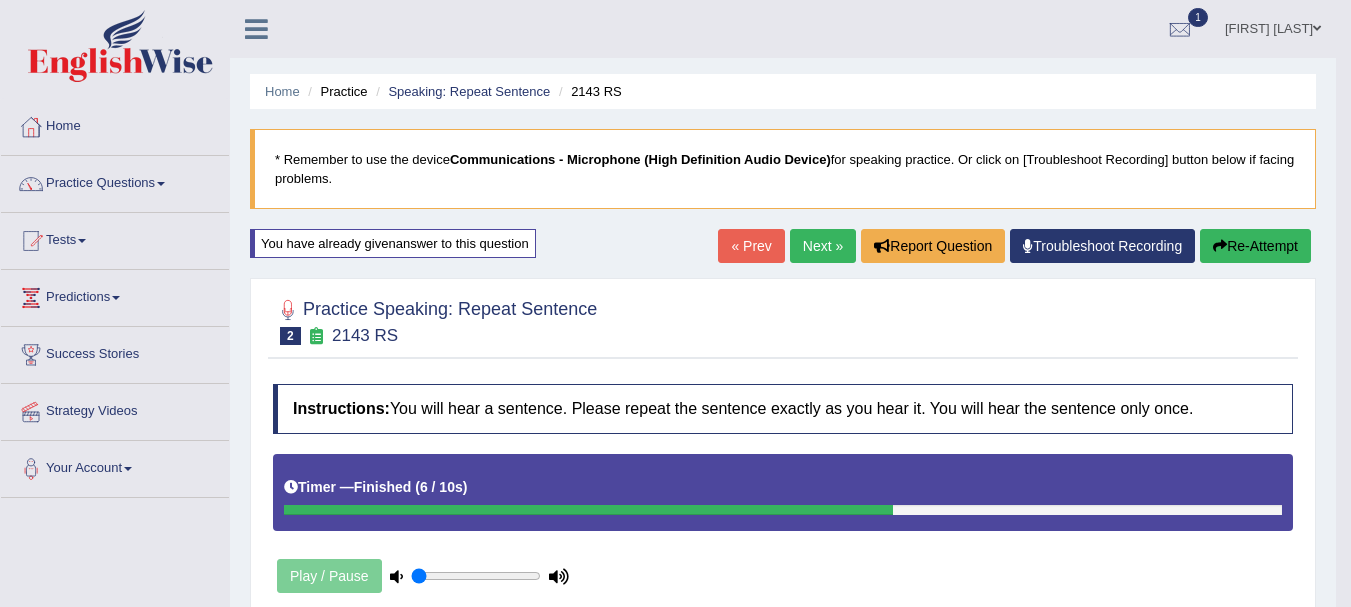 click on "Next »" at bounding box center (823, 246) 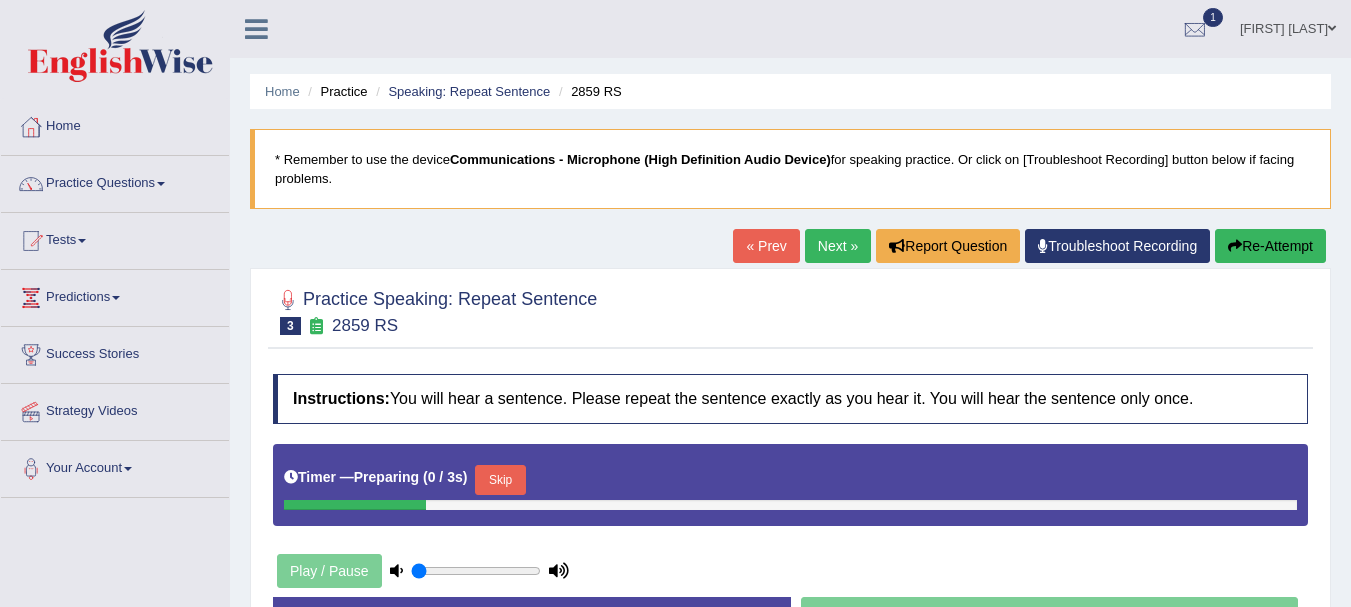 scroll, scrollTop: 200, scrollLeft: 0, axis: vertical 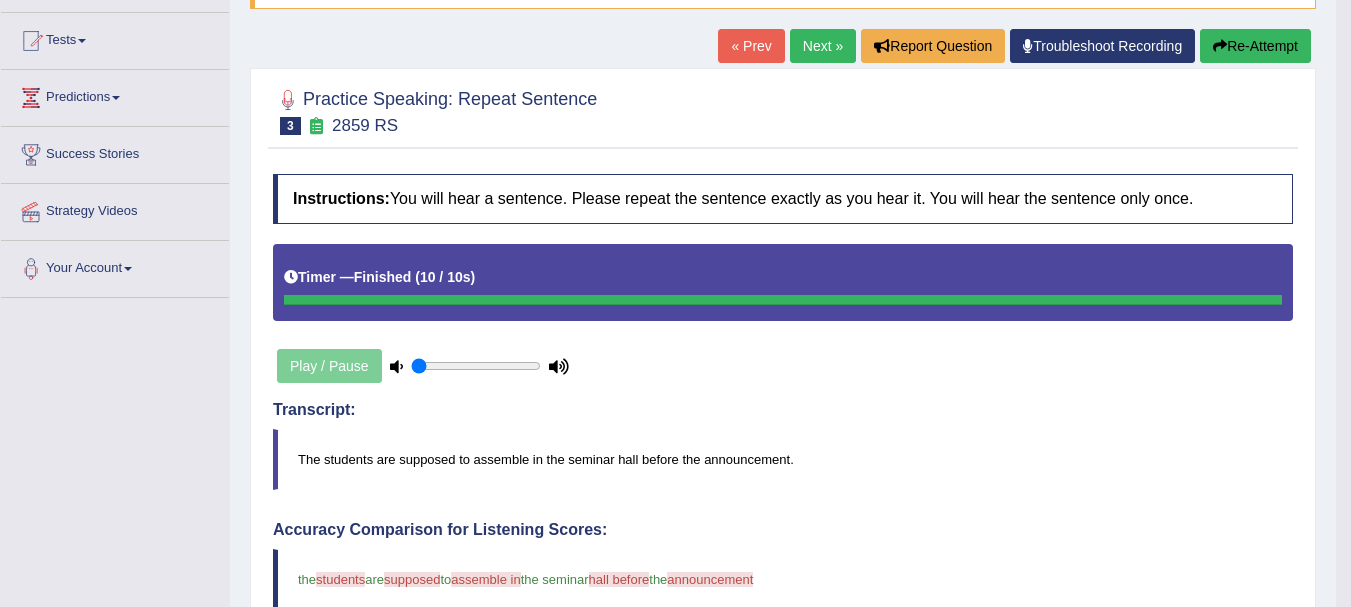 click on "Re-Attempt" at bounding box center (1255, 46) 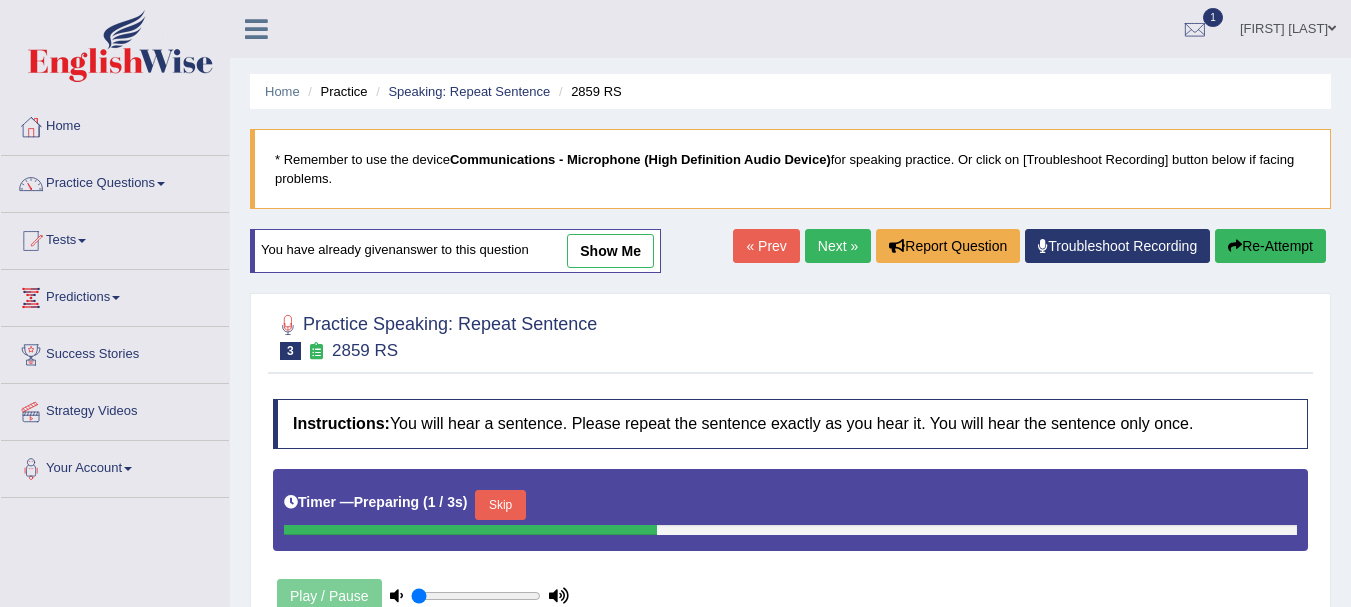 scroll, scrollTop: 200, scrollLeft: 0, axis: vertical 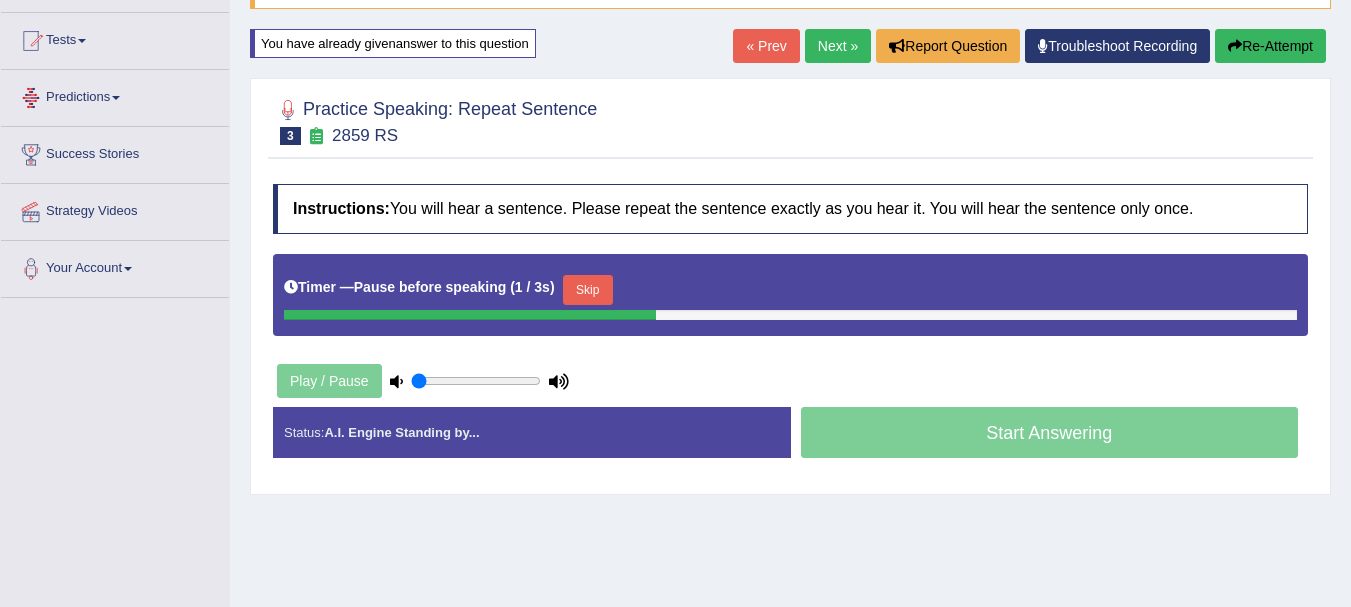click on "Predictions" at bounding box center [115, 95] 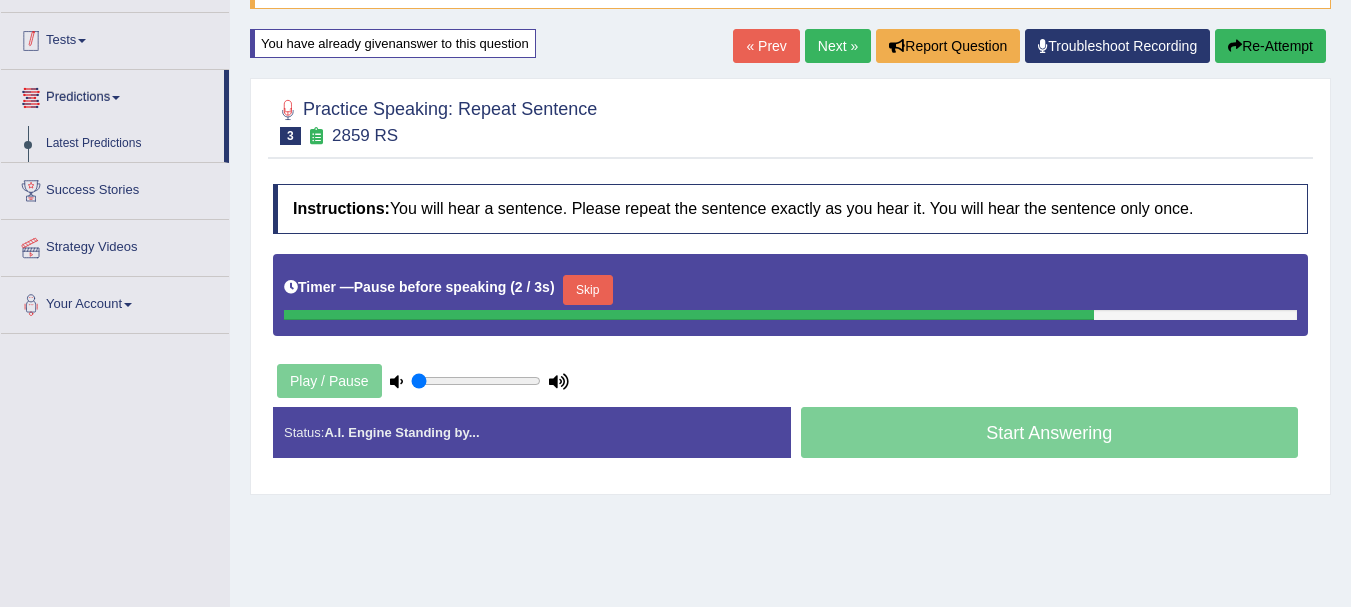 click on "Tests" at bounding box center [115, 38] 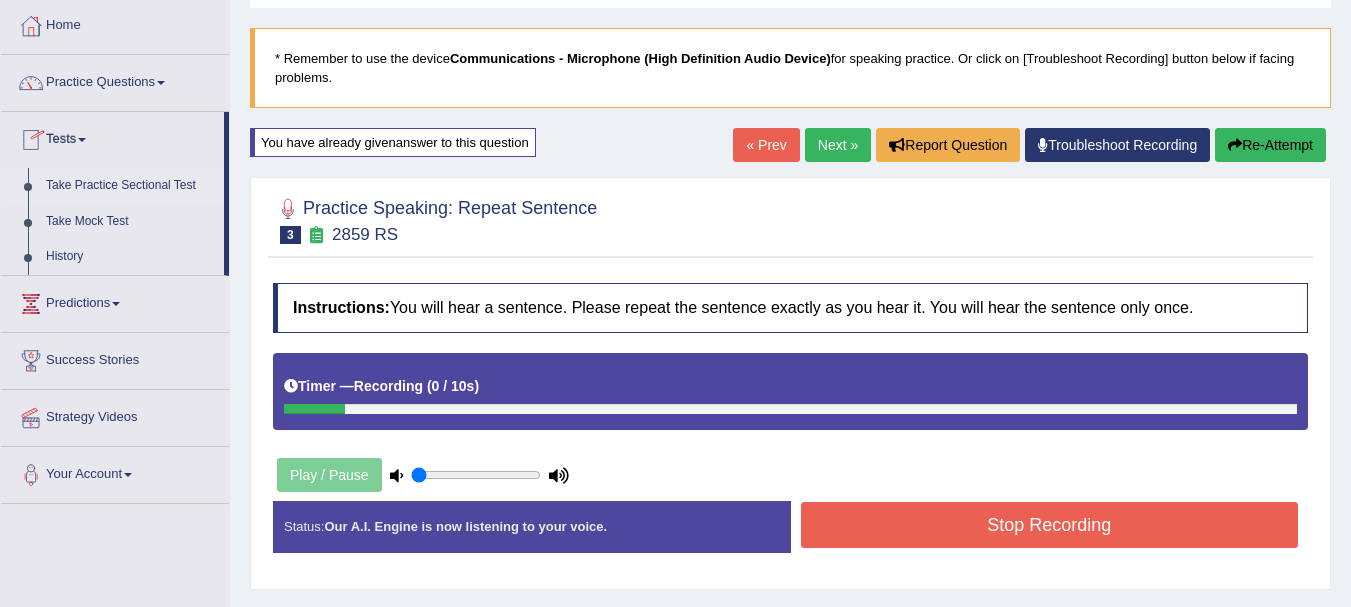 scroll, scrollTop: 100, scrollLeft: 0, axis: vertical 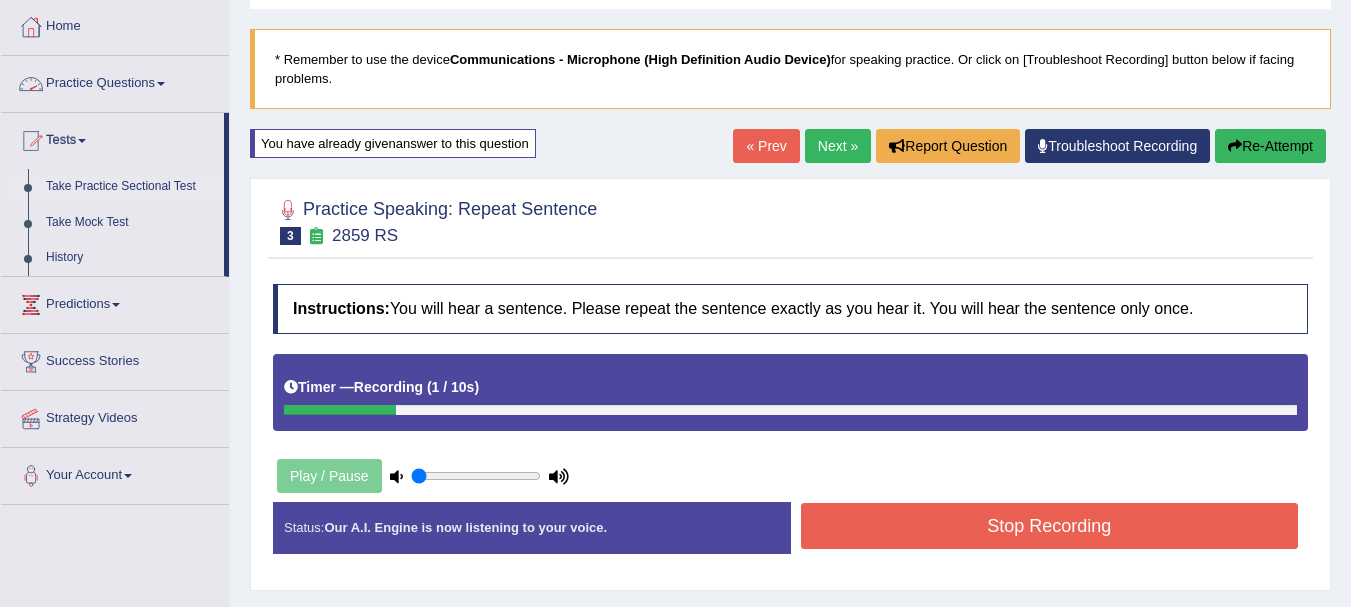 click on "Practice Questions" at bounding box center (115, 81) 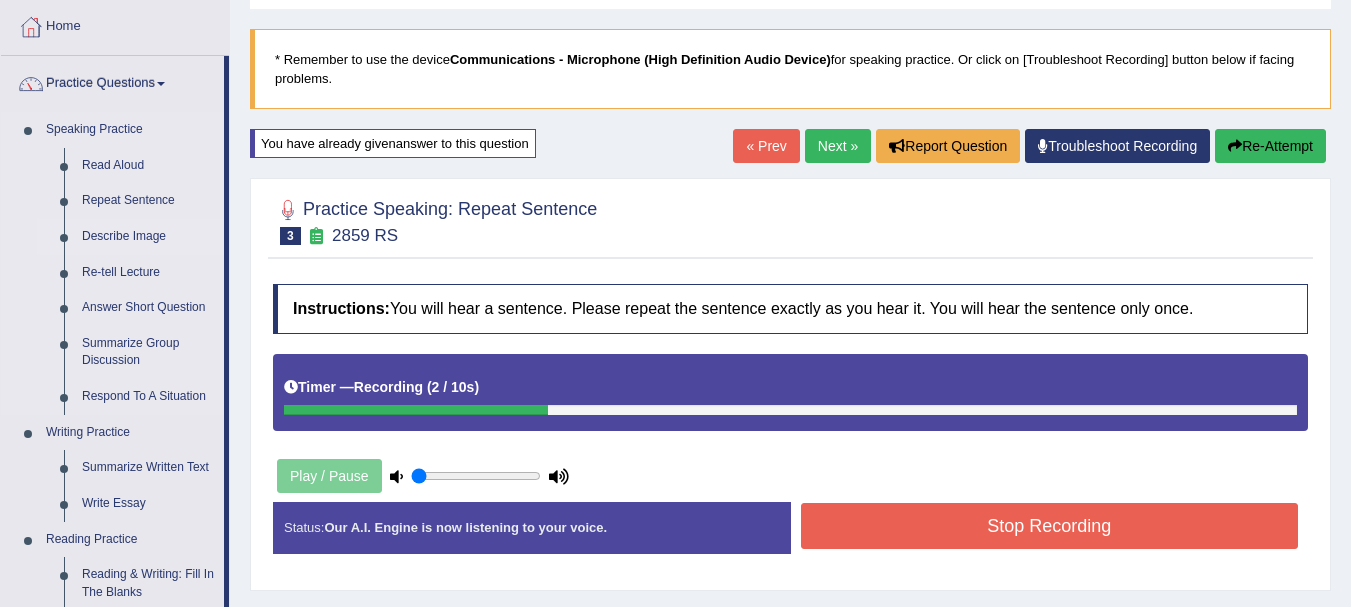 click on "Describe Image" at bounding box center (148, 237) 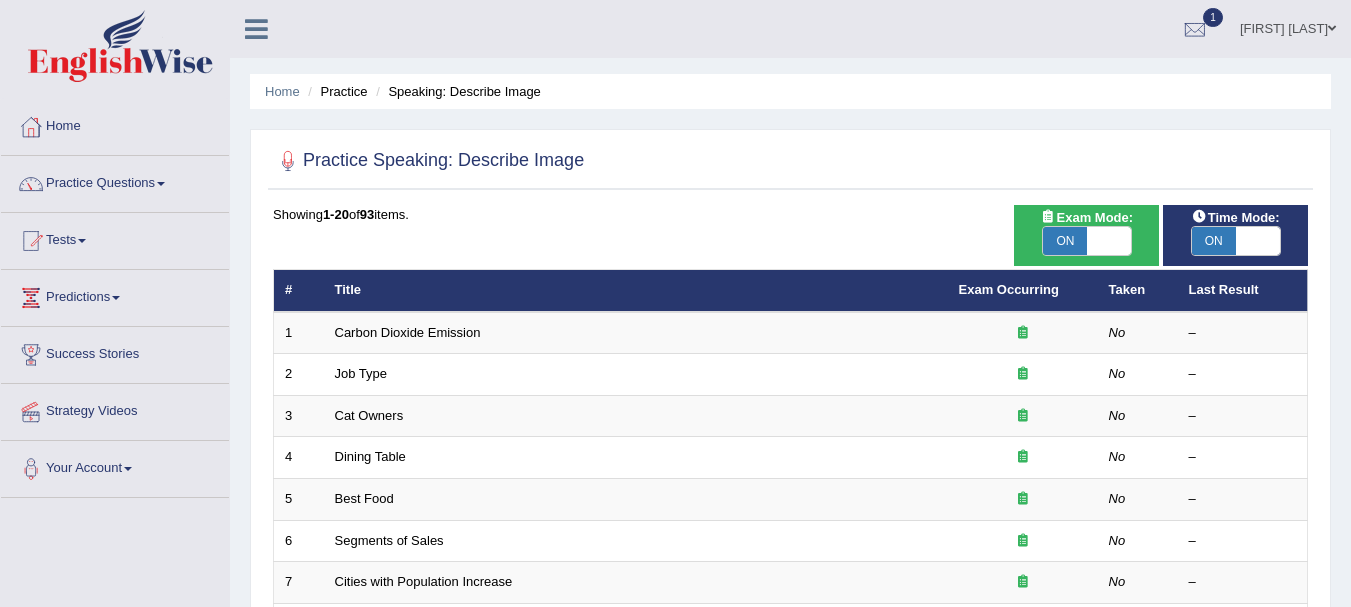 scroll, scrollTop: 0, scrollLeft: 0, axis: both 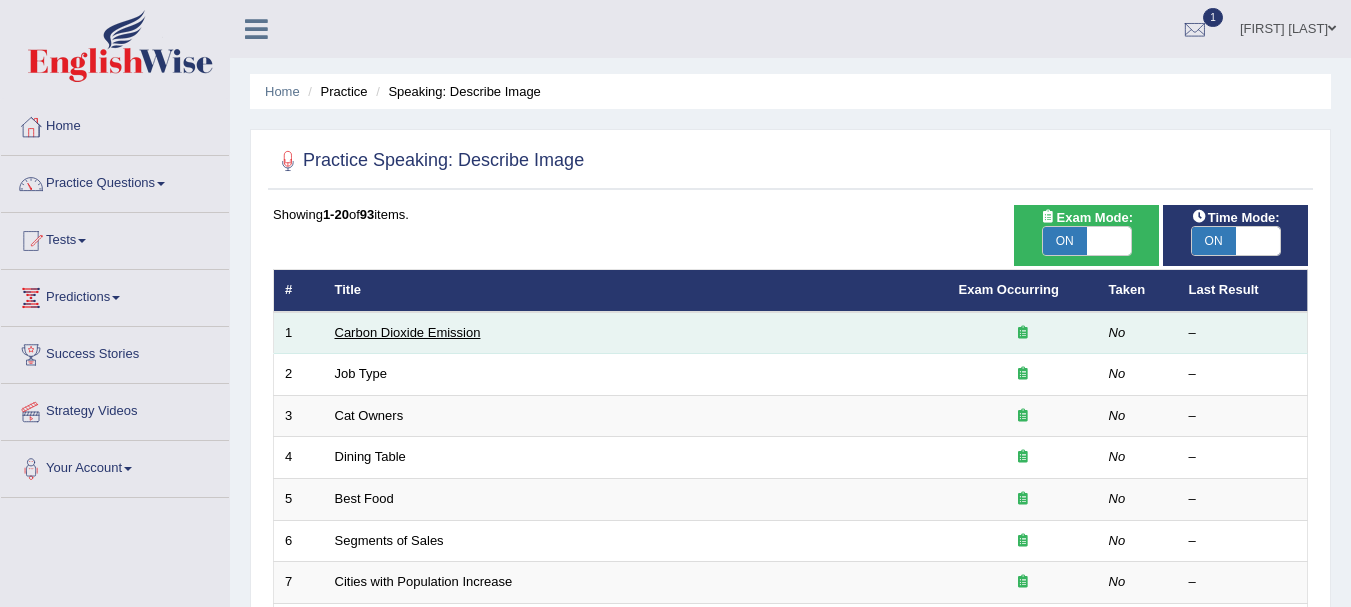 click on "Carbon Dioxide Emission" at bounding box center (408, 332) 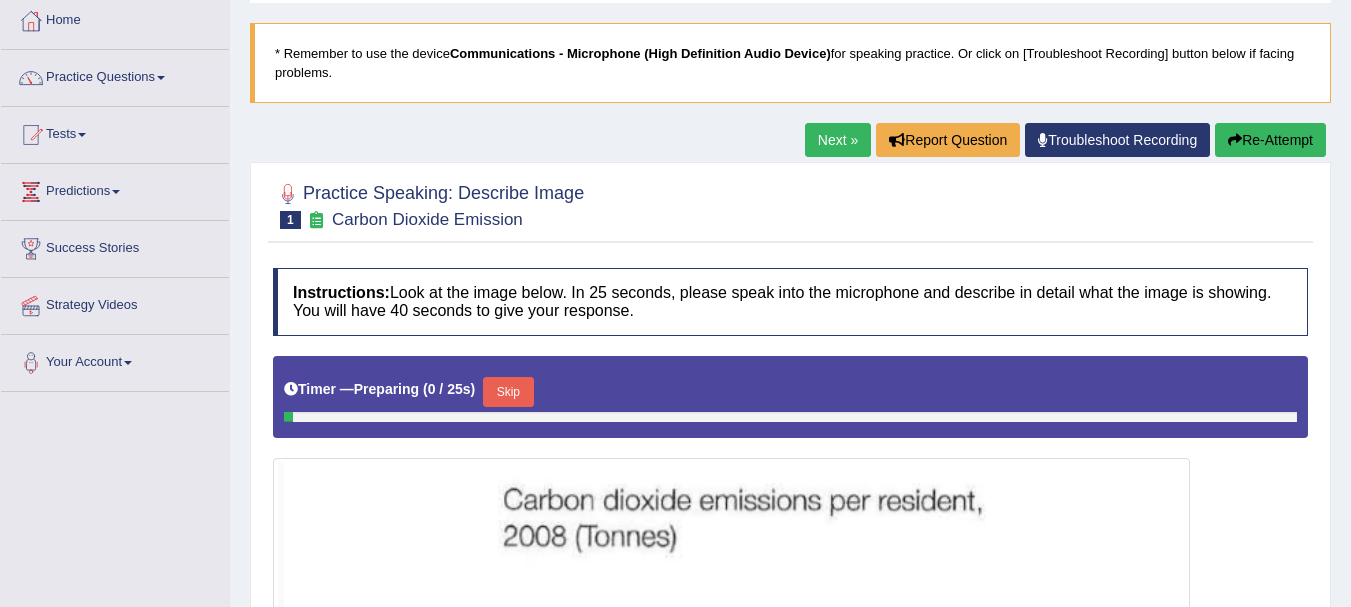 scroll, scrollTop: 200, scrollLeft: 0, axis: vertical 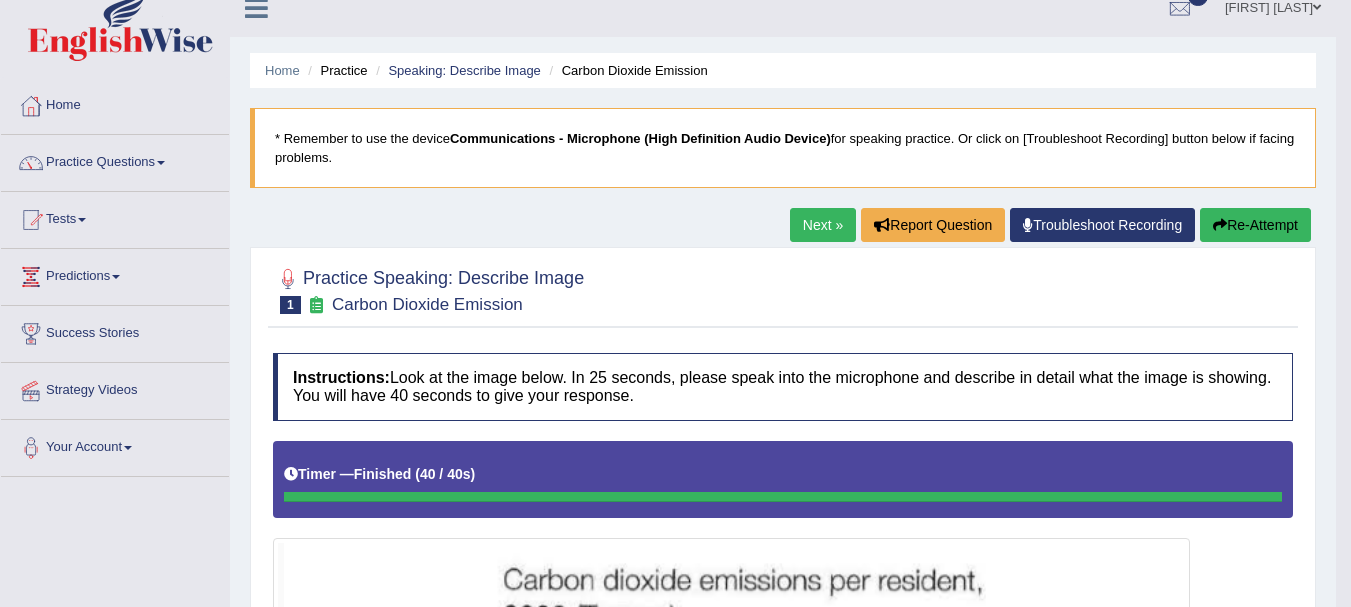 click on "Next »" at bounding box center (823, 225) 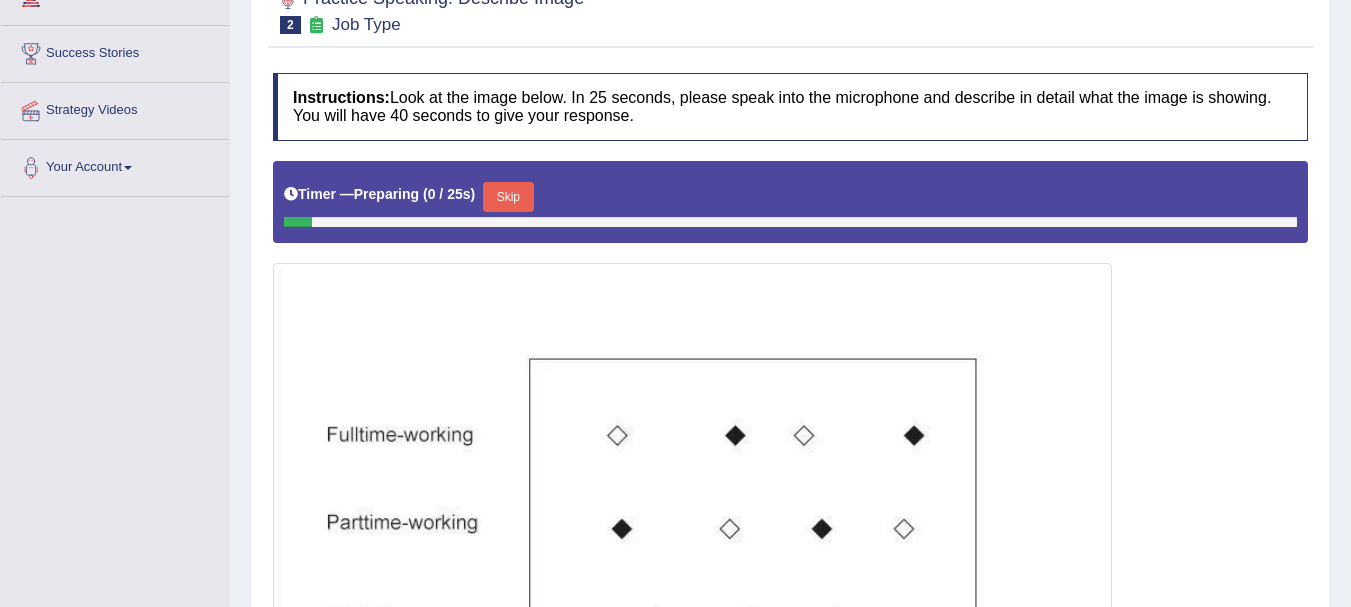 scroll, scrollTop: 364, scrollLeft: 0, axis: vertical 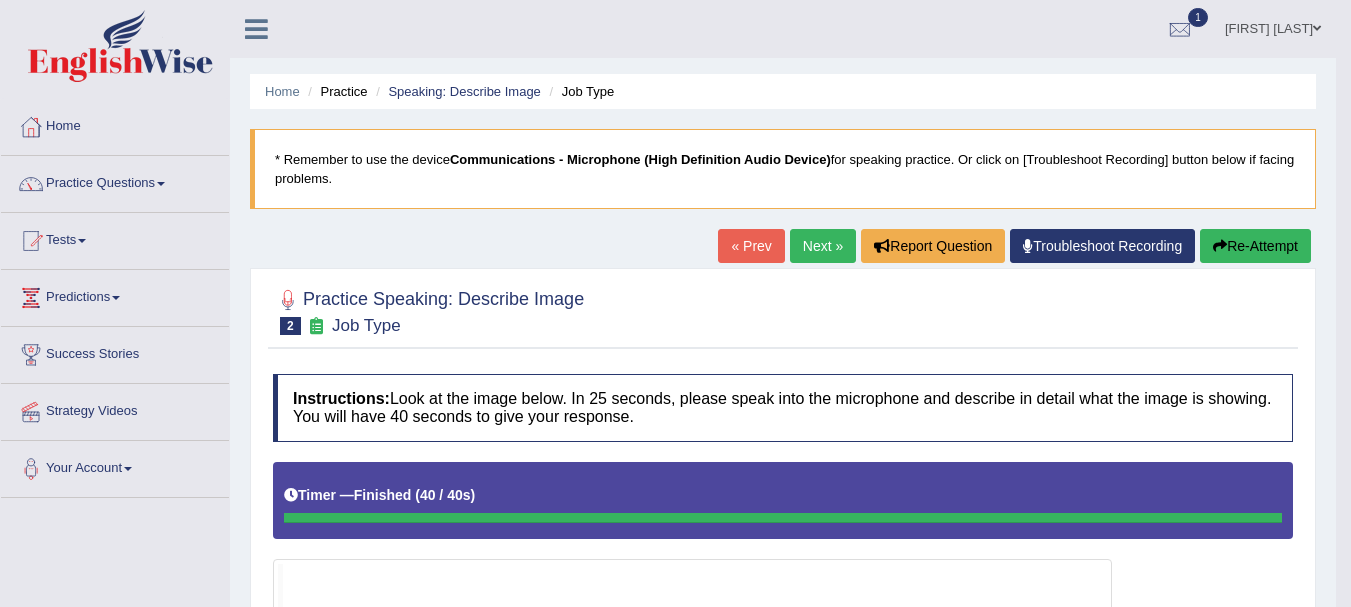 click on "Next »" at bounding box center [823, 246] 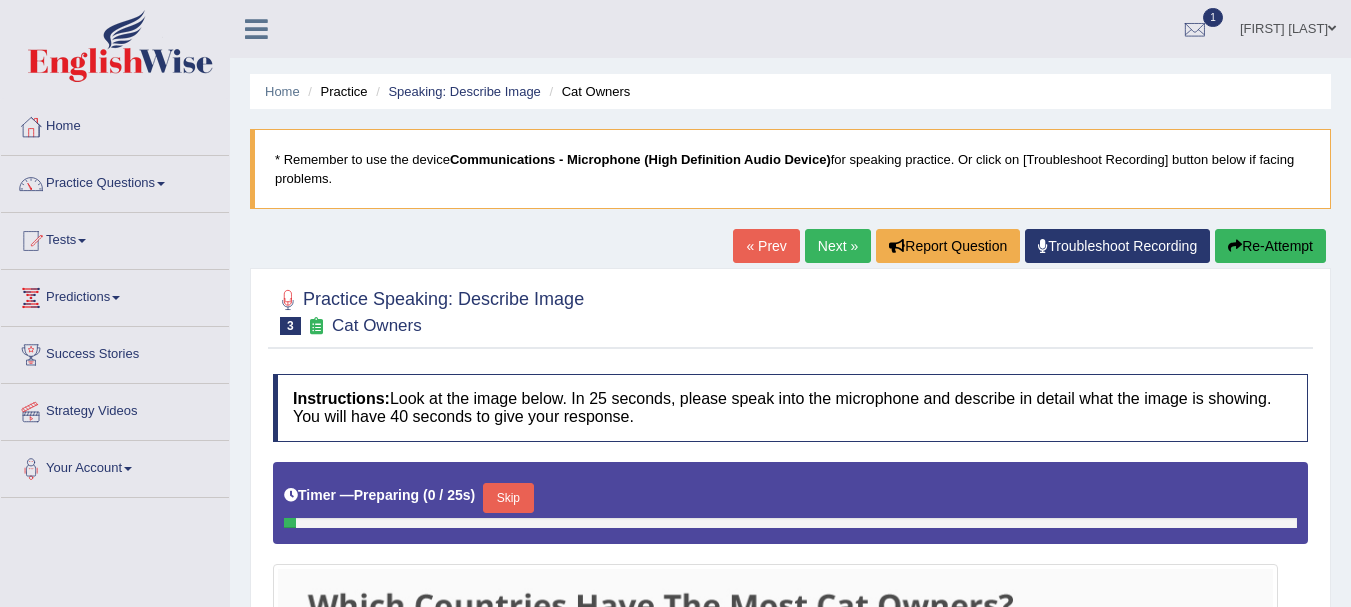 scroll, scrollTop: 0, scrollLeft: 0, axis: both 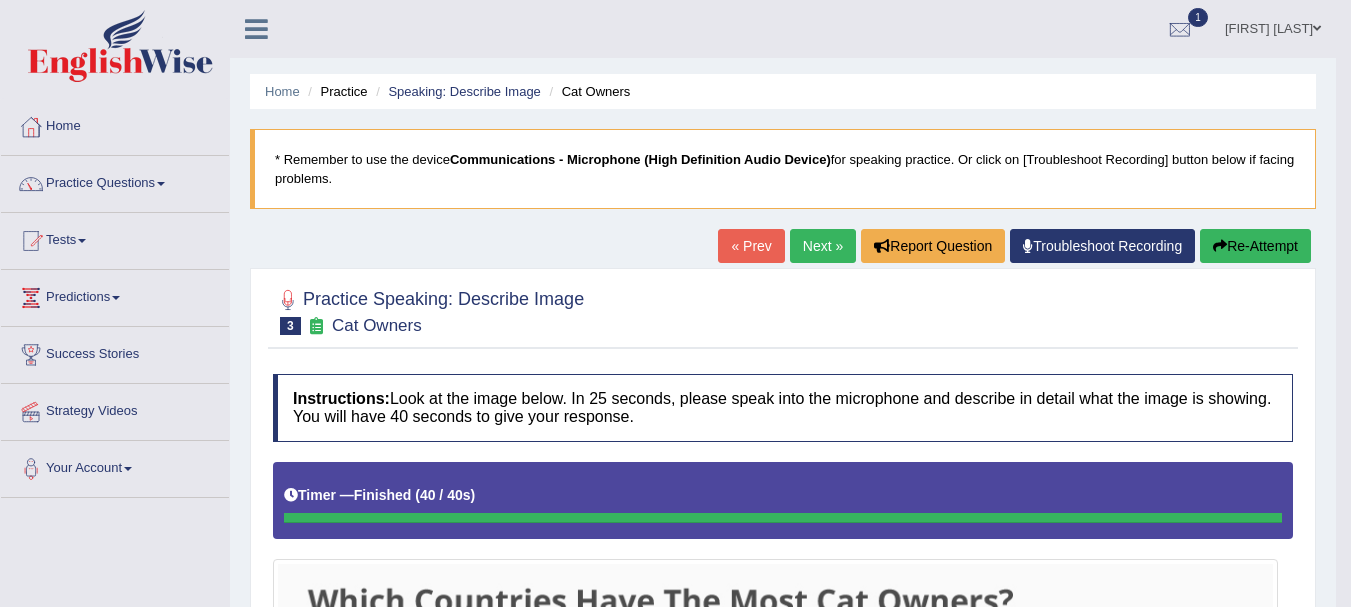 click on "Next »" at bounding box center [823, 246] 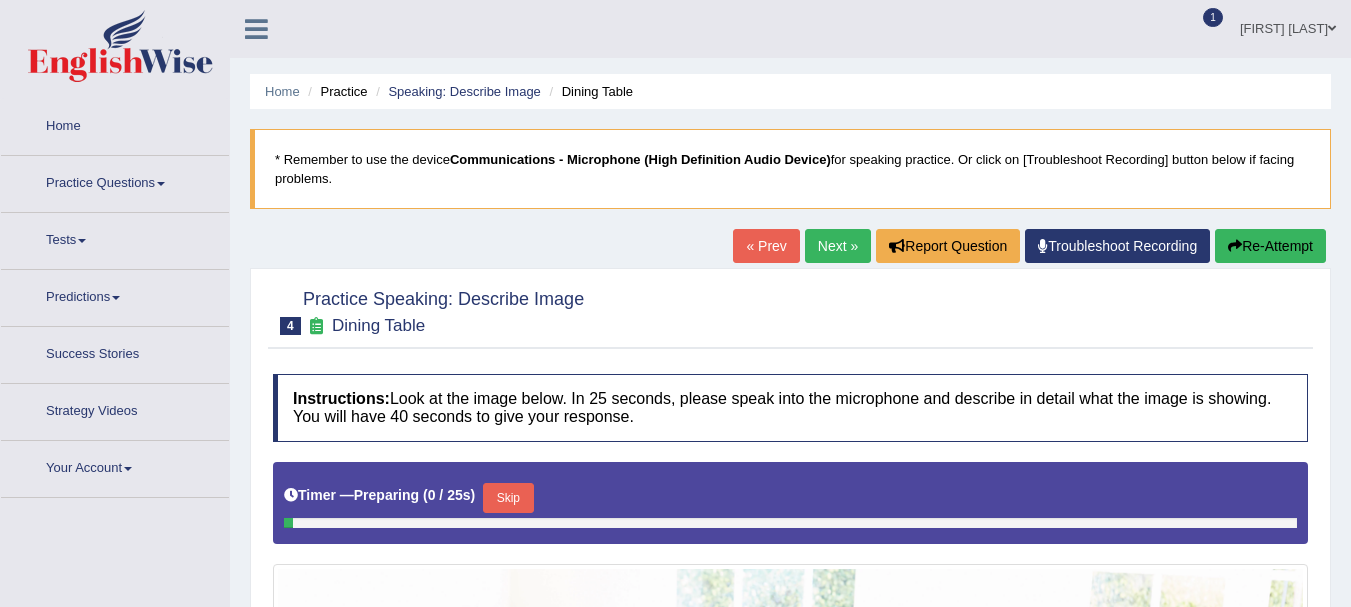 scroll, scrollTop: 0, scrollLeft: 0, axis: both 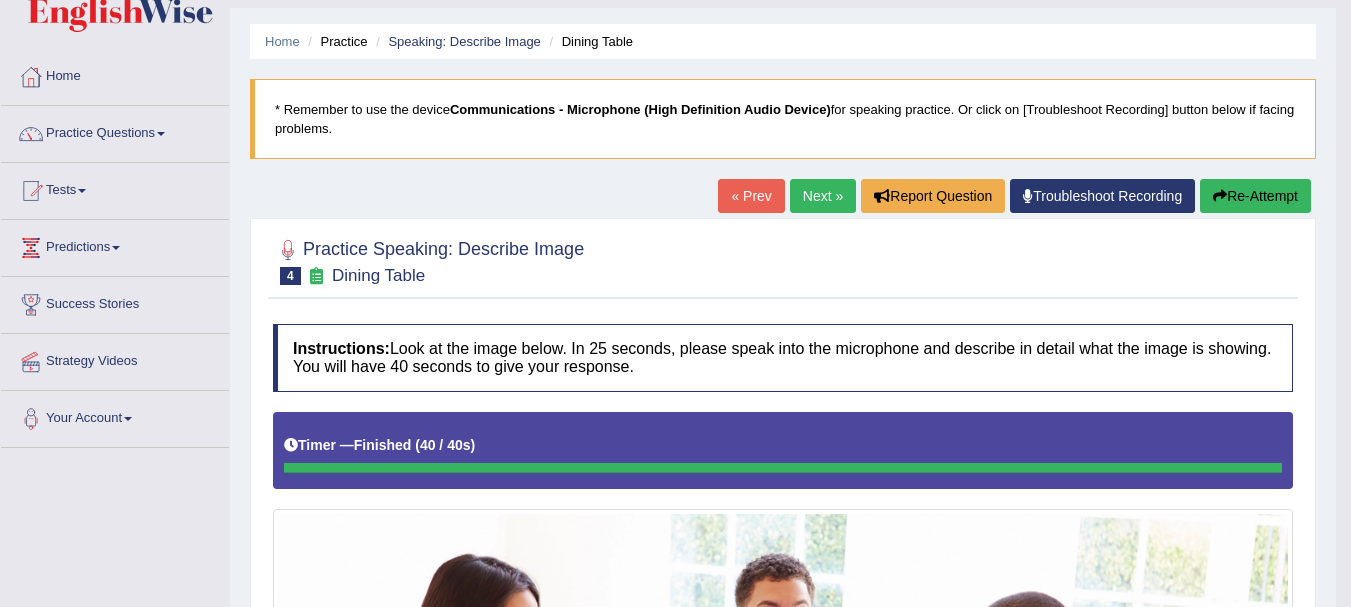 click on "Next »" at bounding box center [823, 196] 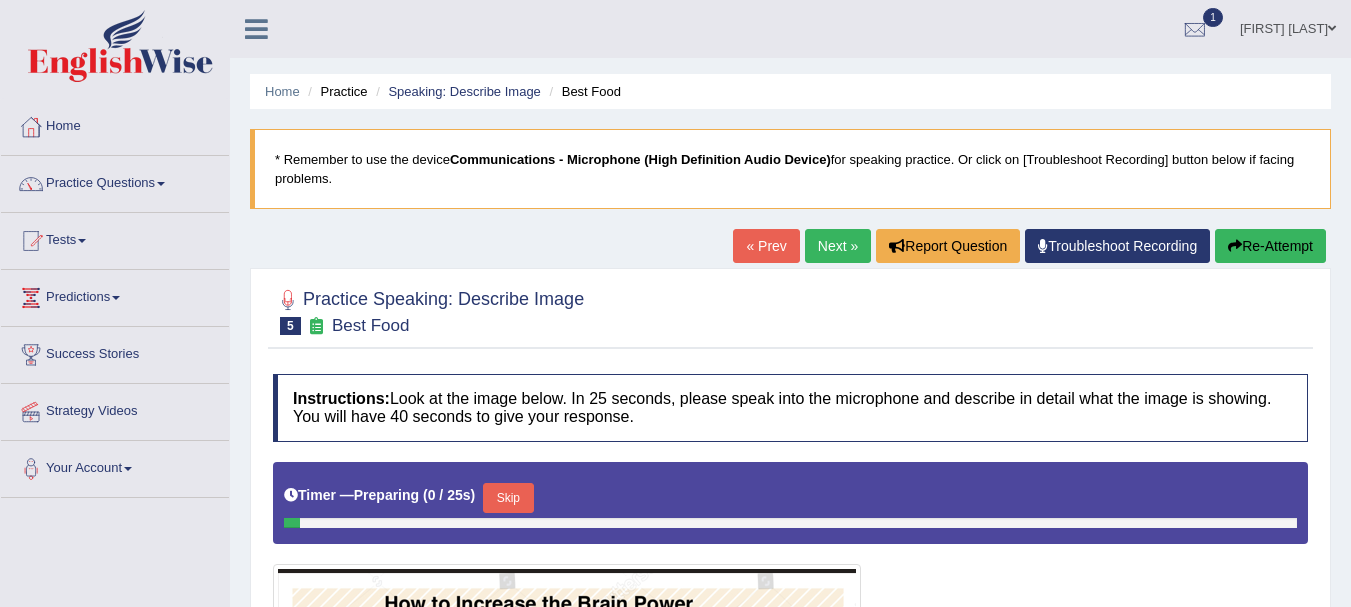 scroll, scrollTop: 400, scrollLeft: 0, axis: vertical 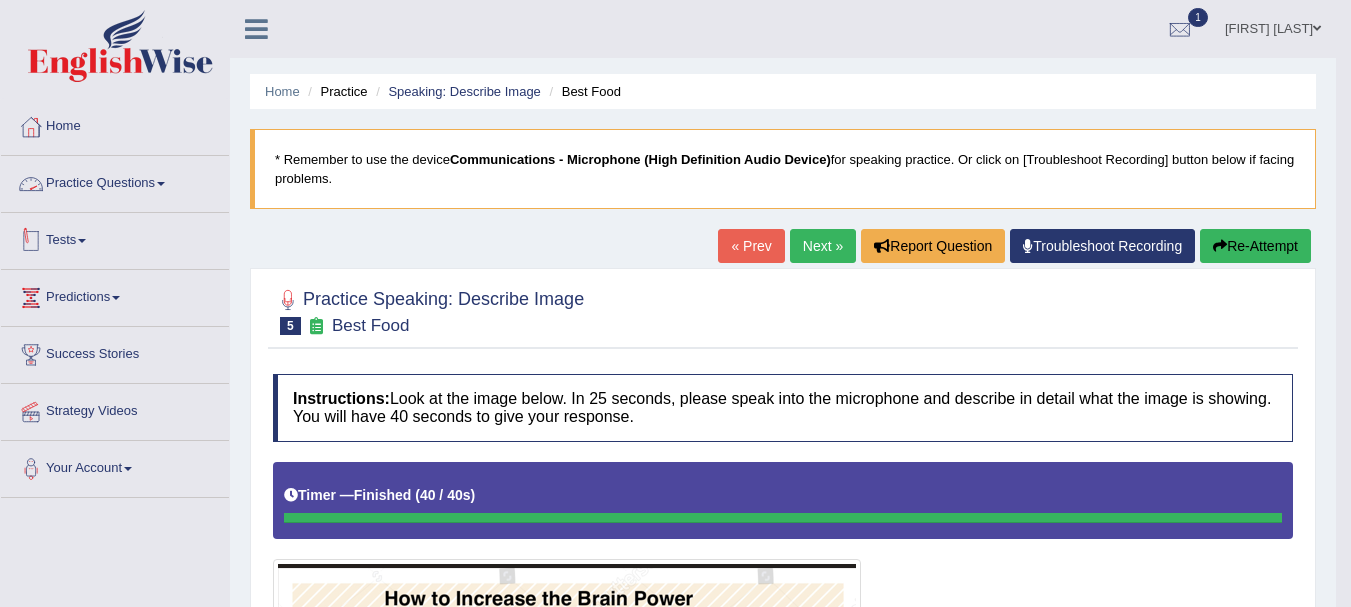 click on "Practice Questions" at bounding box center (115, 181) 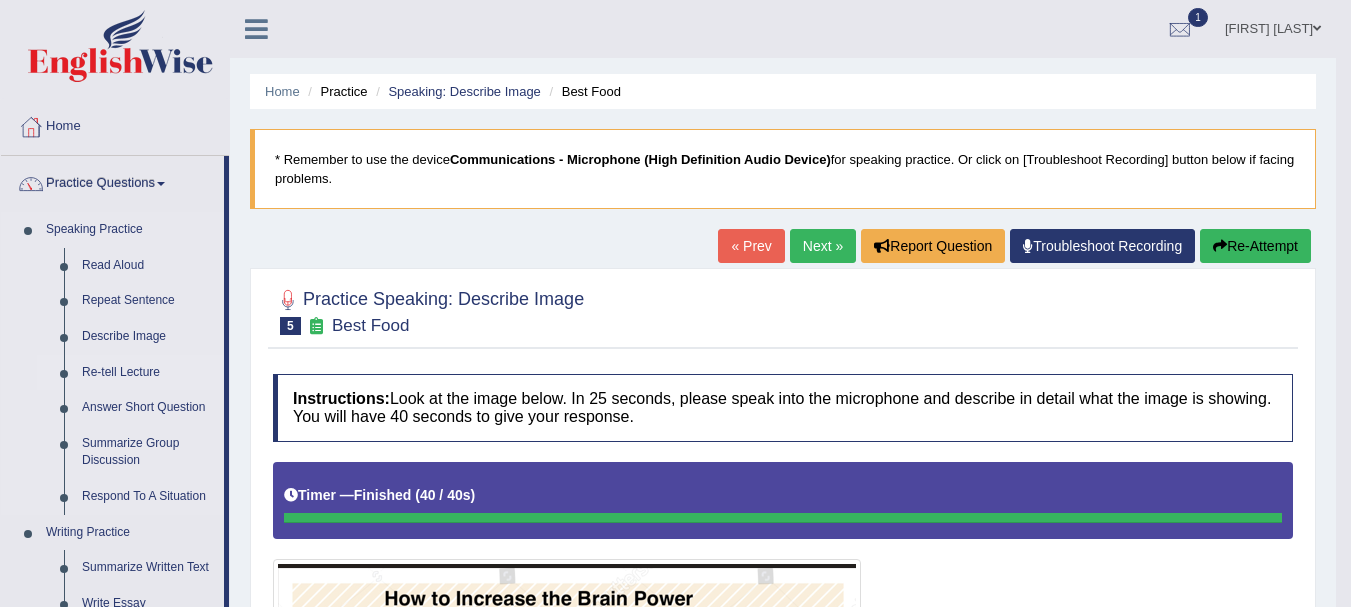 click on "Re-tell Lecture" at bounding box center [148, 373] 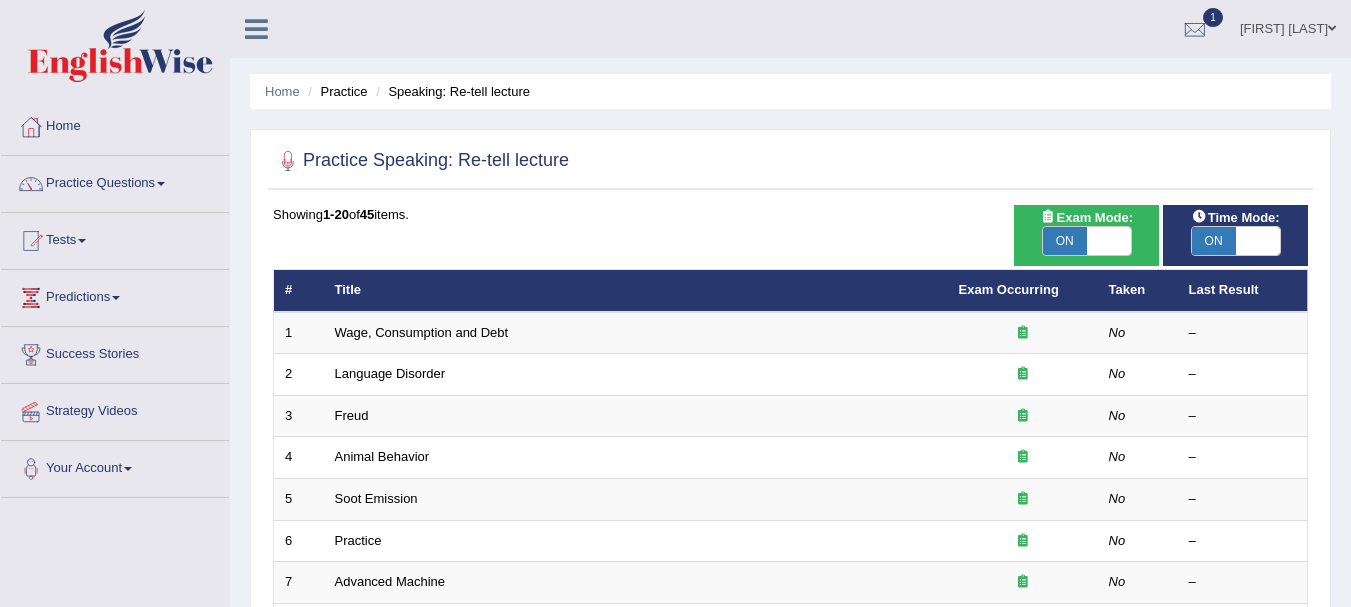 scroll, scrollTop: 0, scrollLeft: 0, axis: both 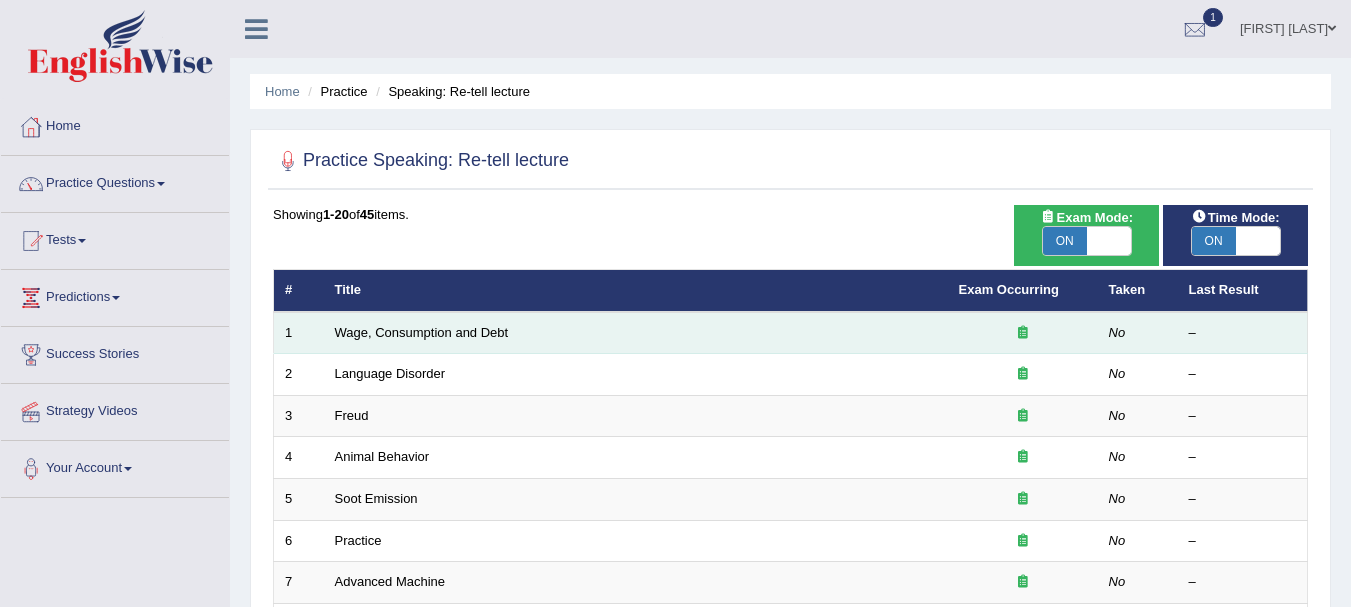 click on "Wage, Consumption and Debt" at bounding box center [636, 333] 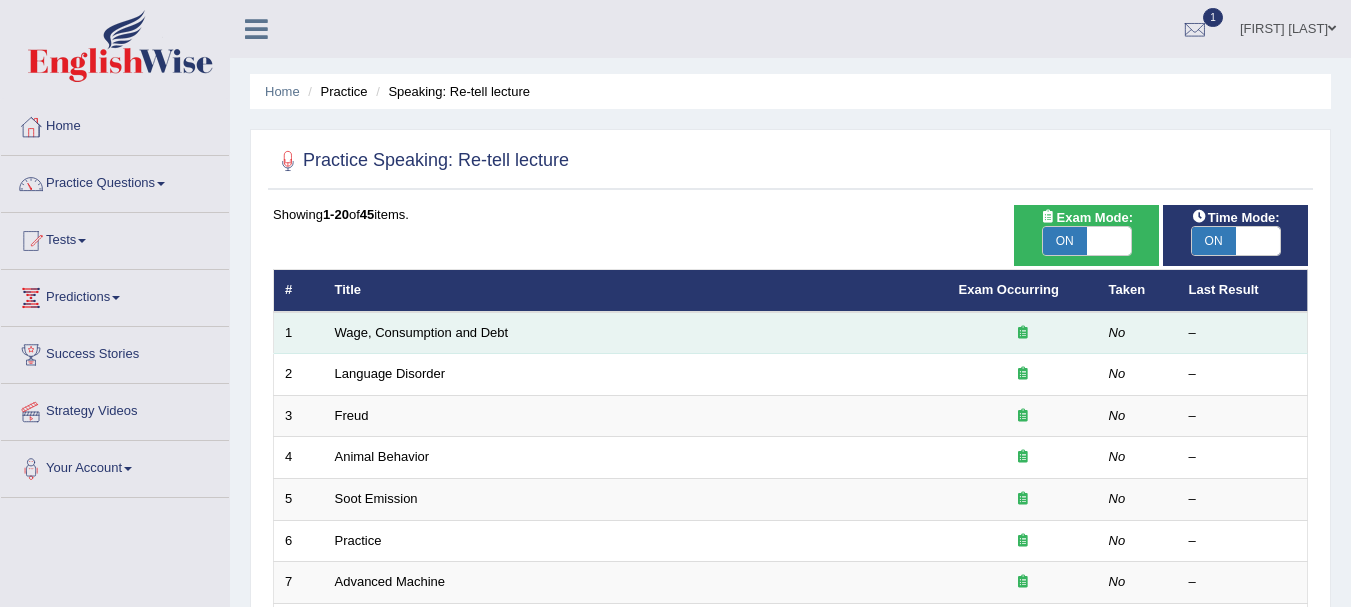 click on "Wage, Consumption and Debt" at bounding box center (636, 333) 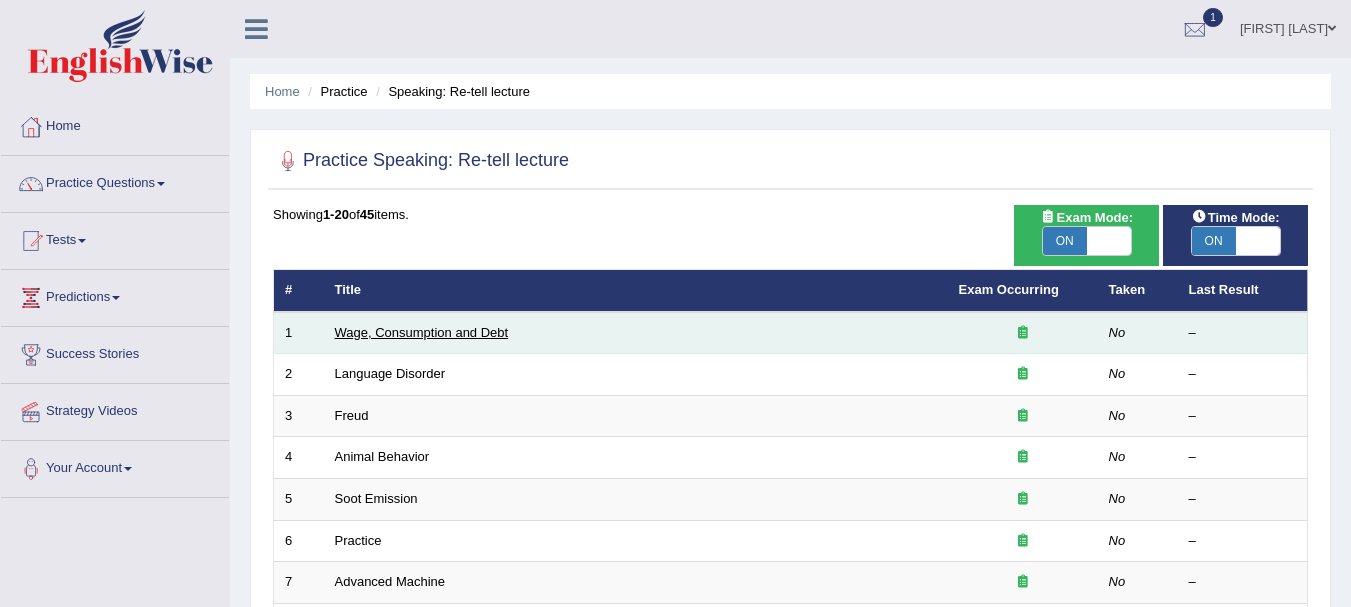 click on "Wage, Consumption and Debt" at bounding box center (422, 332) 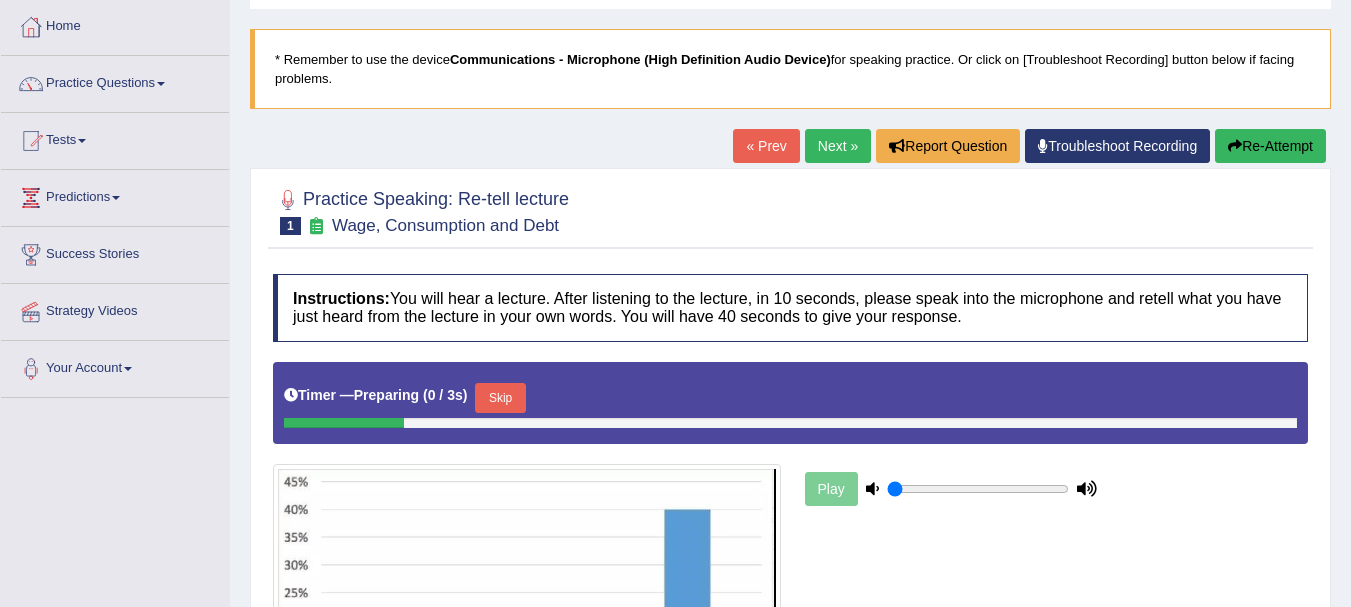scroll, scrollTop: 0, scrollLeft: 0, axis: both 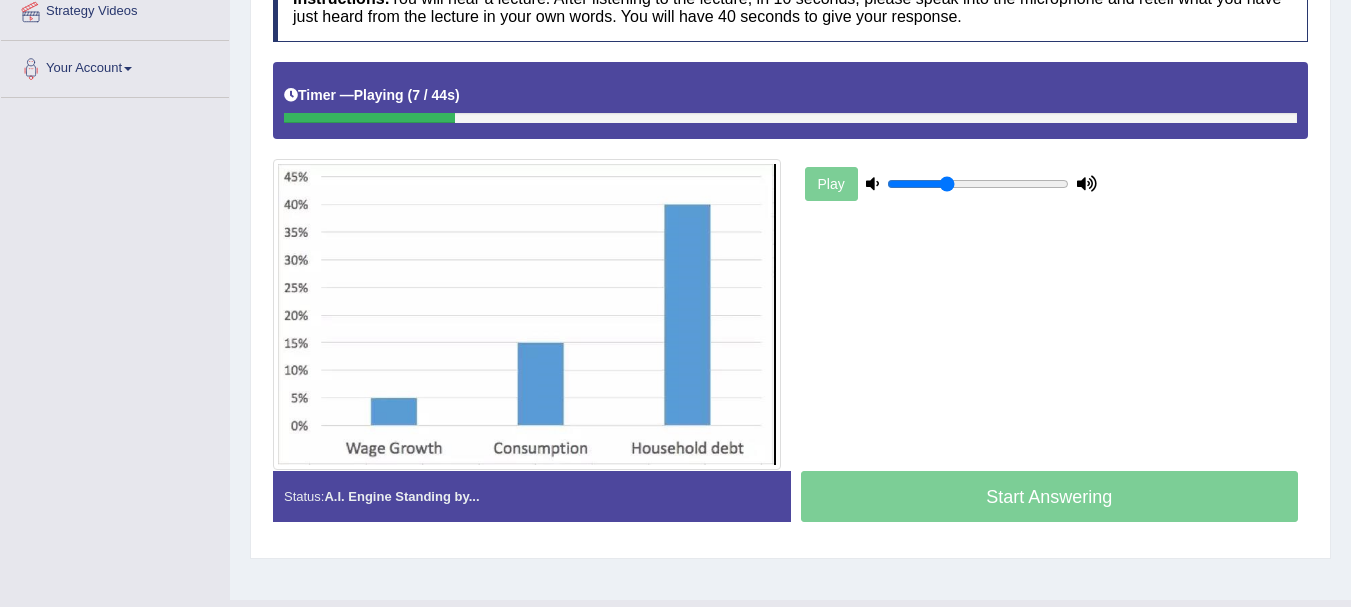 click at bounding box center [978, 184] 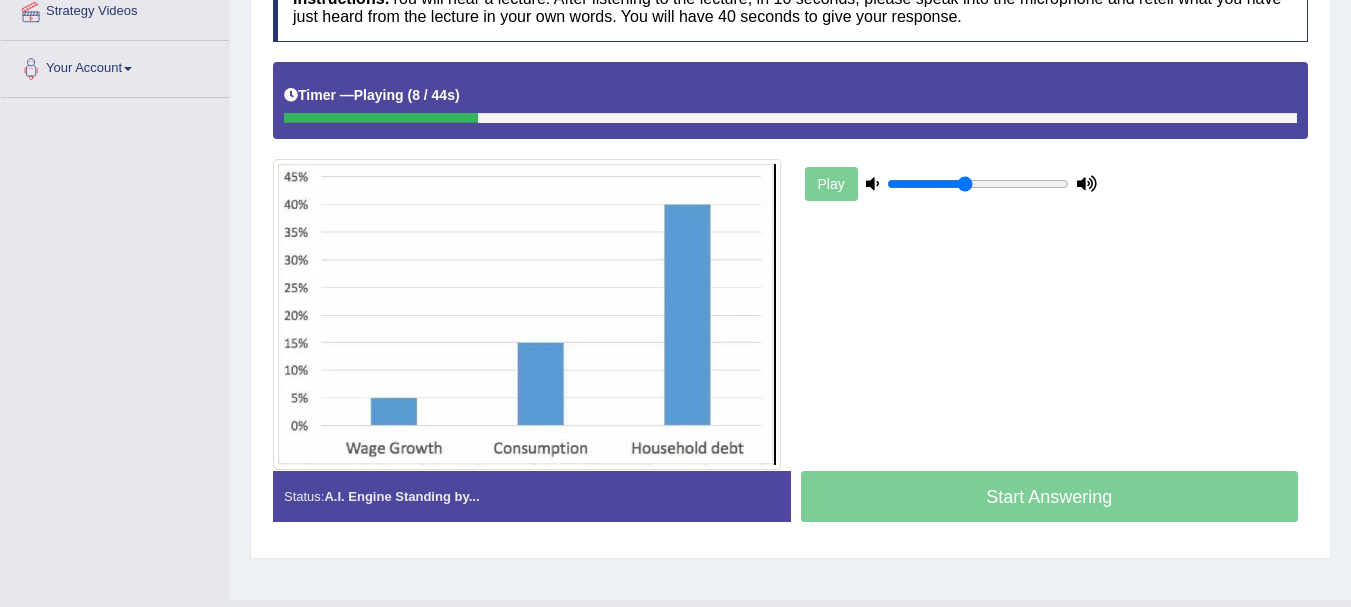 click at bounding box center (978, 184) 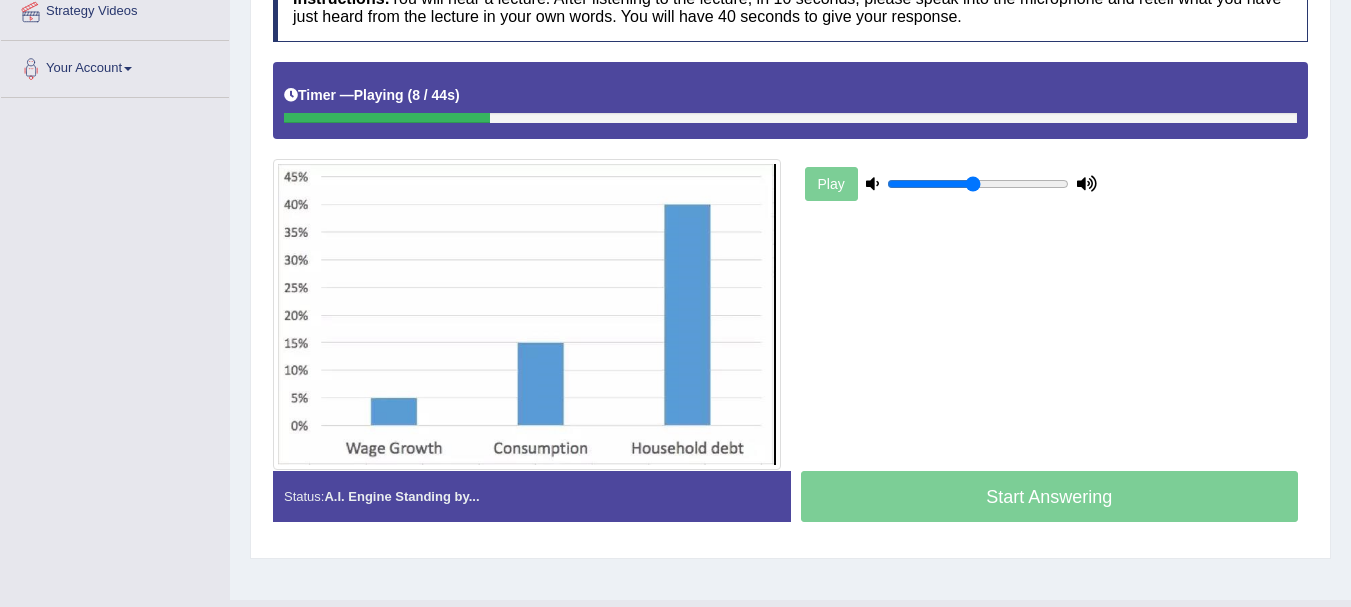 click at bounding box center [978, 184] 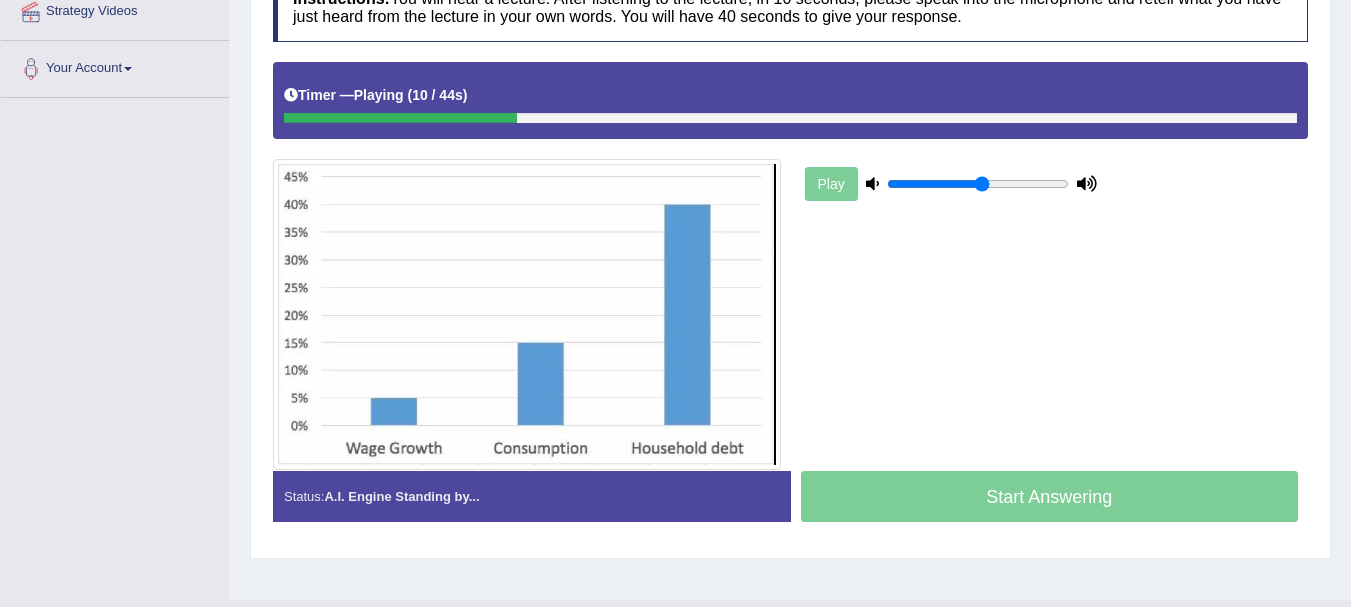 click at bounding box center (978, 184) 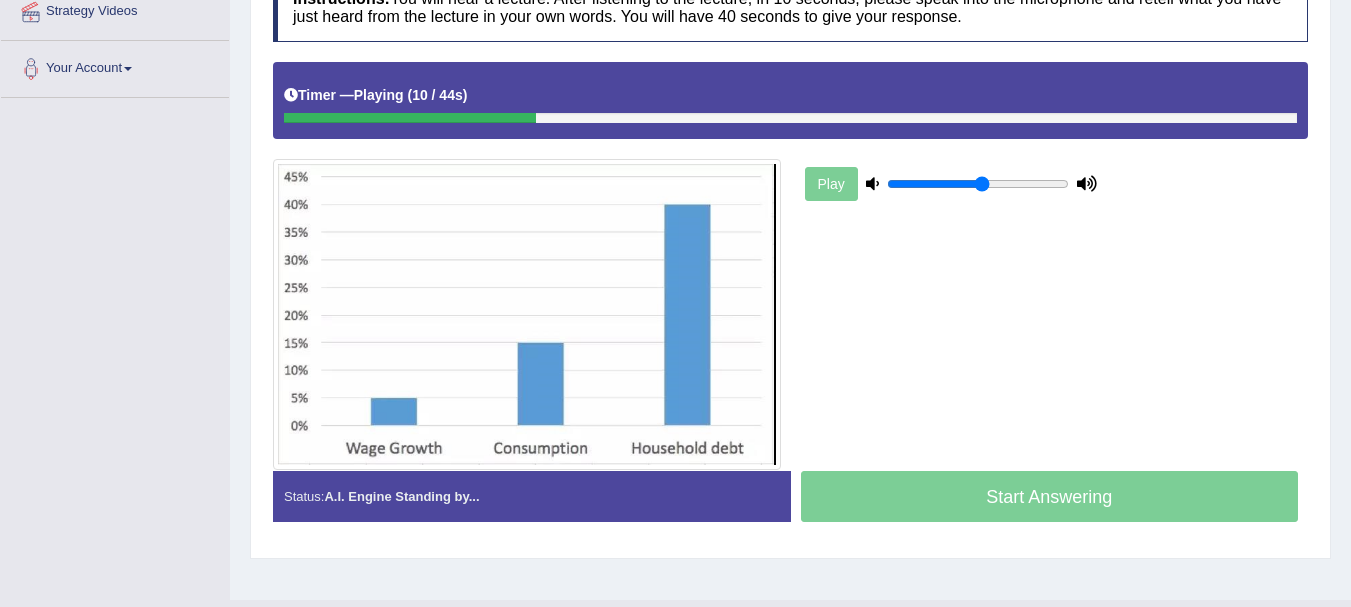 click on "Play" at bounding box center [951, 184] 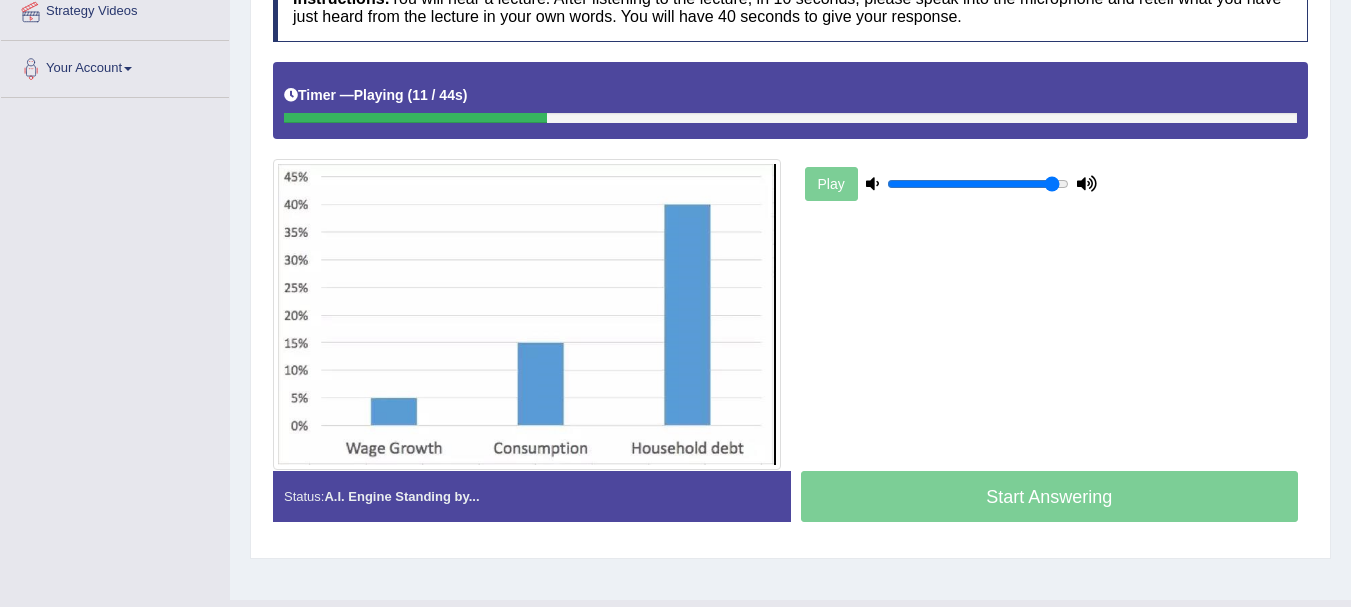 click at bounding box center (978, 184) 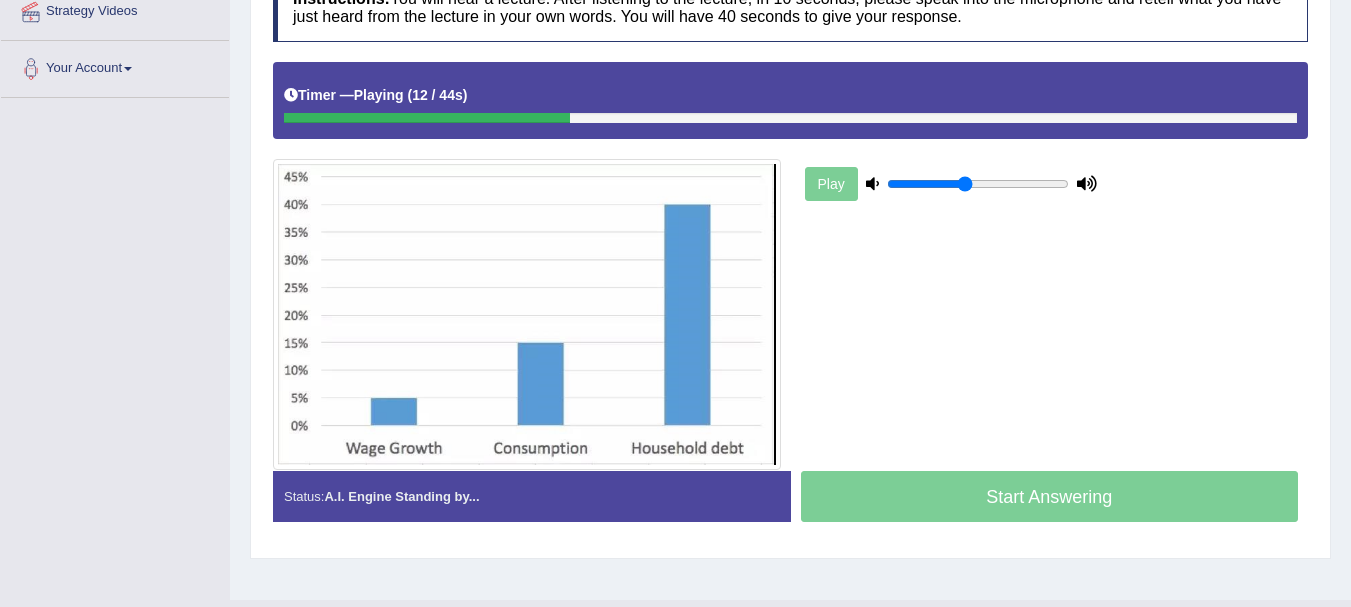 type on "0.45" 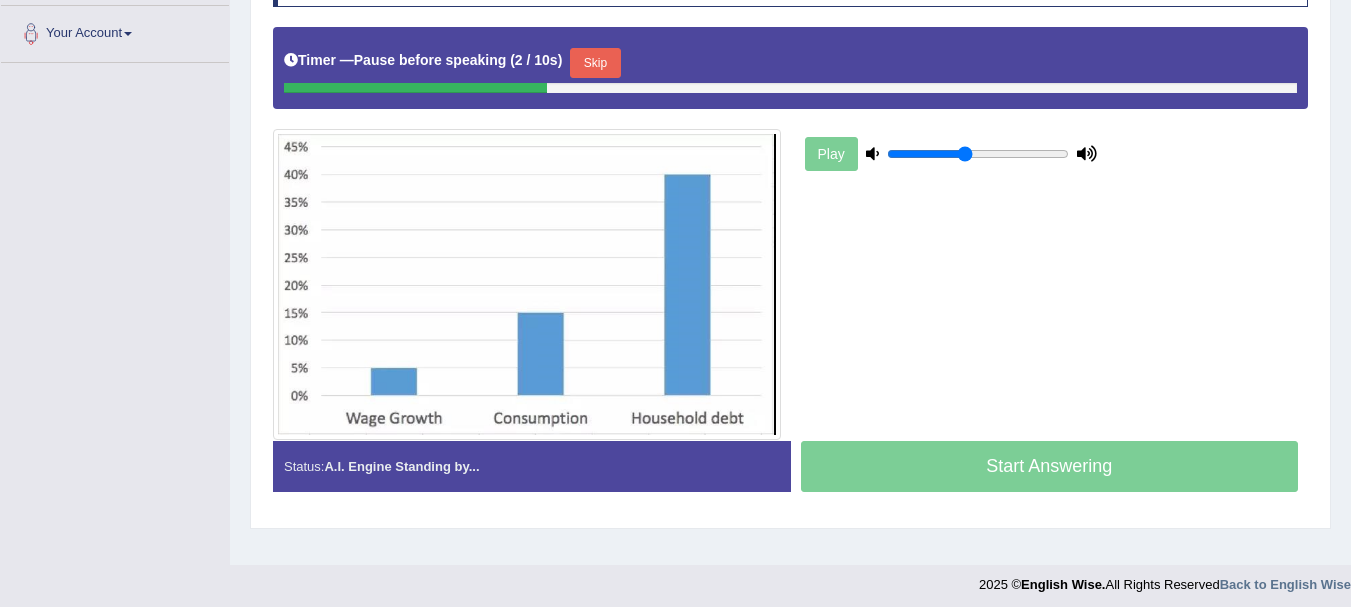 scroll, scrollTop: 443, scrollLeft: 0, axis: vertical 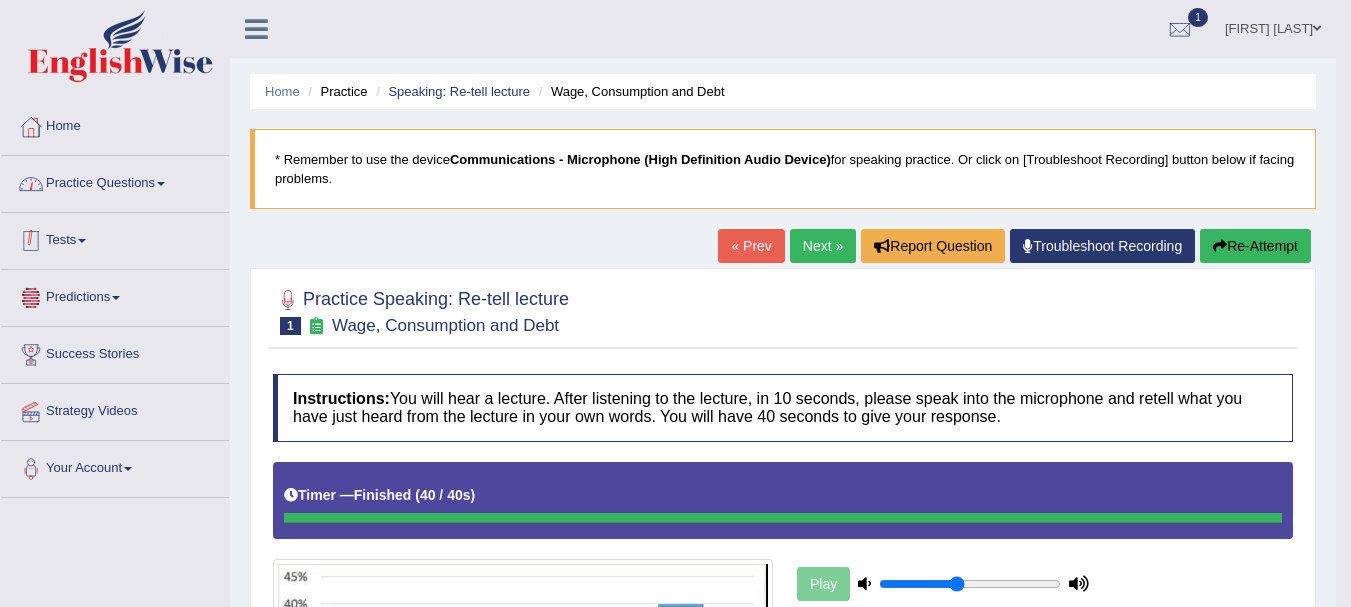 click on "Practice Questions" at bounding box center (115, 181) 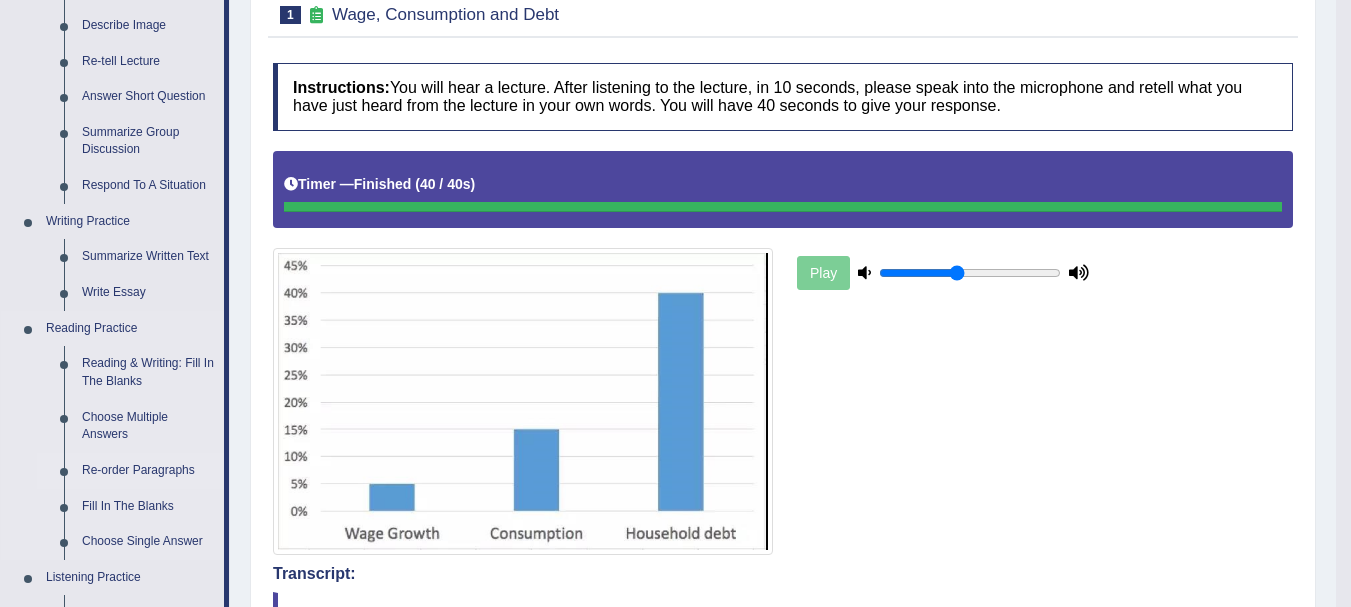 scroll, scrollTop: 300, scrollLeft: 0, axis: vertical 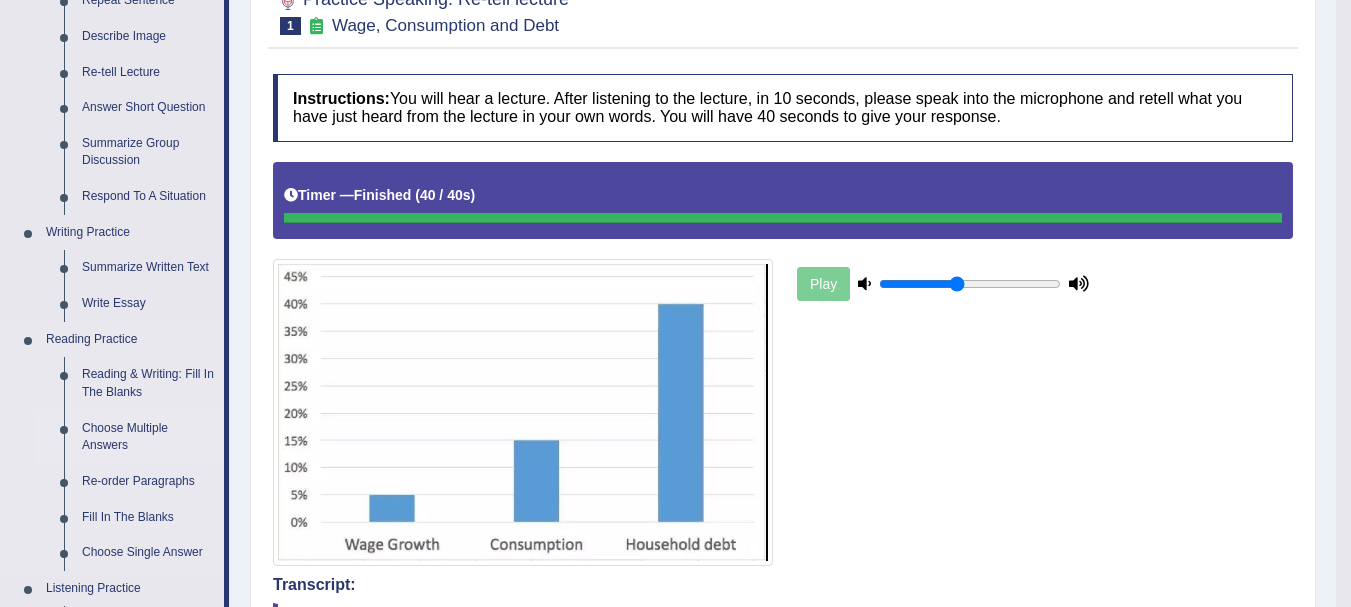 click on "Choose Multiple Answers" at bounding box center [148, 437] 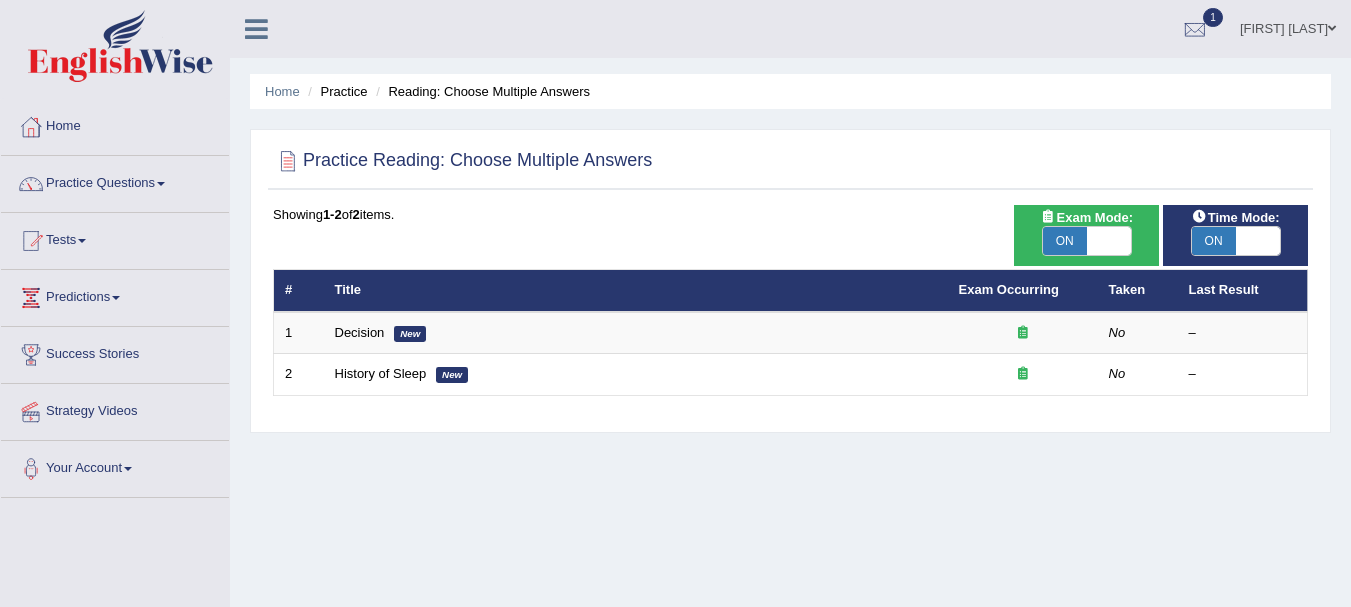 scroll, scrollTop: 0, scrollLeft: 0, axis: both 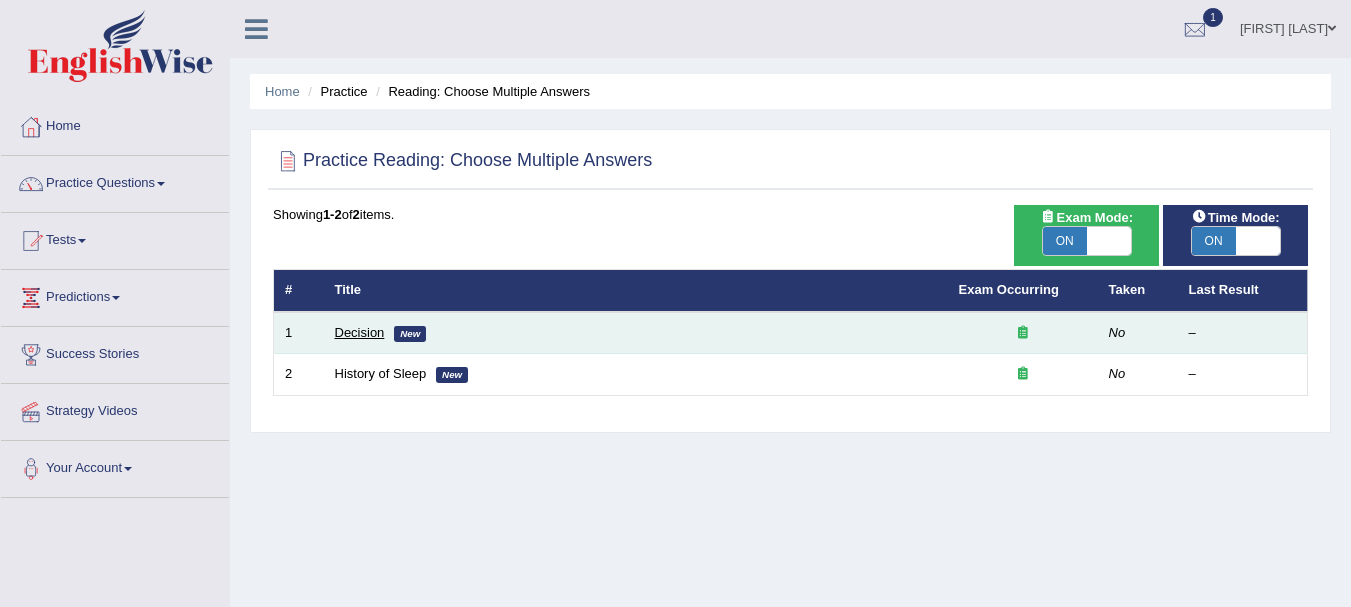click on "Decision" at bounding box center [360, 332] 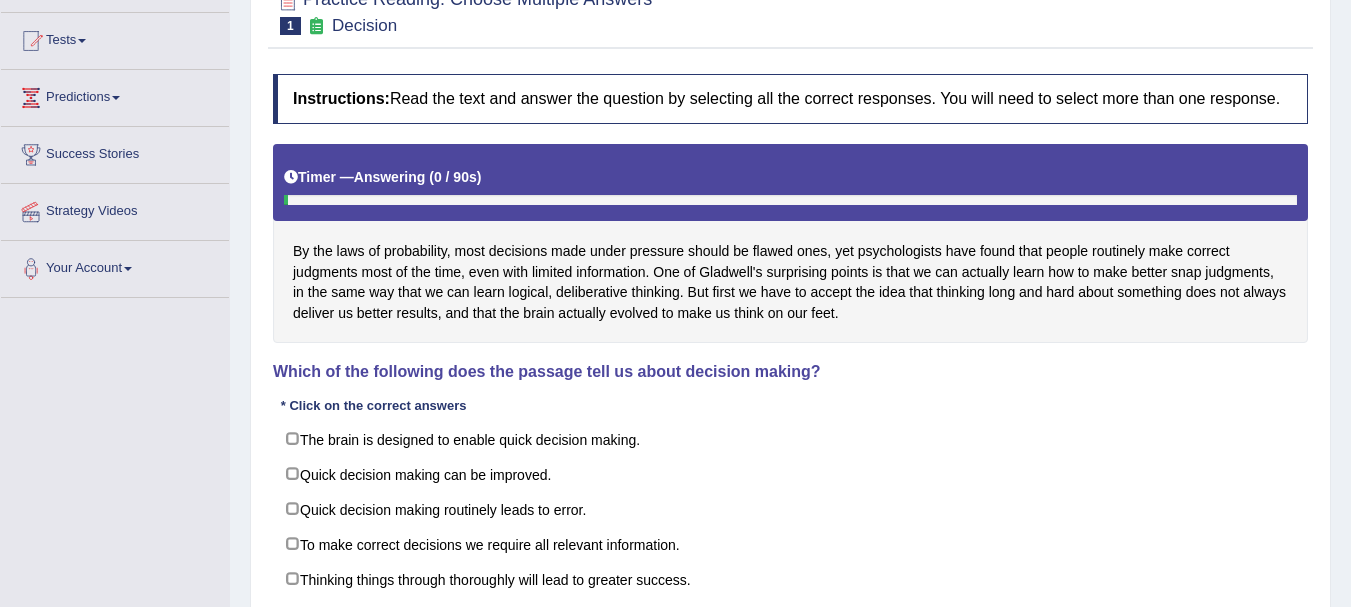 scroll, scrollTop: 0, scrollLeft: 0, axis: both 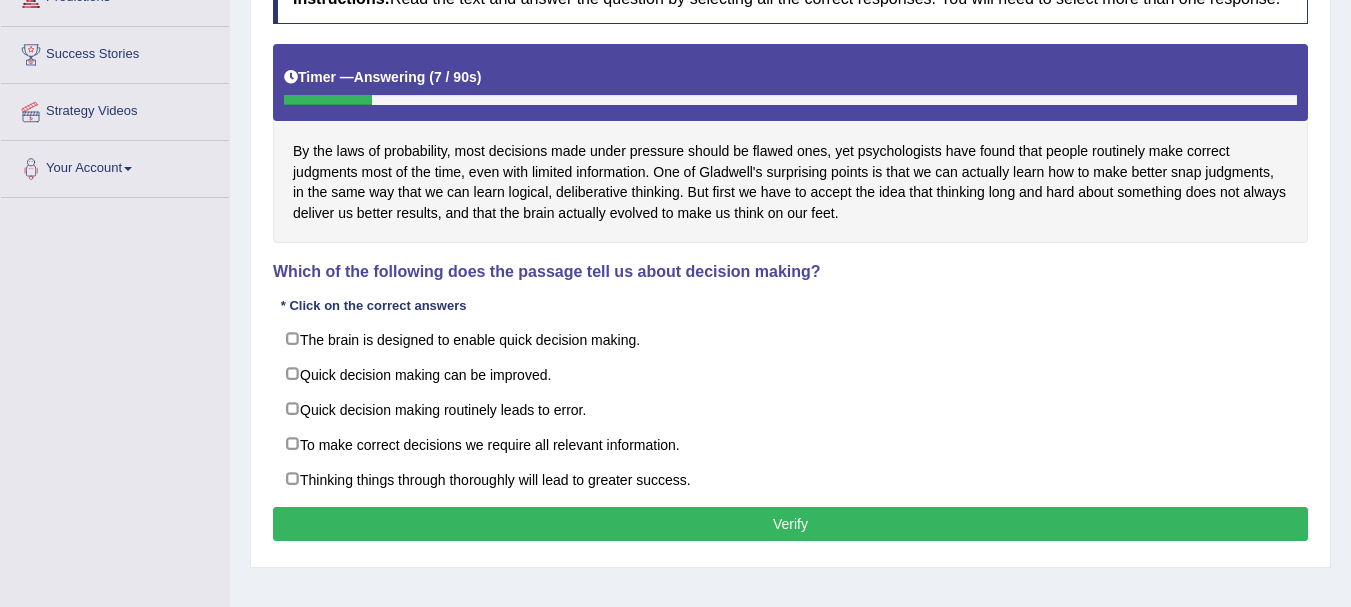 drag, startPoint x: 360, startPoint y: 338, endPoint x: 354, endPoint y: 574, distance: 236.07626 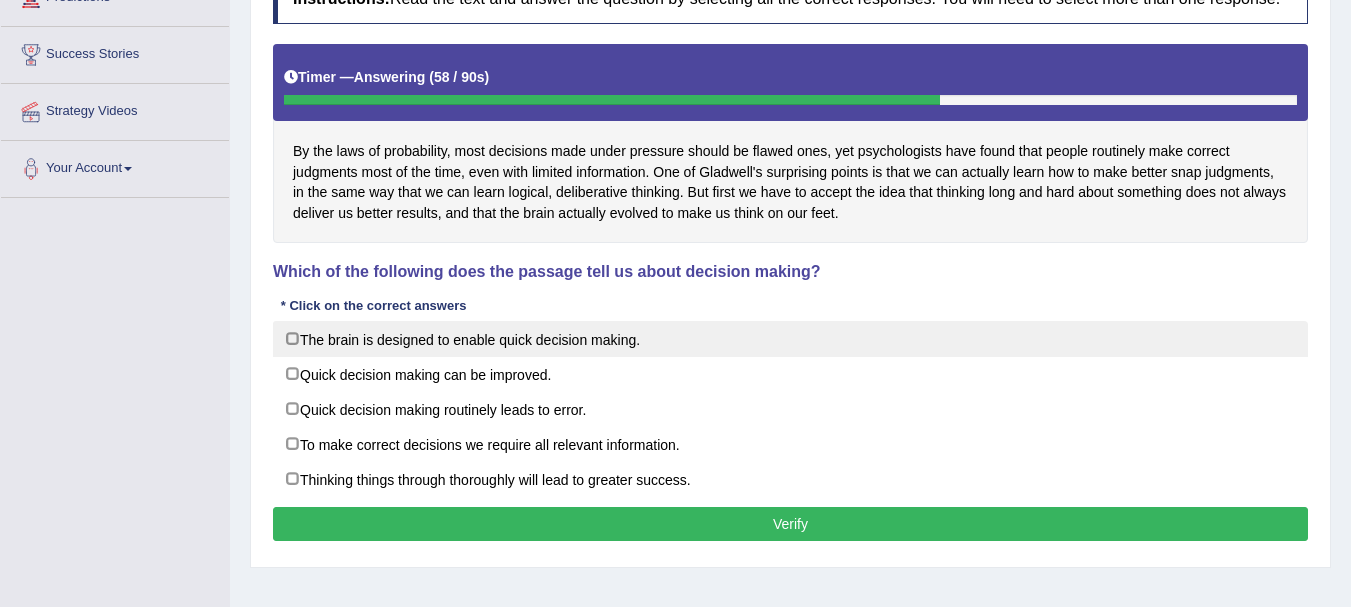 click on "The brain is designed to enable quick decision making." at bounding box center (790, 339) 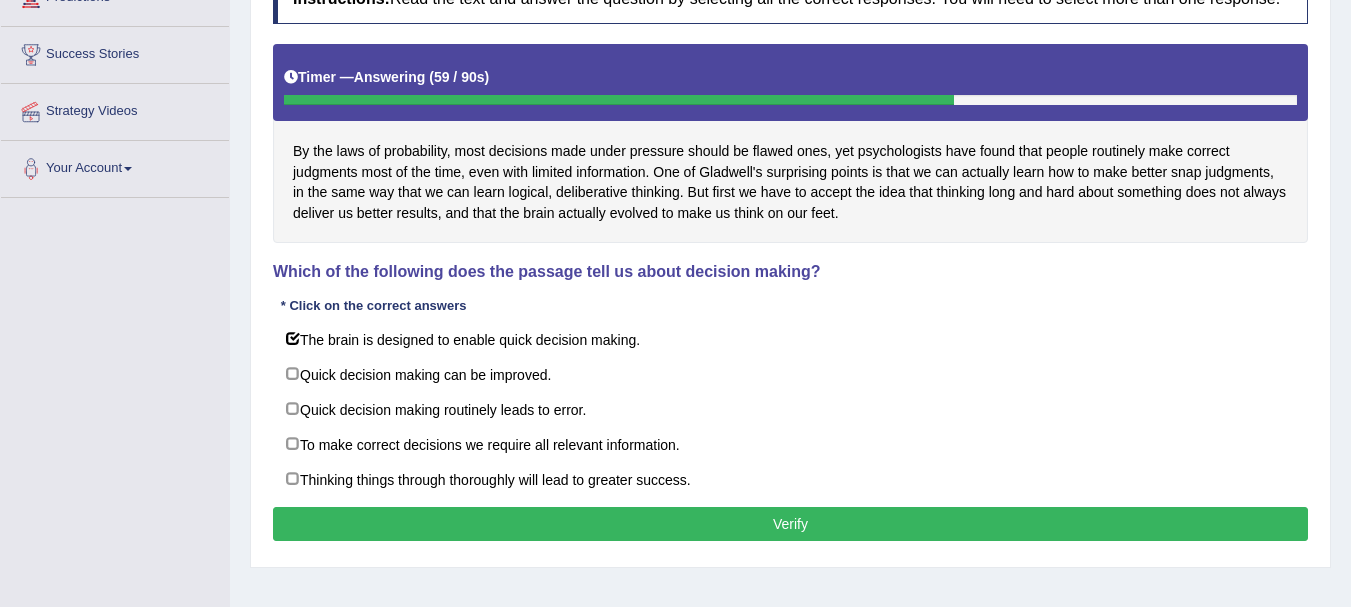 click on "Verify" at bounding box center [790, 524] 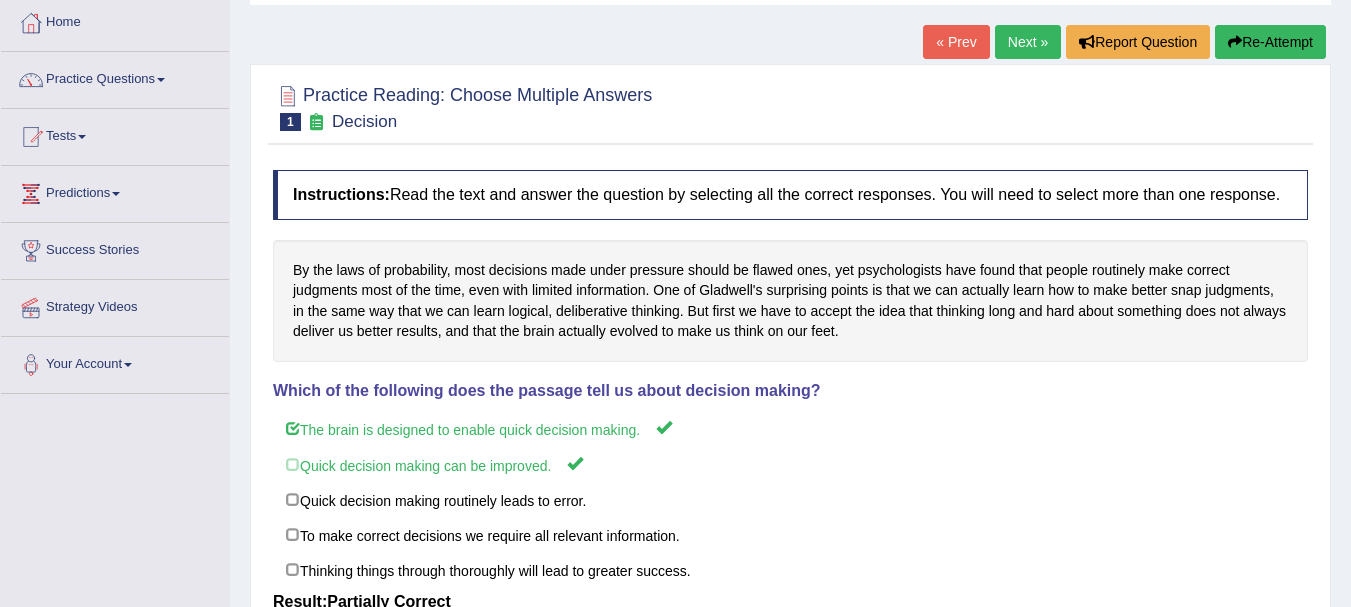 scroll, scrollTop: 100, scrollLeft: 0, axis: vertical 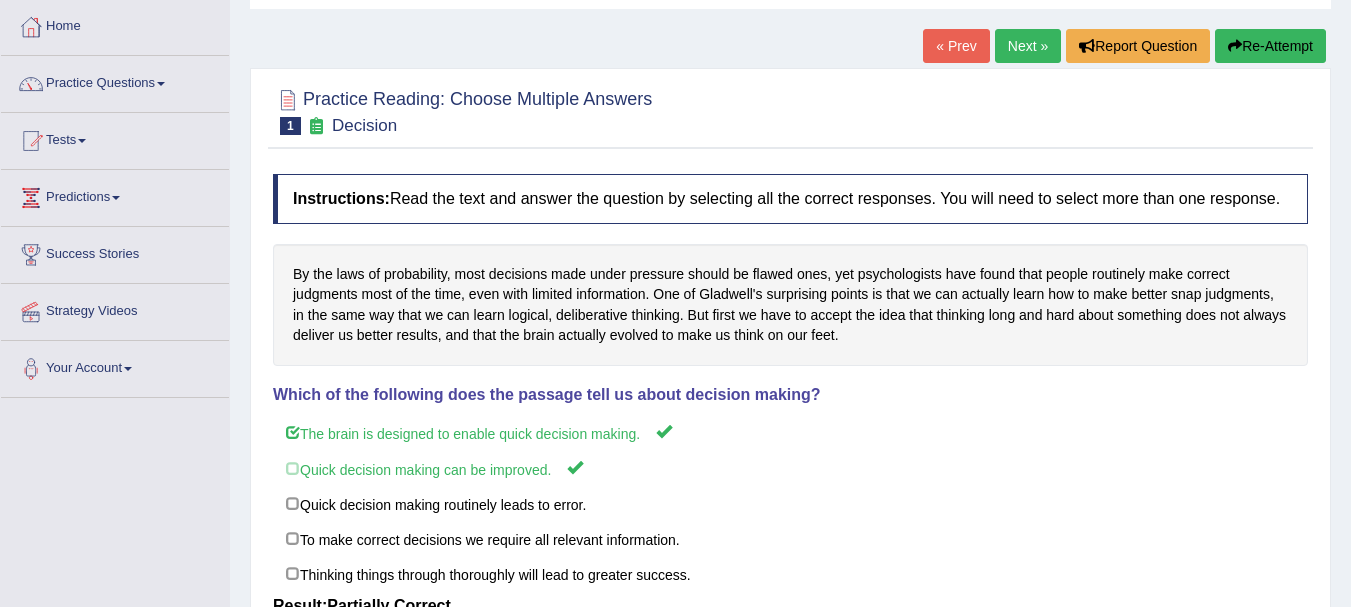 drag, startPoint x: 125, startPoint y: 189, endPoint x: 631, endPoint y: 321, distance: 522.934 